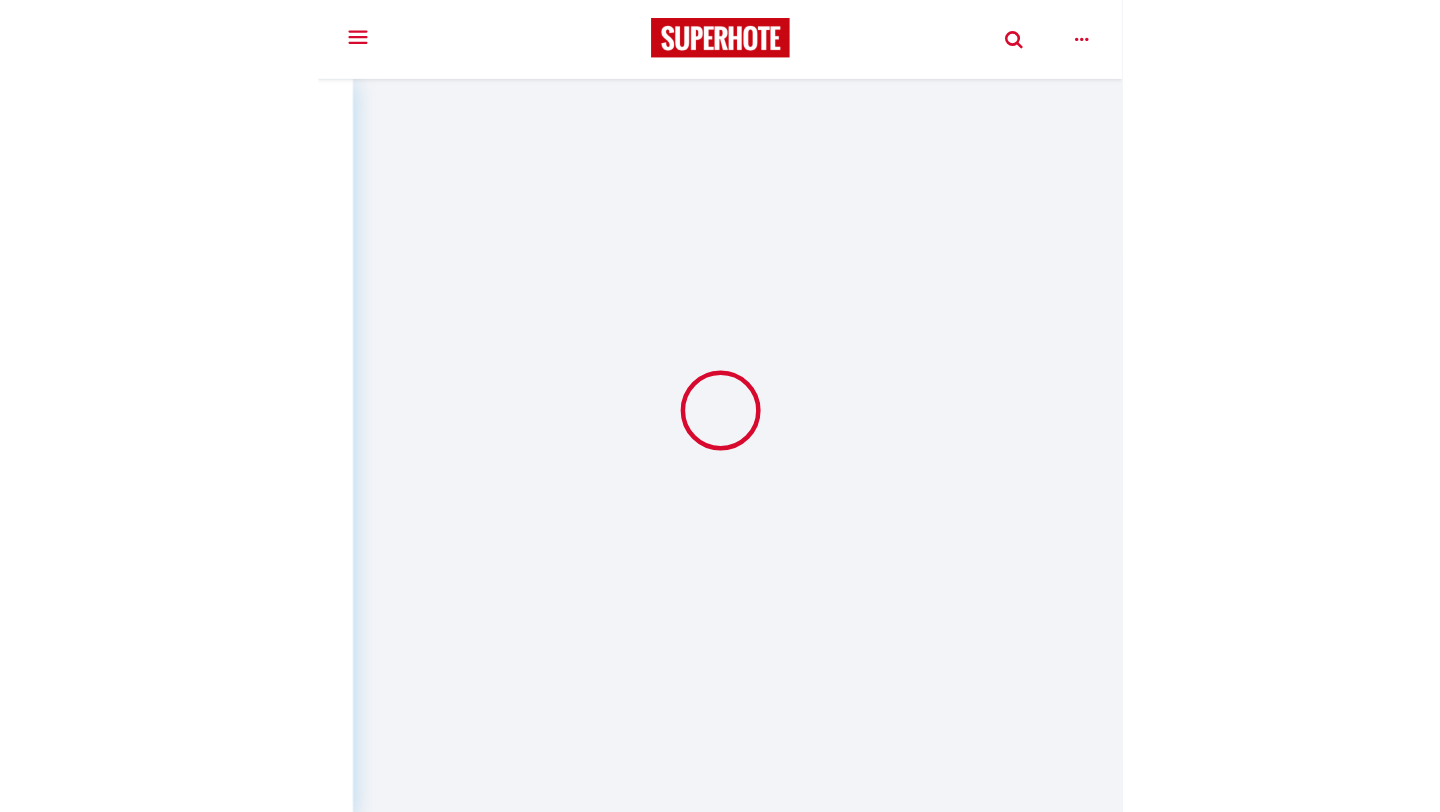 scroll, scrollTop: 0, scrollLeft: 0, axis: both 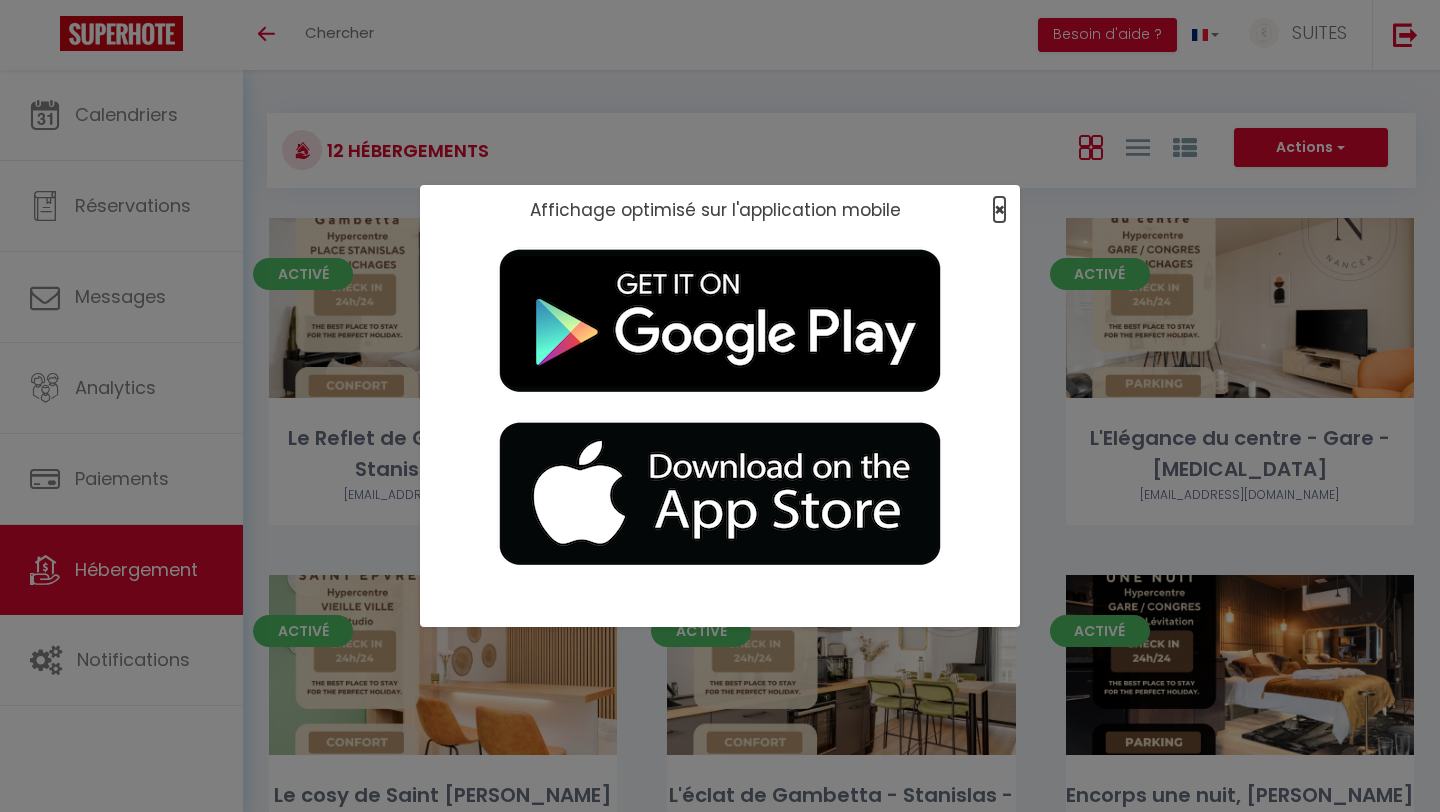click on "×" at bounding box center [999, 209] 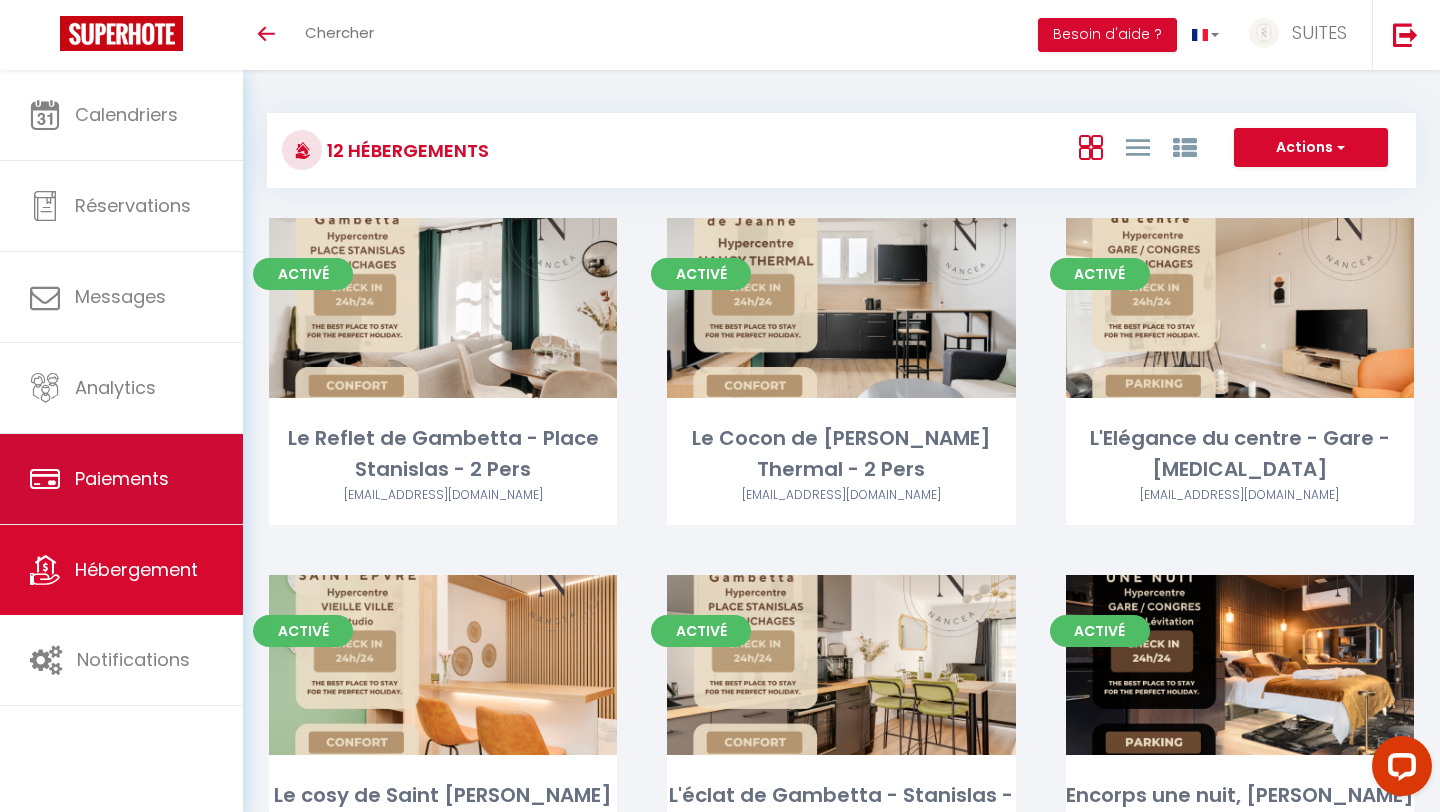 scroll, scrollTop: 0, scrollLeft: 0, axis: both 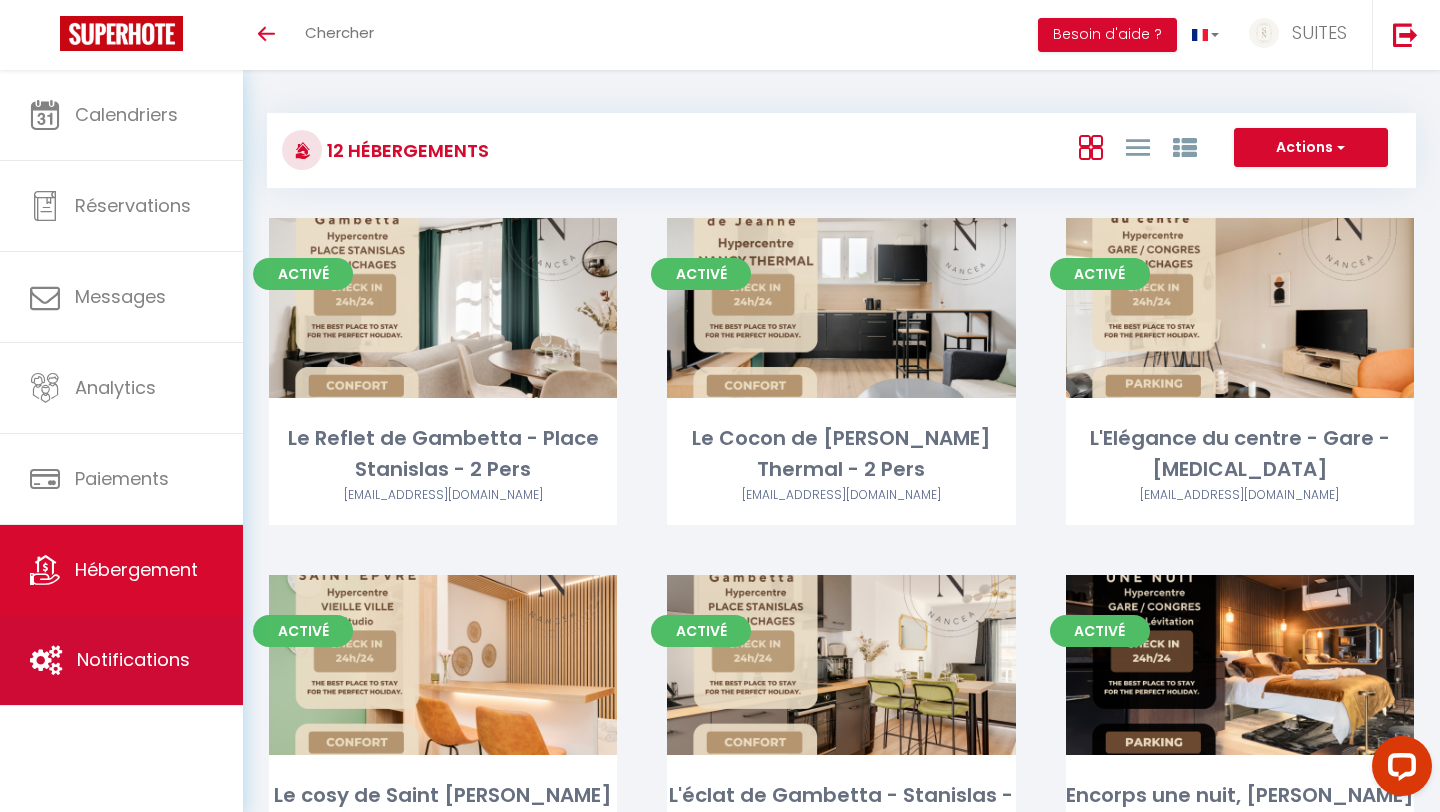 click on "Notifications" at bounding box center (133, 659) 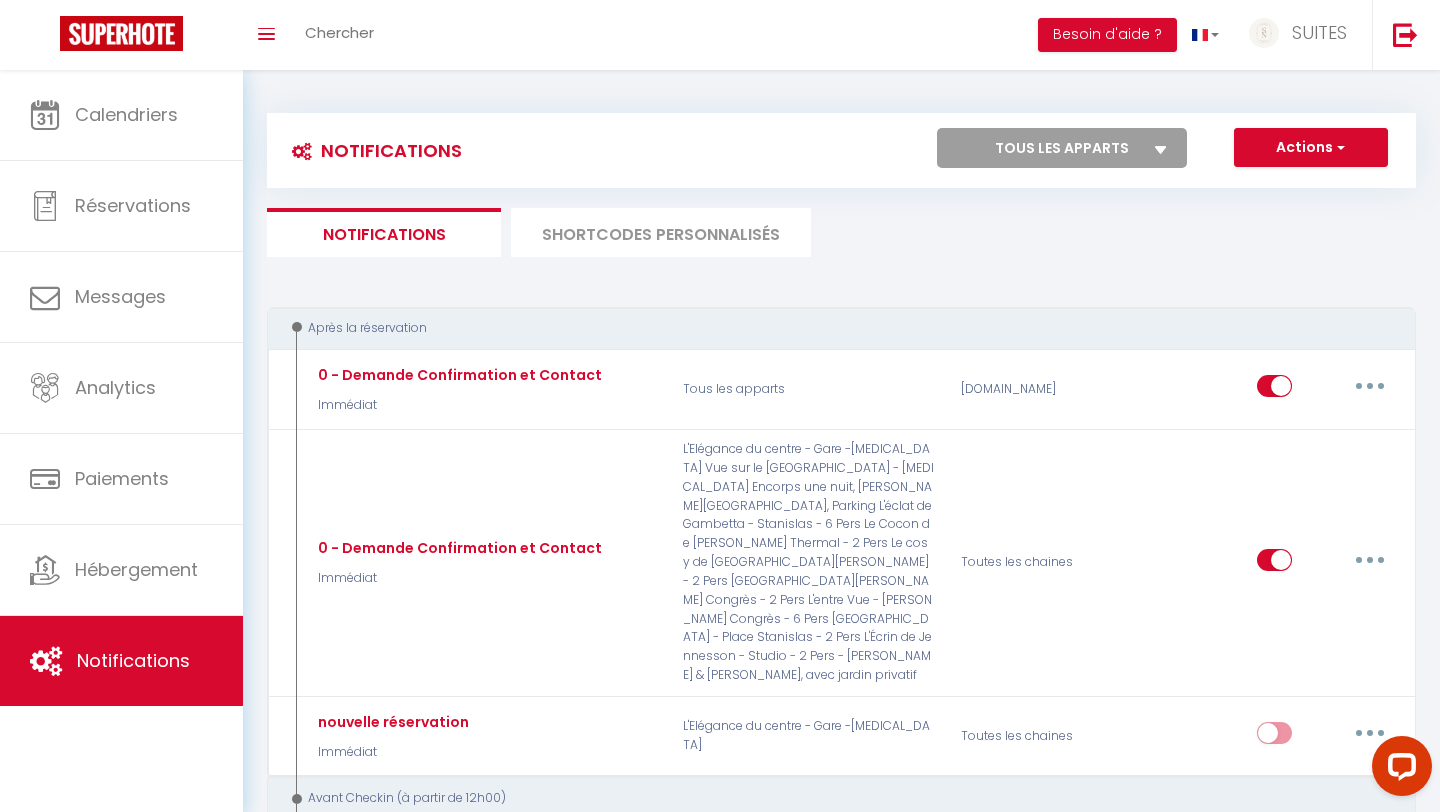 select 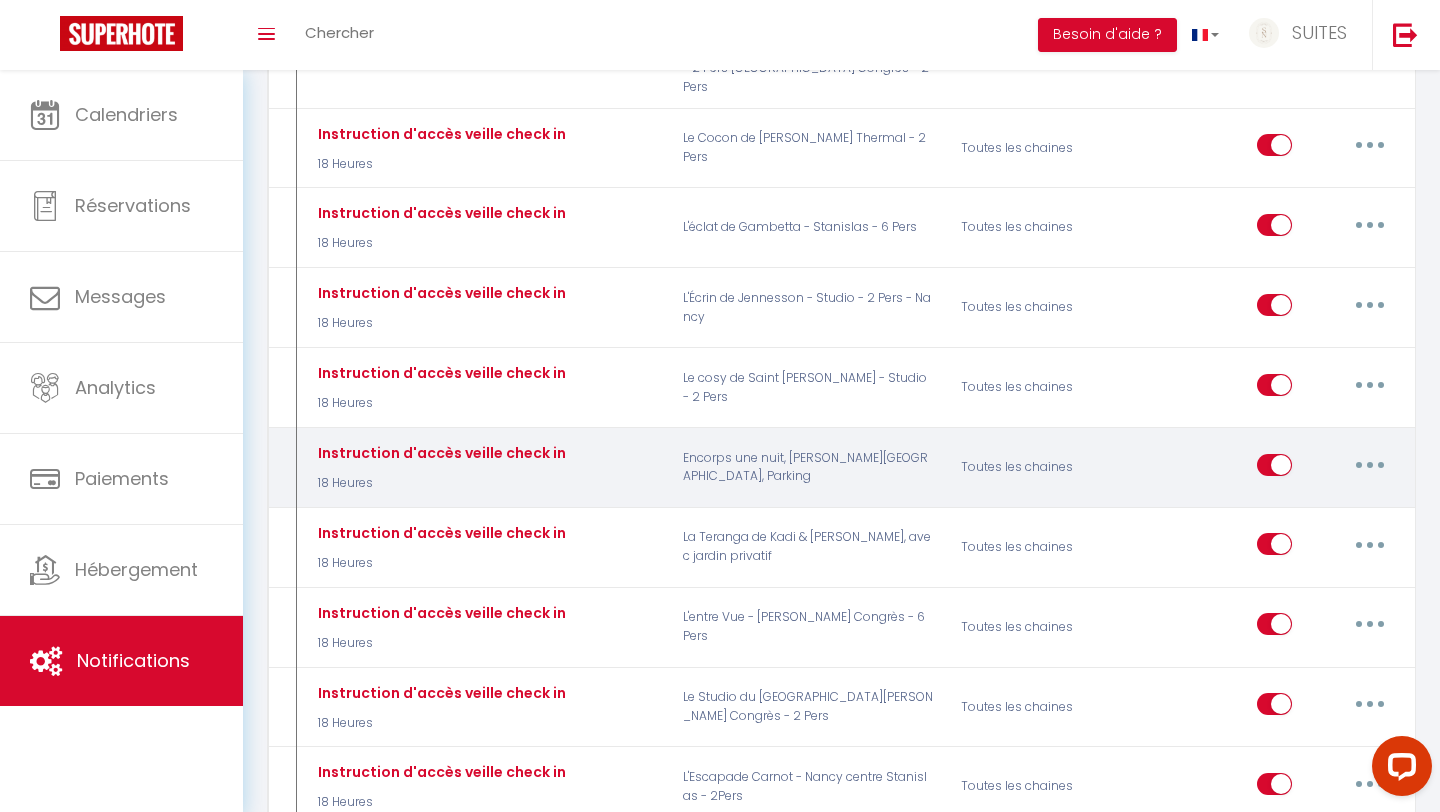 scroll, scrollTop: 996, scrollLeft: 0, axis: vertical 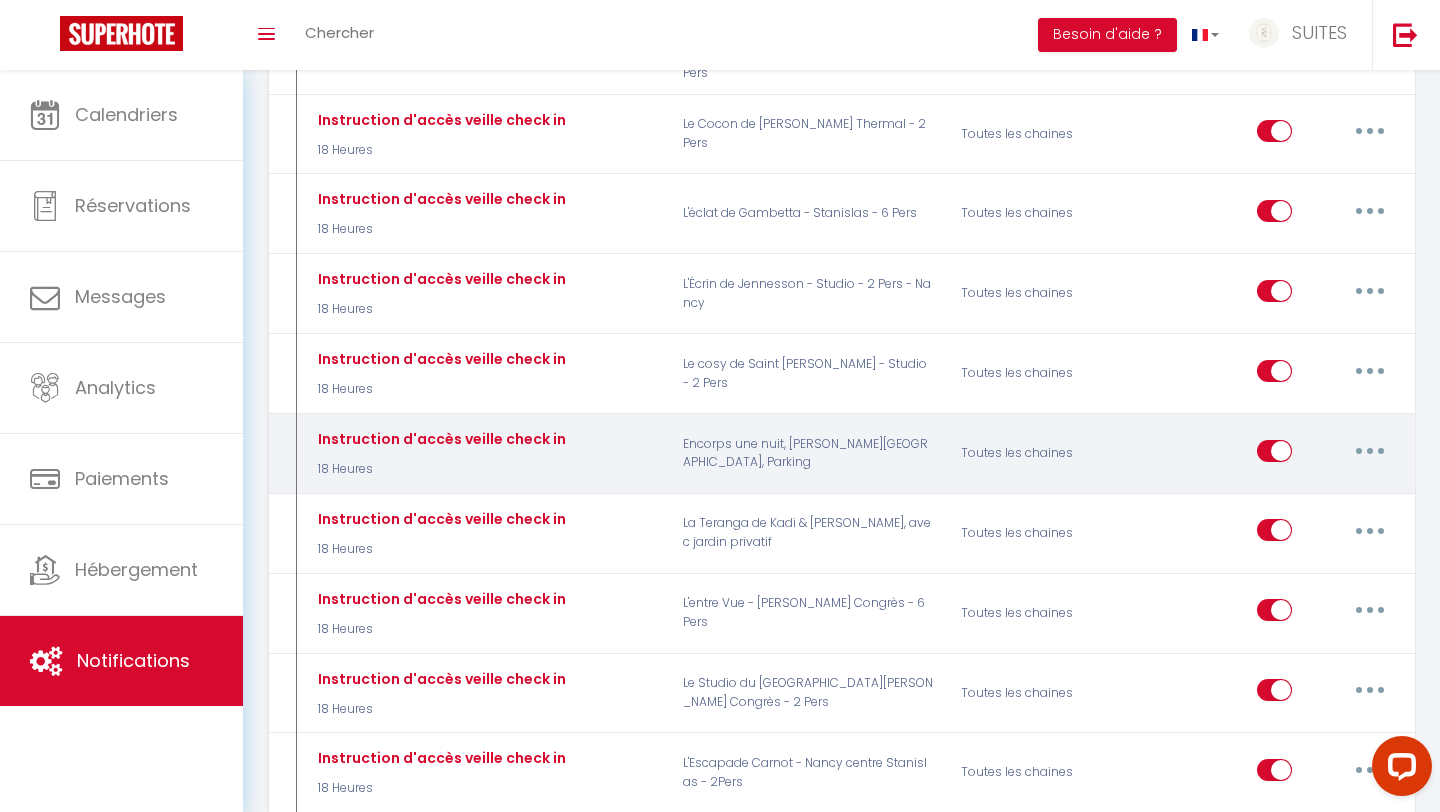 click at bounding box center [1370, 451] 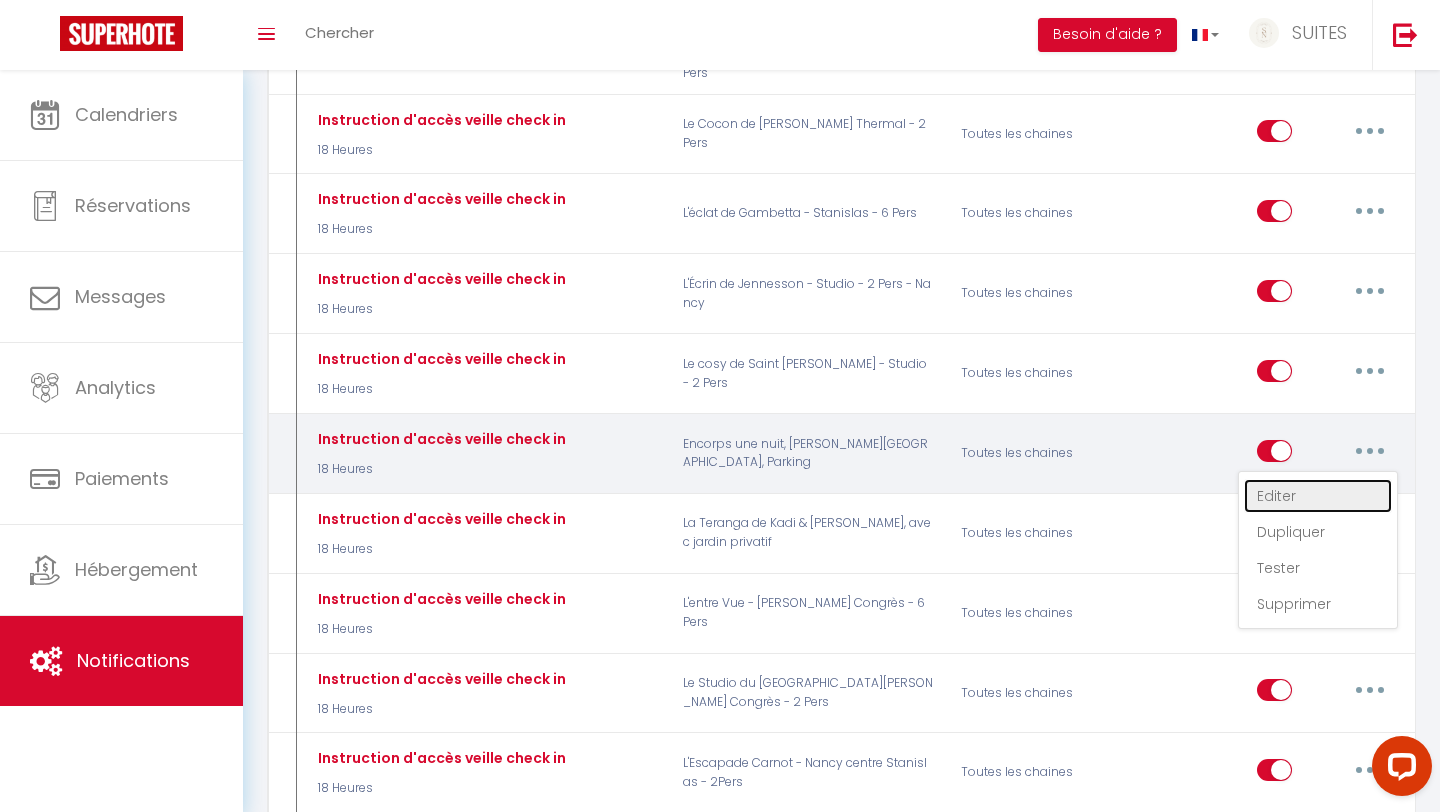 click on "Editer" at bounding box center (1318, 496) 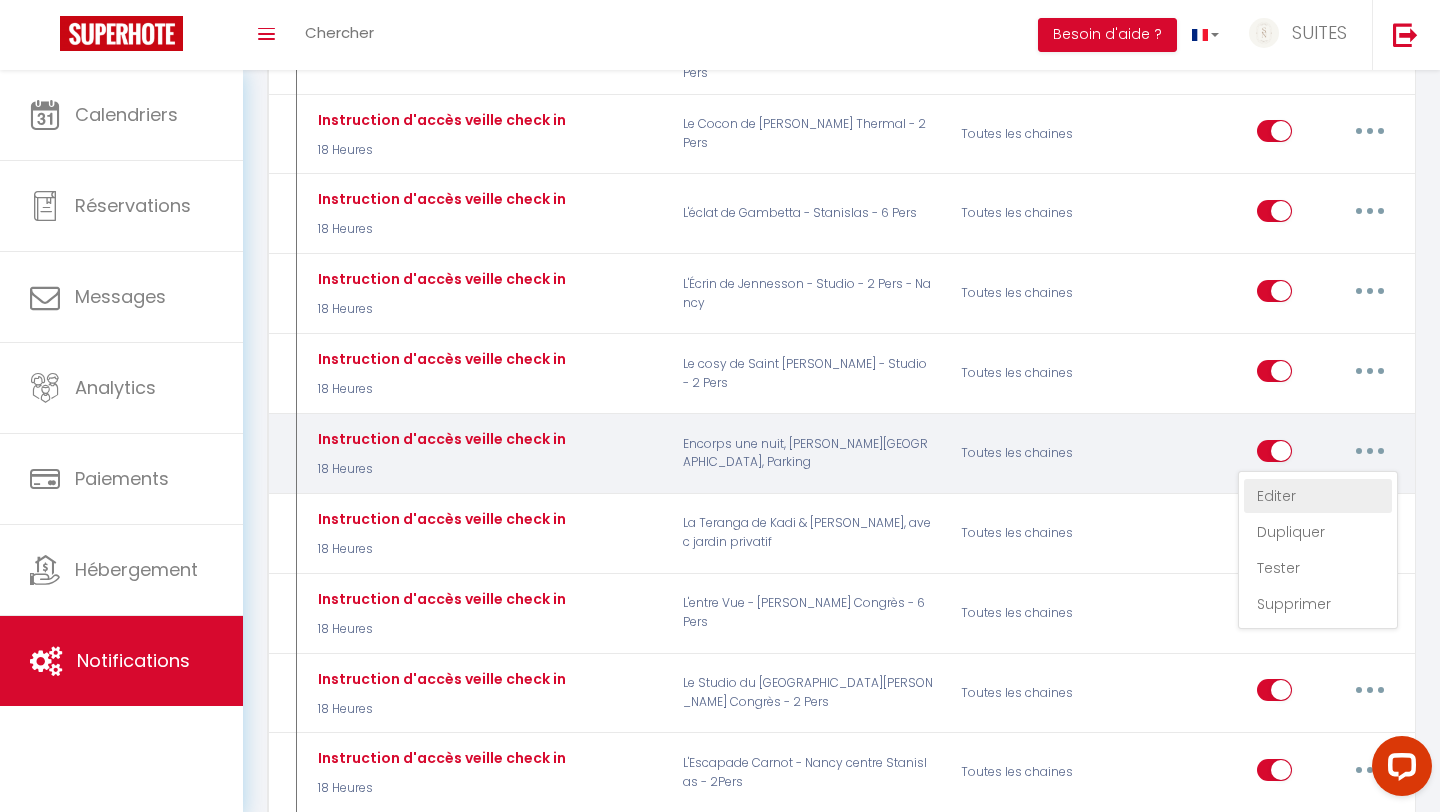 select on "18 Heures" 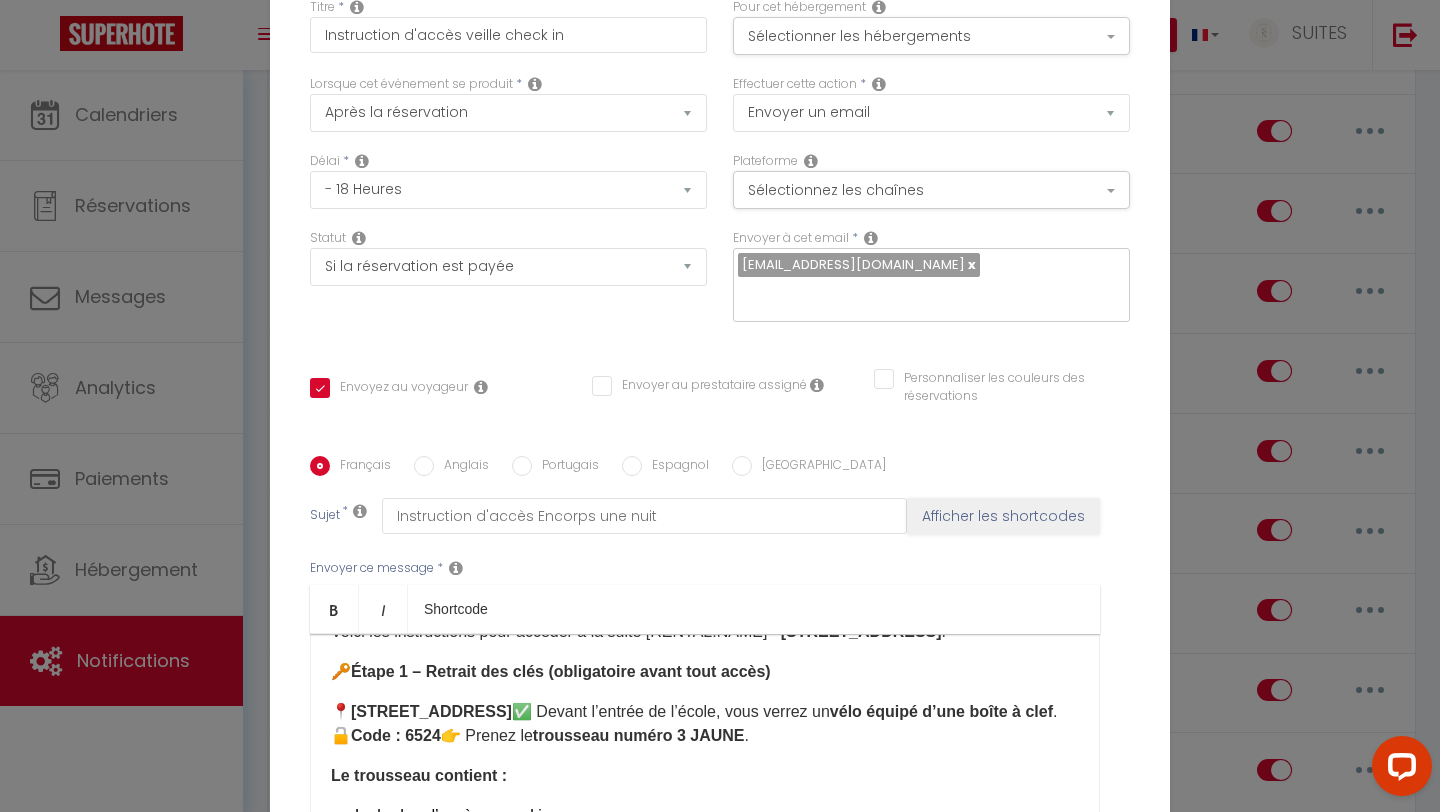 scroll, scrollTop: 82, scrollLeft: 0, axis: vertical 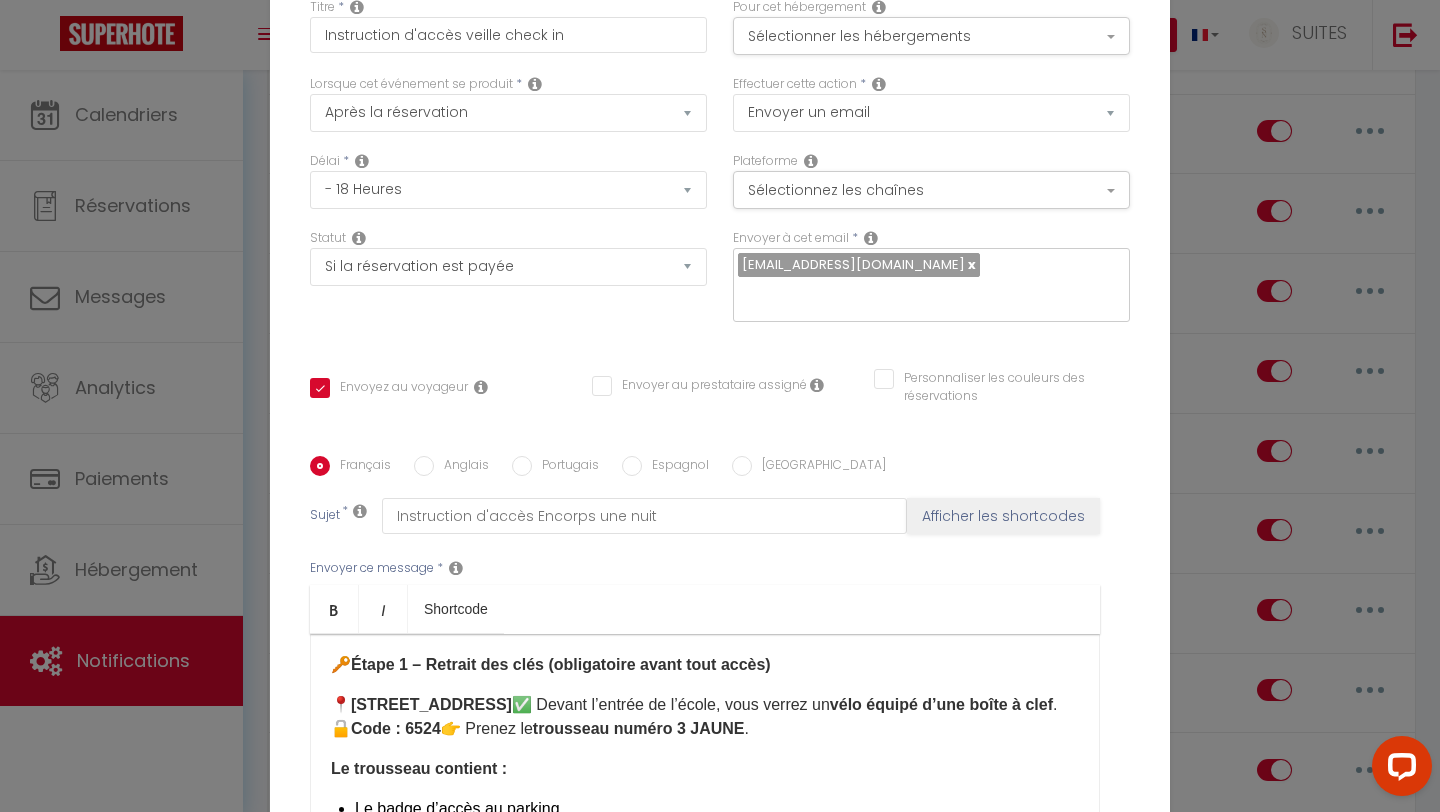 click on "Code : 6524" at bounding box center [396, 728] 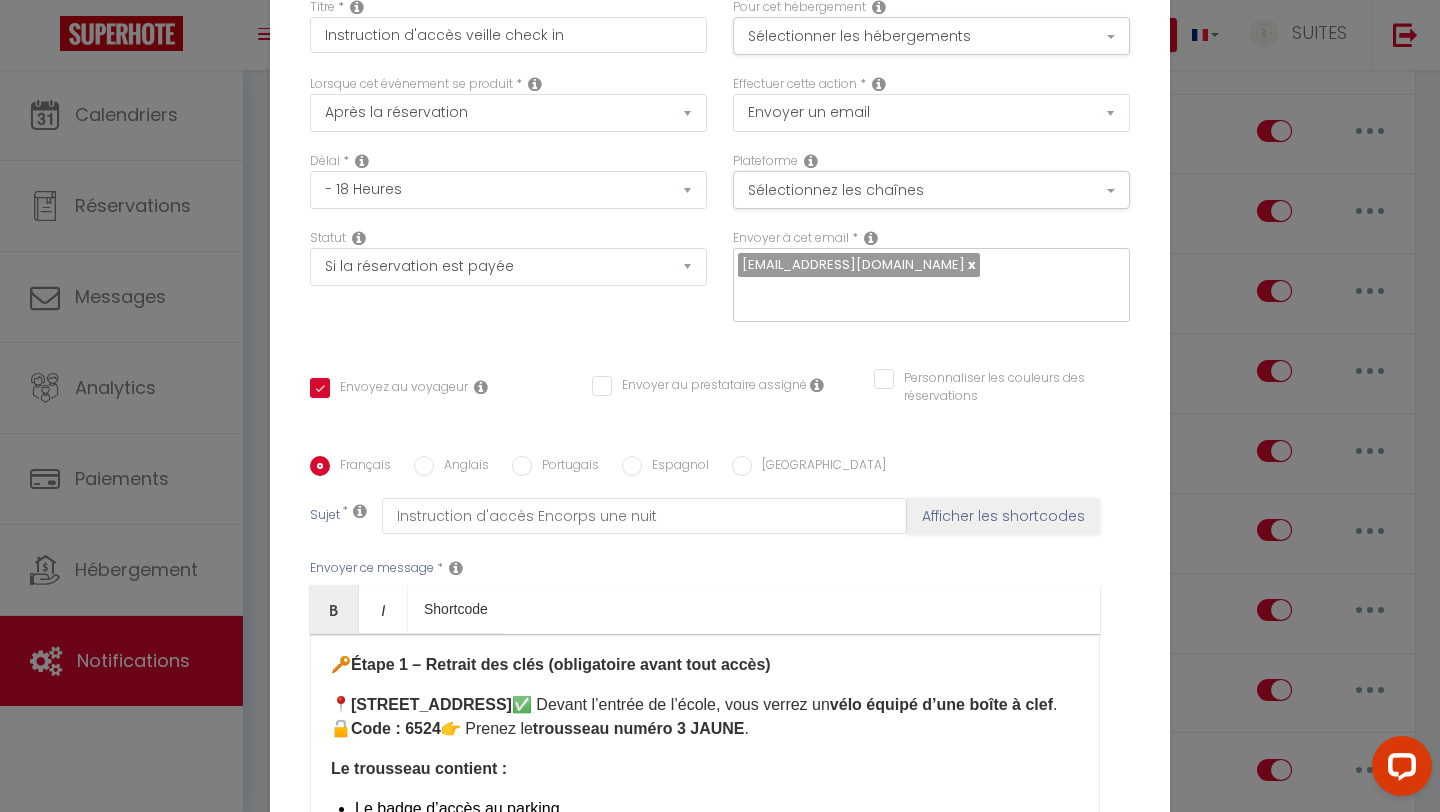 type 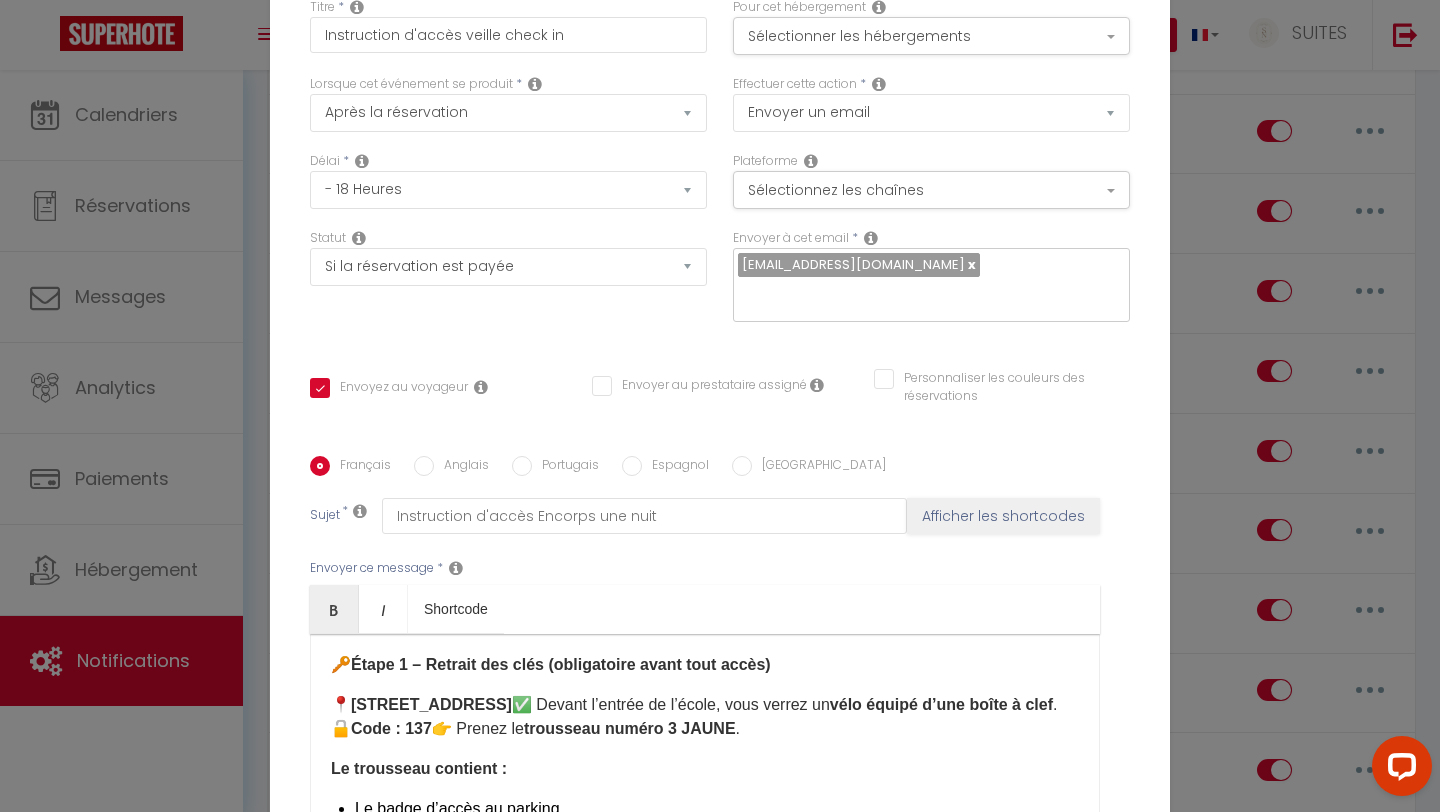 click on "Anglais" at bounding box center (424, 466) 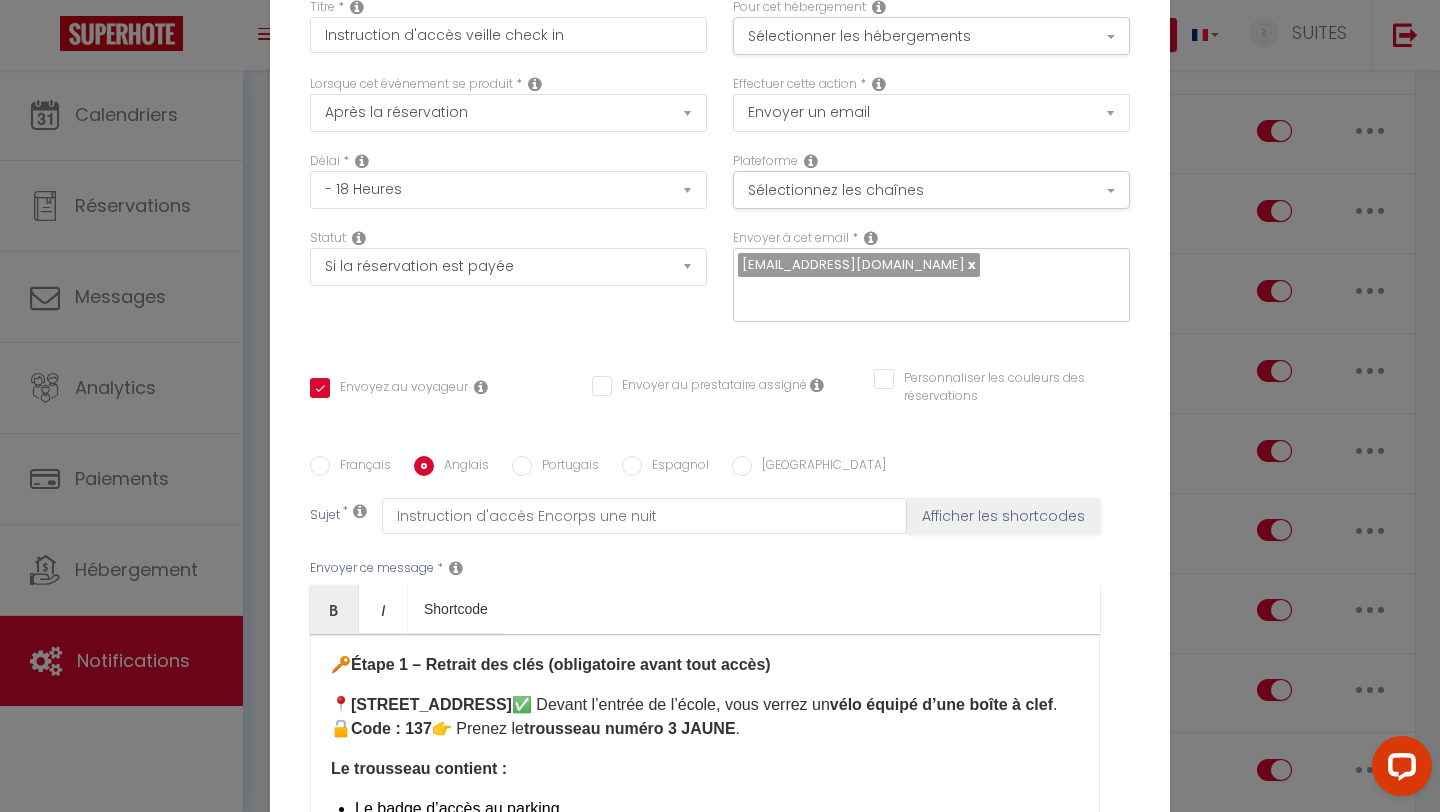 checkbox on "true" 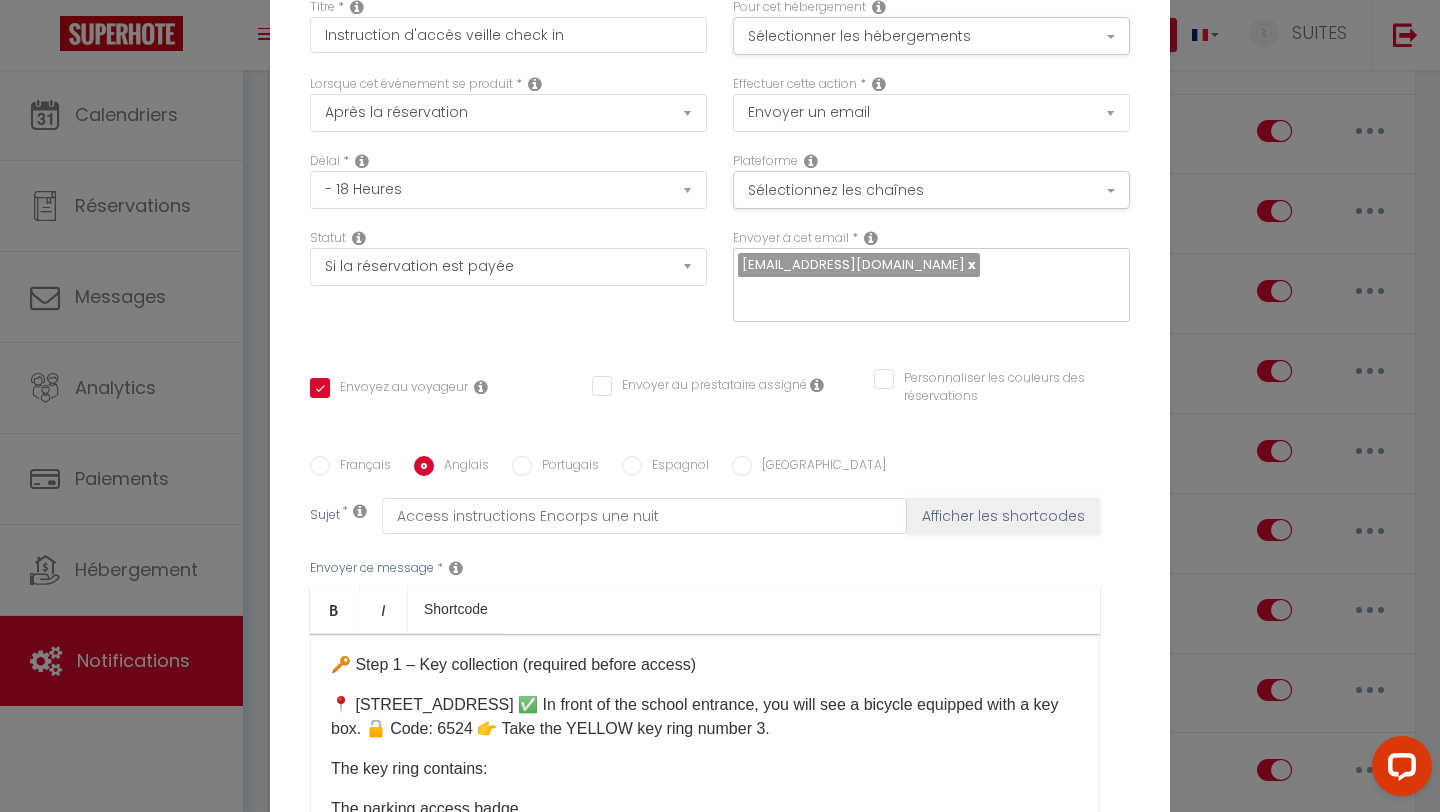 click on "📍 [STREET_ADDRESS] ✅ In front of the school entrance, you will see a bicycle equipped with a key box. 🔓 Code: 6524 👉 Take the YELLOW key ring number 3." at bounding box center (705, 717) 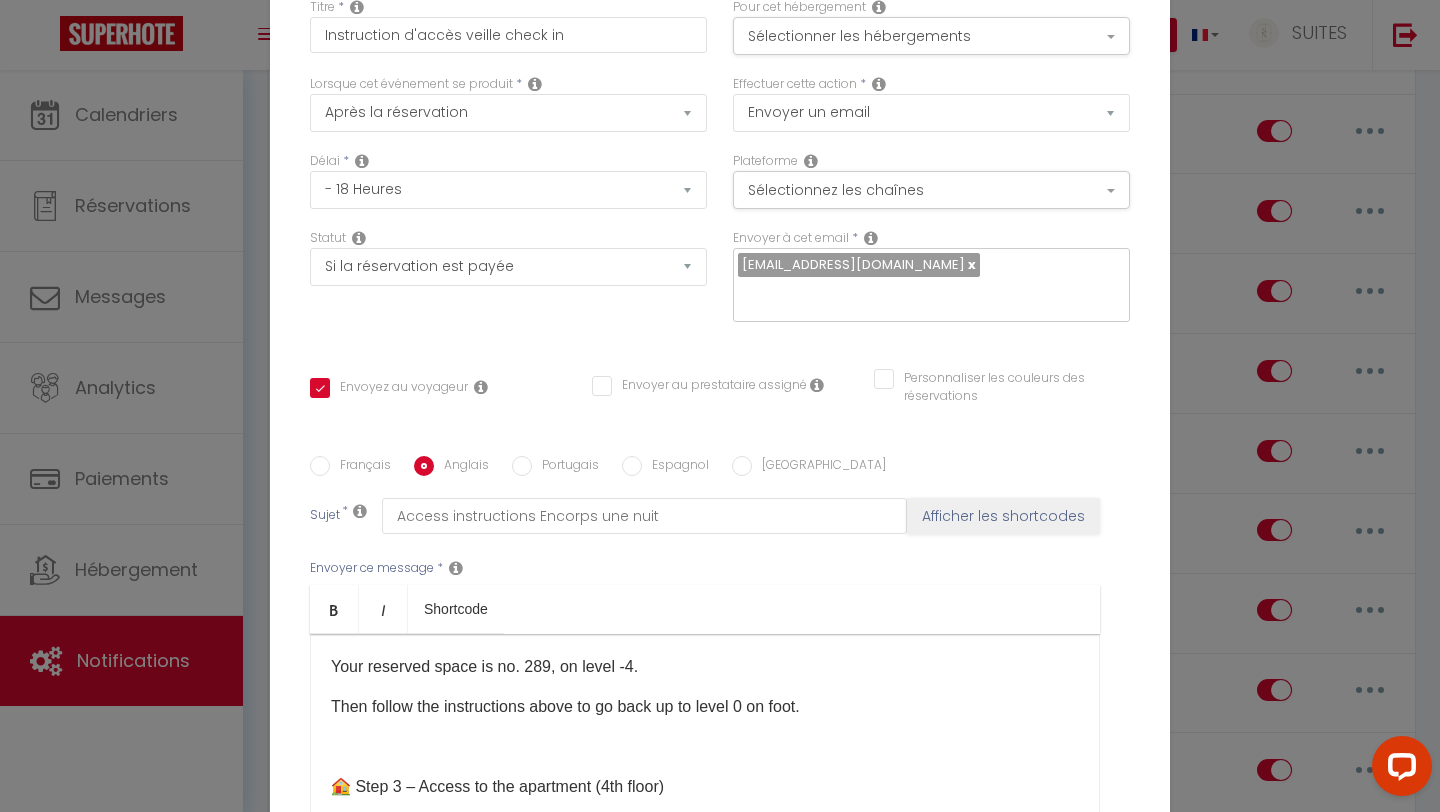 scroll, scrollTop: 953, scrollLeft: 0, axis: vertical 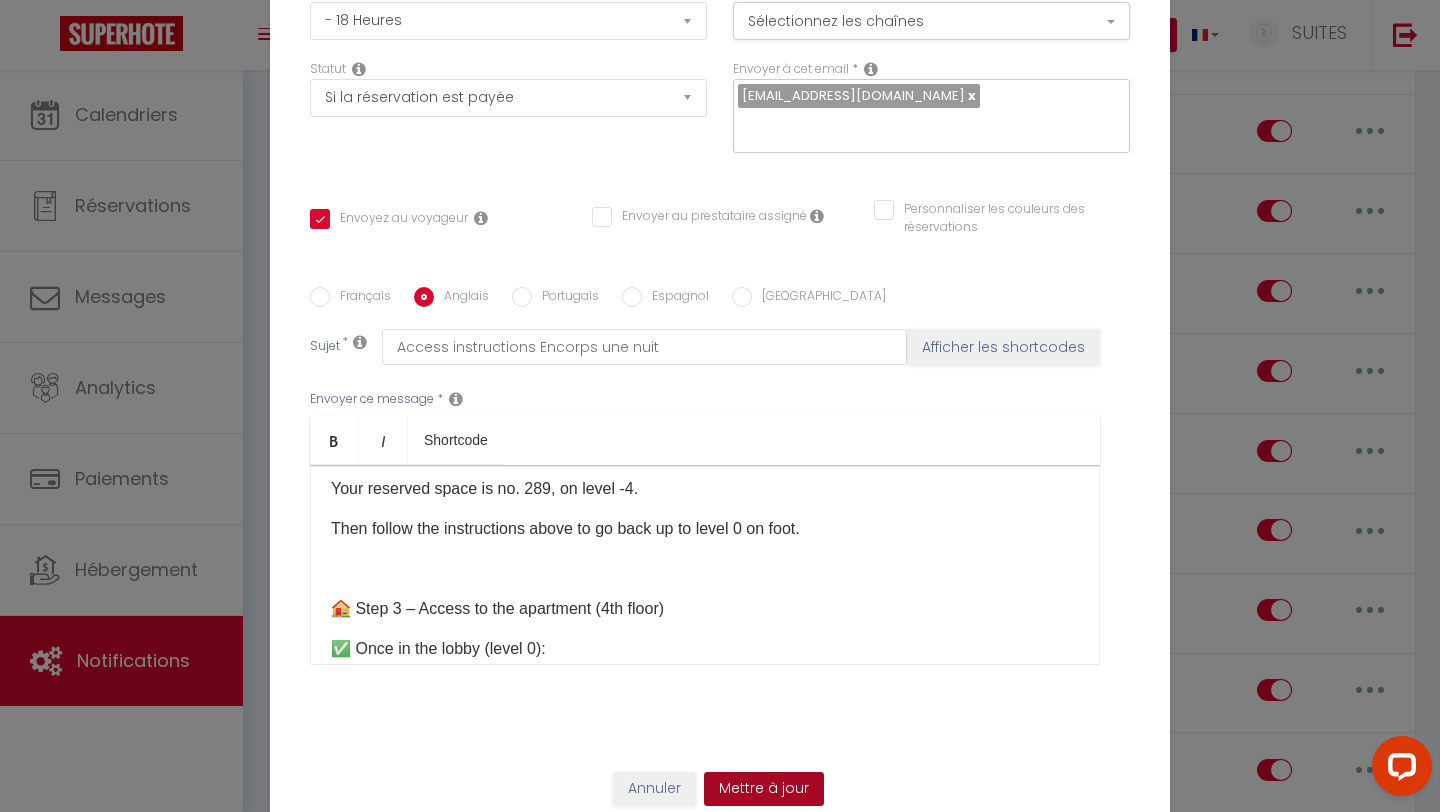 click on "Mettre à jour" at bounding box center (764, 789) 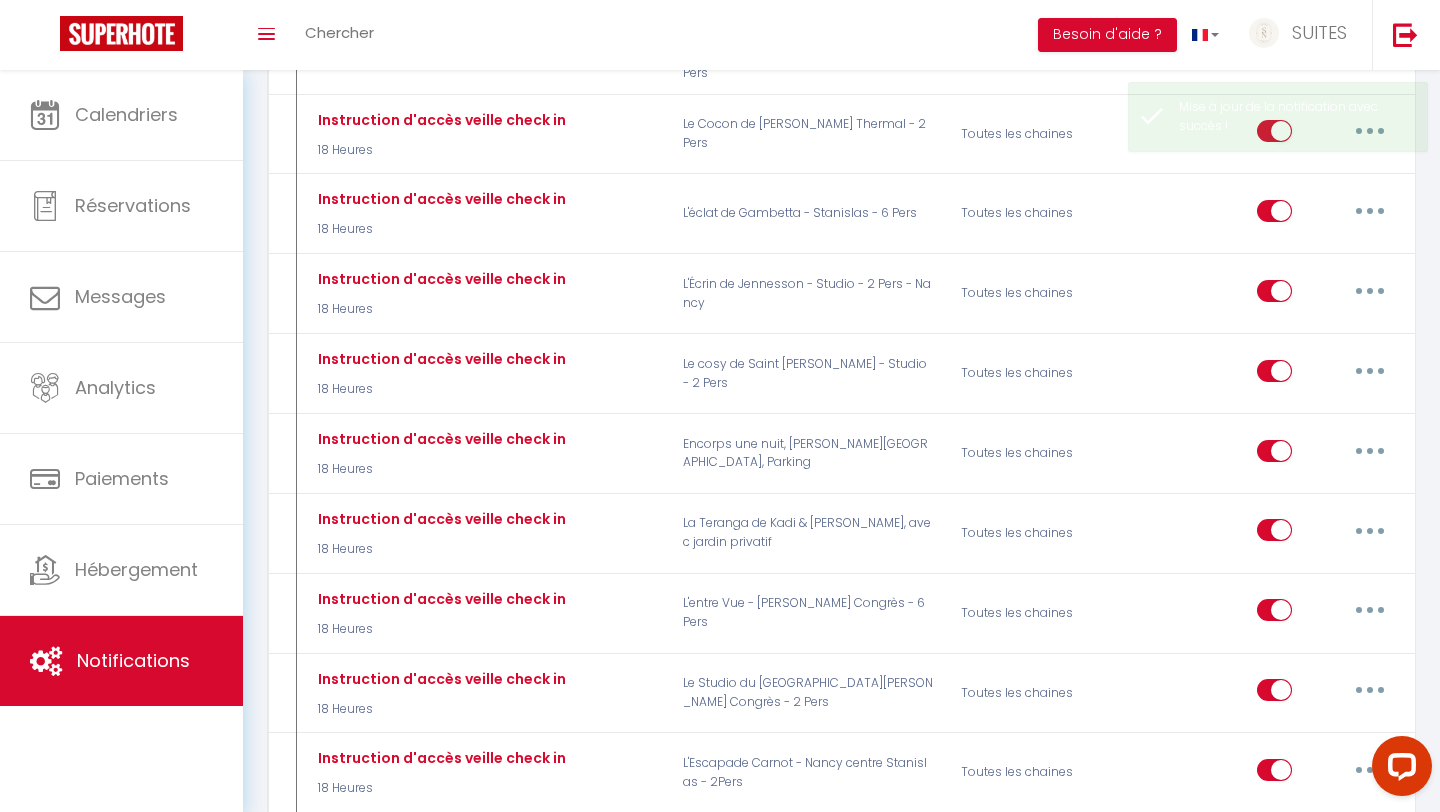 scroll, scrollTop: 0, scrollLeft: 0, axis: both 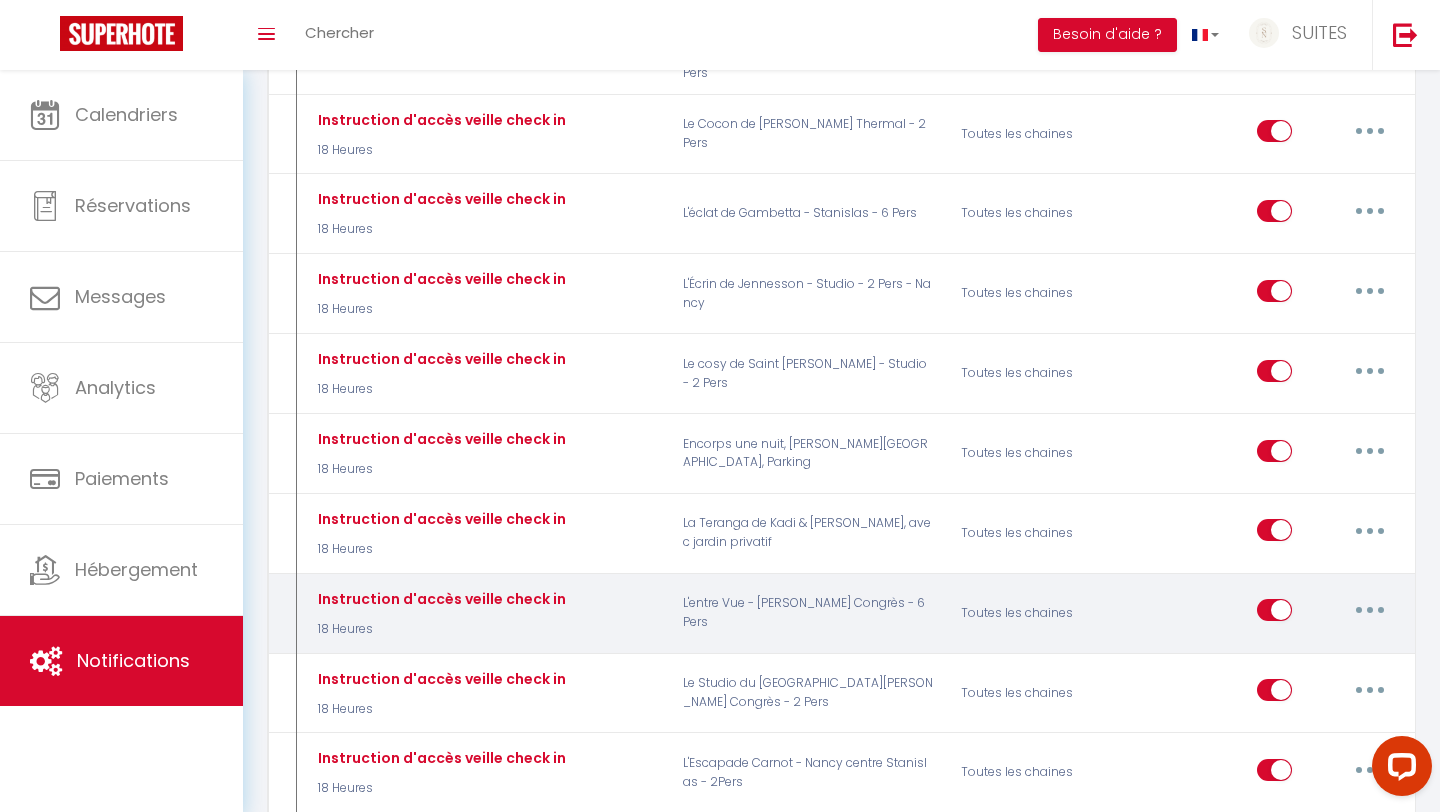 click at bounding box center [1370, 610] 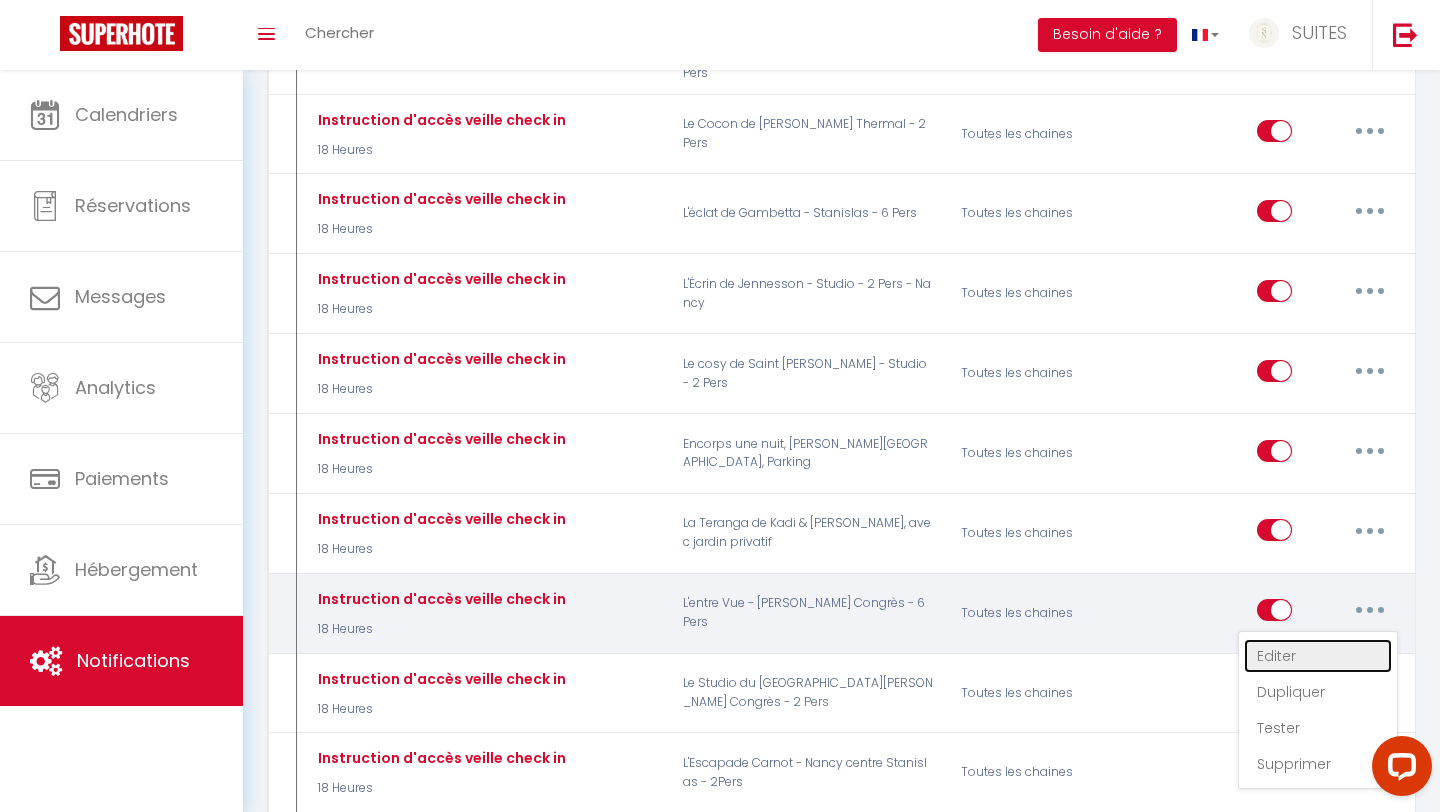 click on "Editer" at bounding box center [1318, 656] 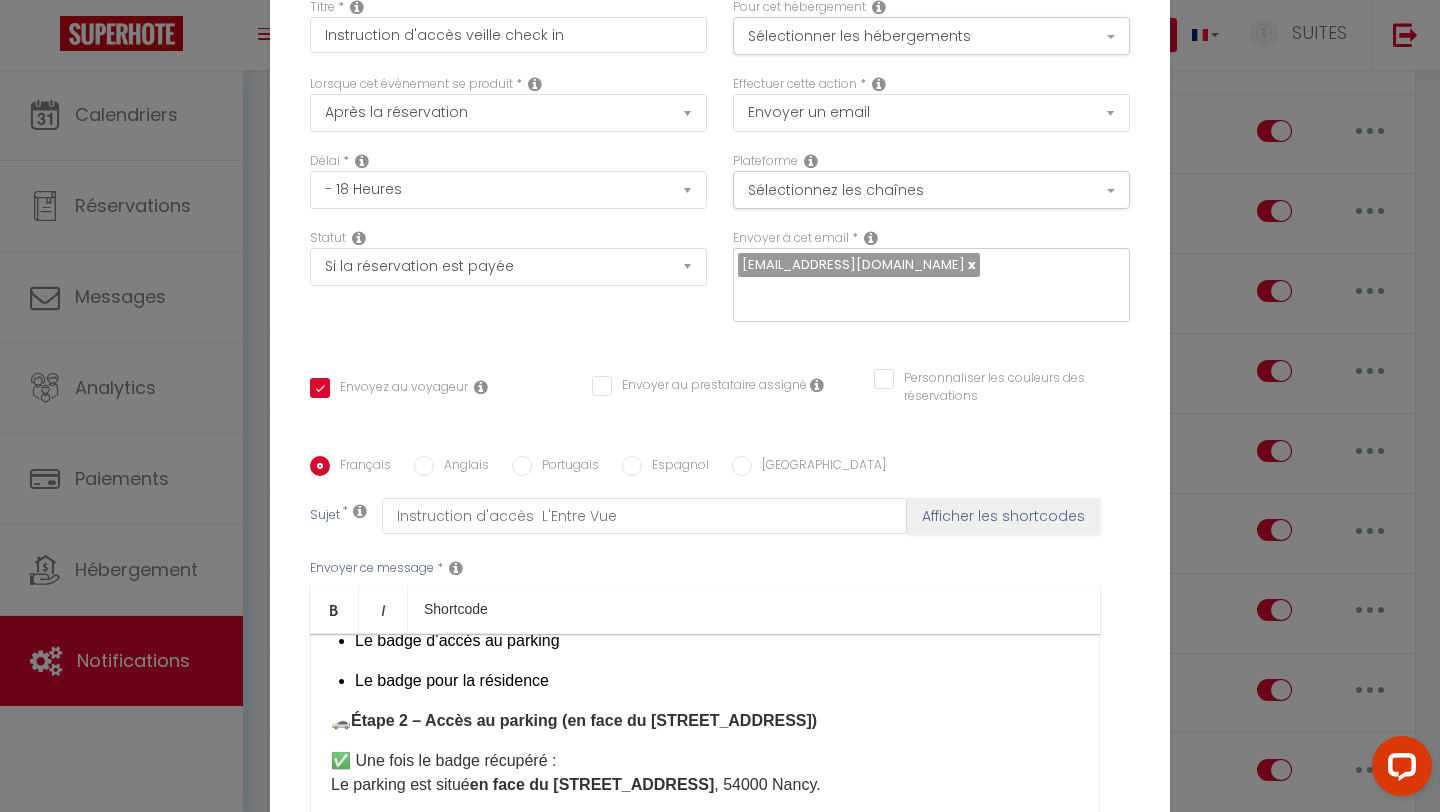 scroll, scrollTop: 335, scrollLeft: 0, axis: vertical 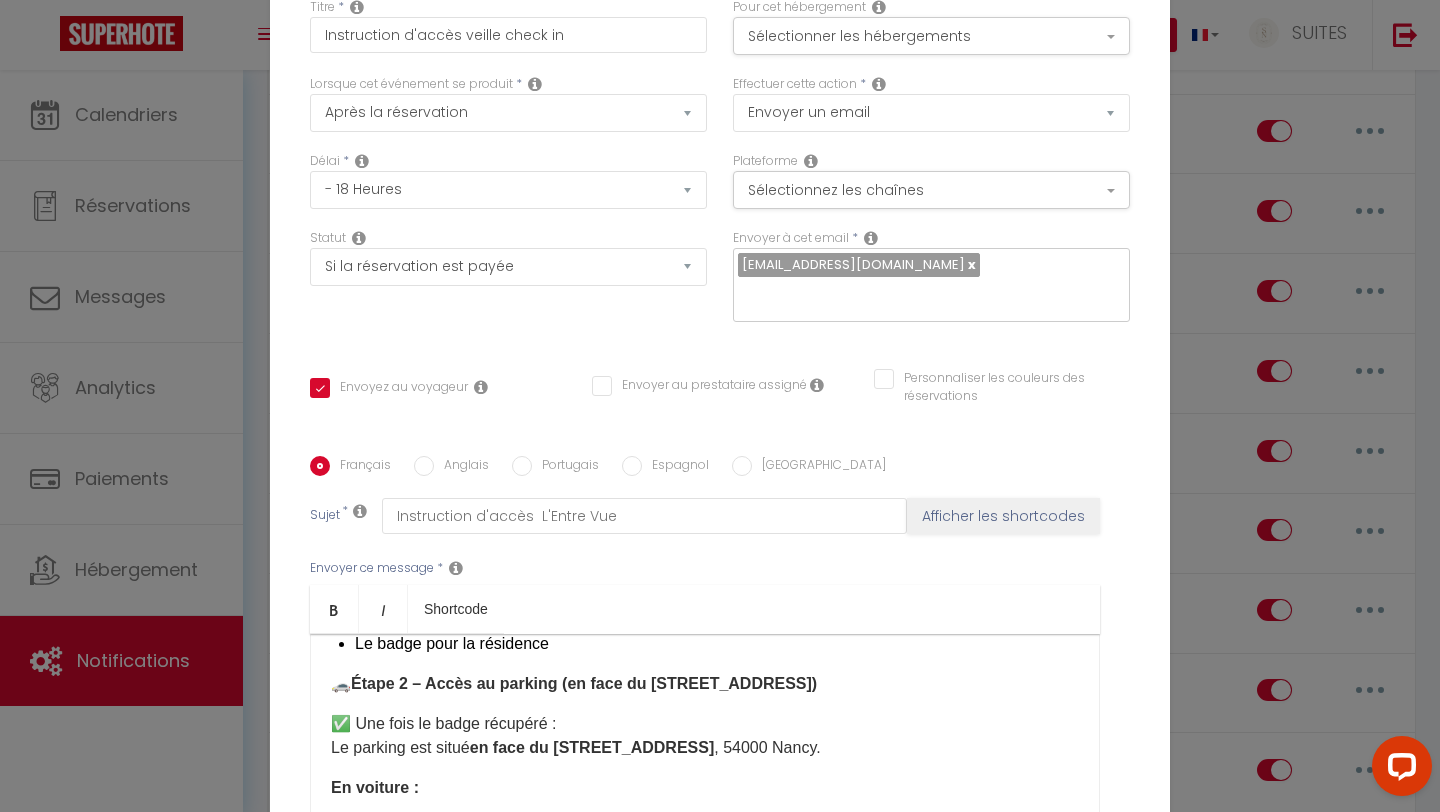 click on "Anglais" at bounding box center [424, 466] 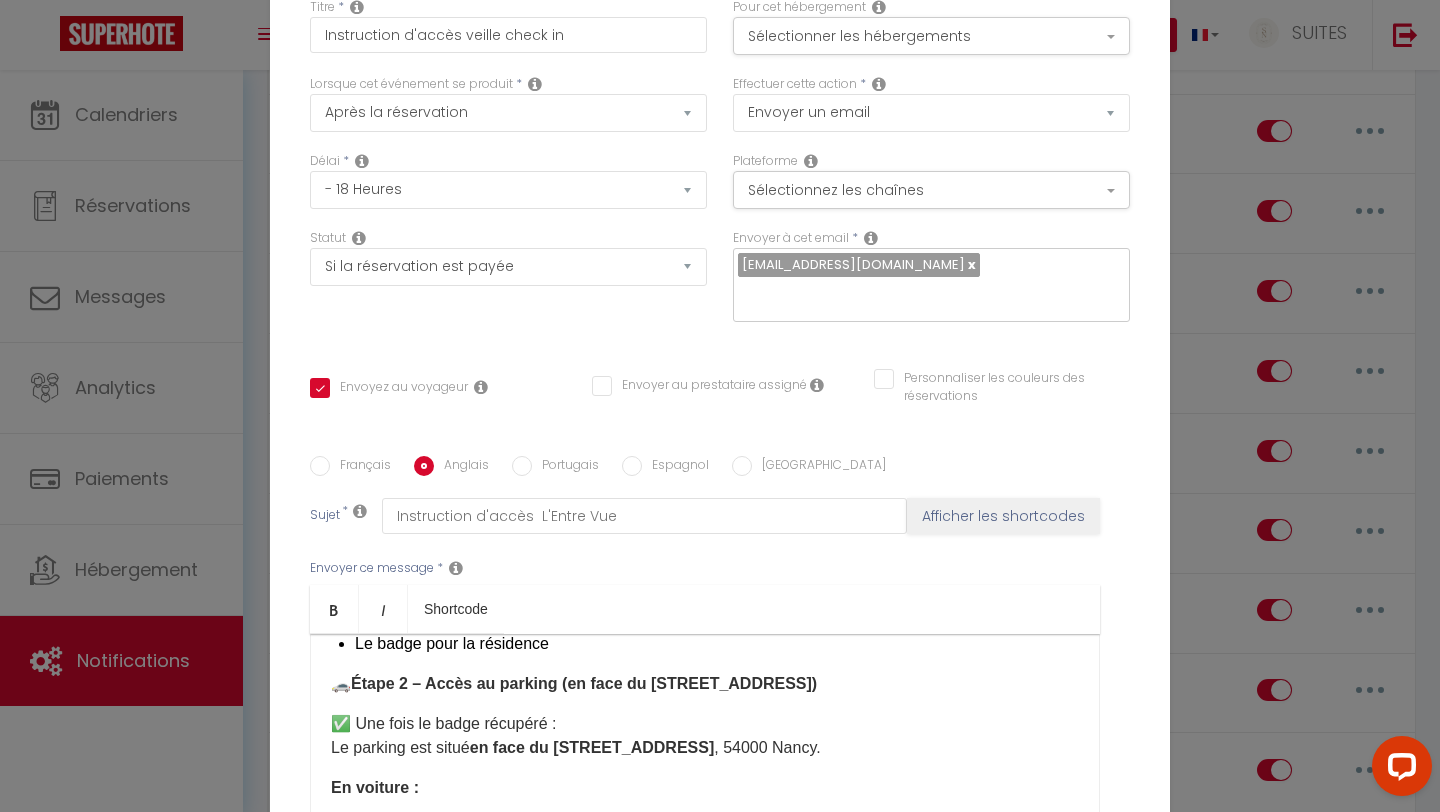 checkbox on "true" 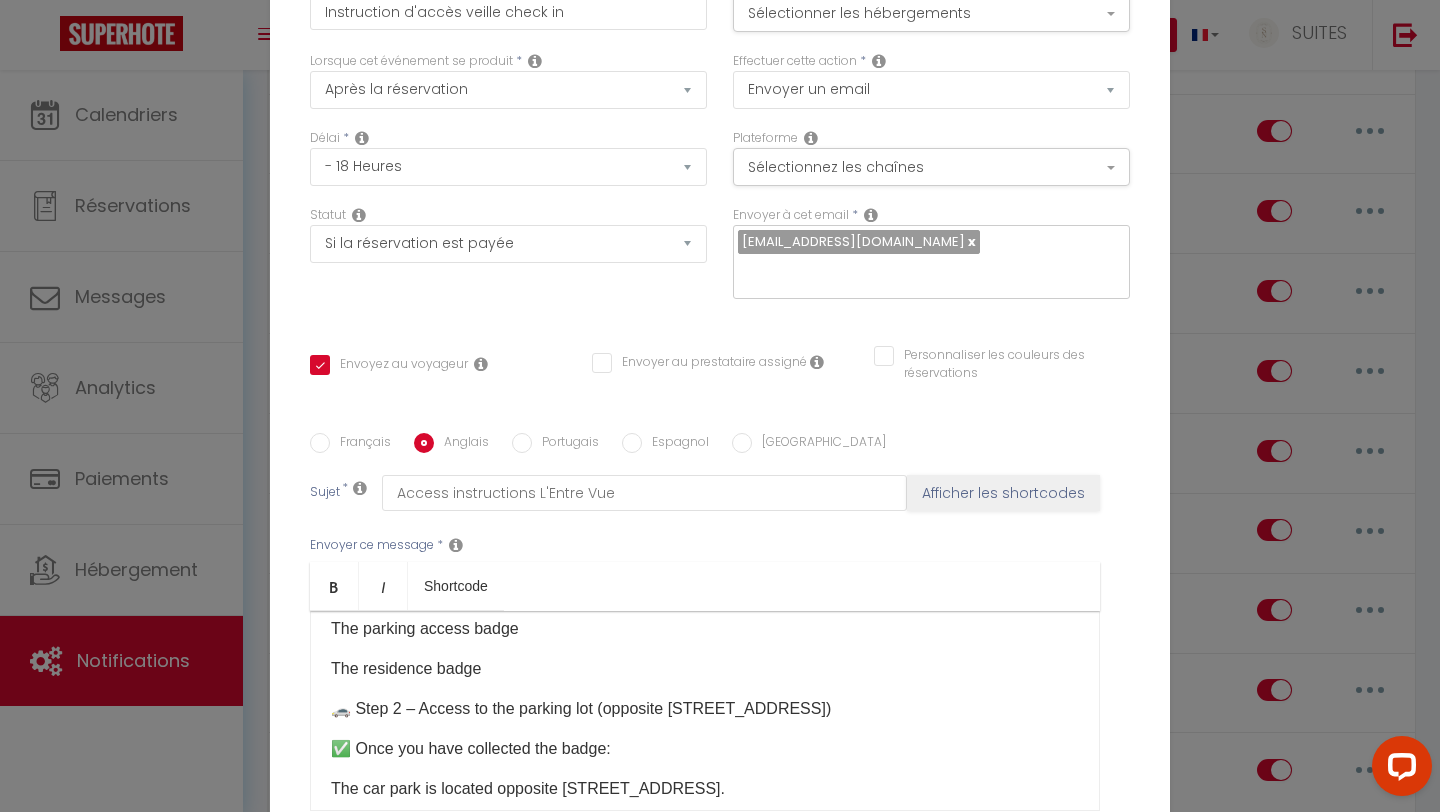 scroll, scrollTop: 0, scrollLeft: 0, axis: both 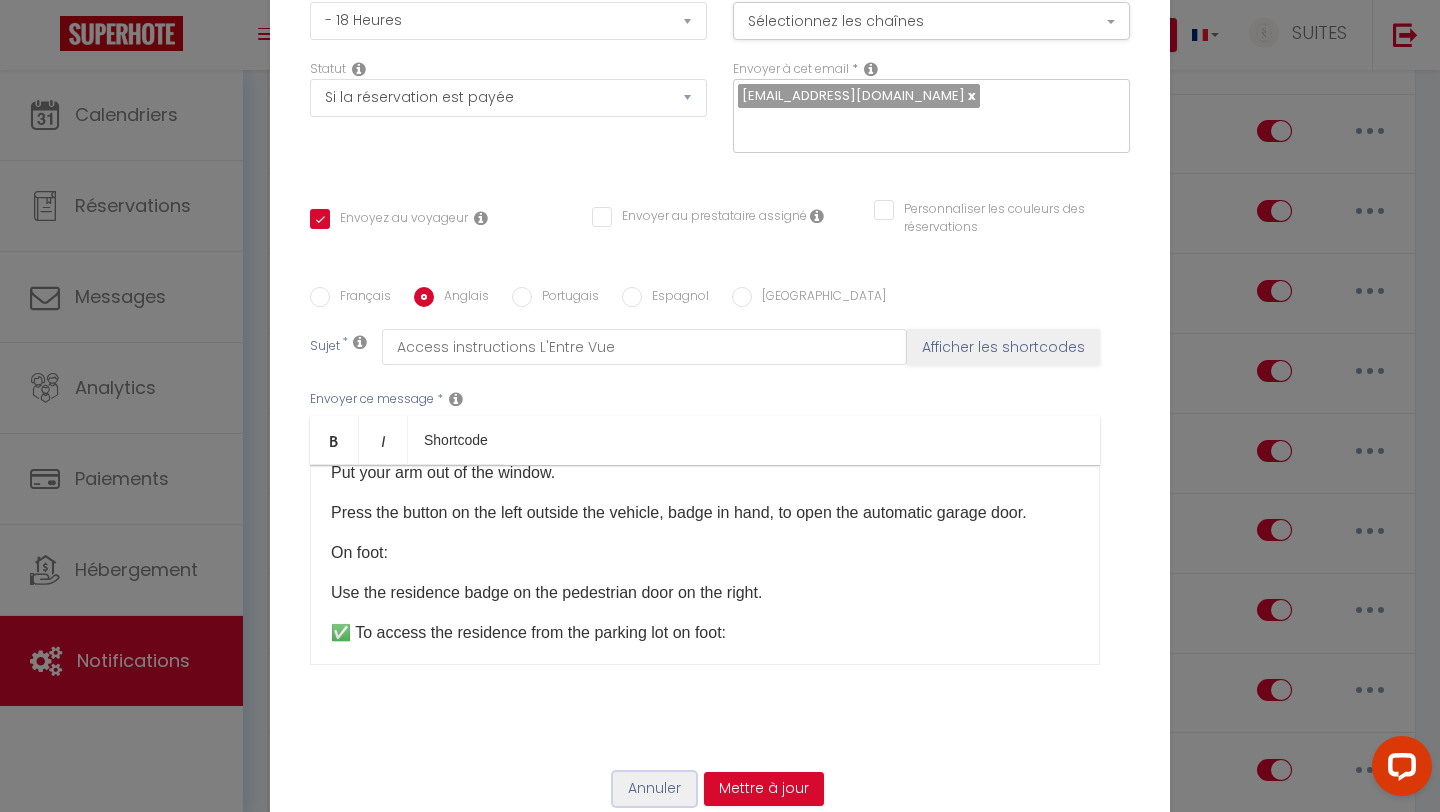 click on "Annuler" at bounding box center [654, 789] 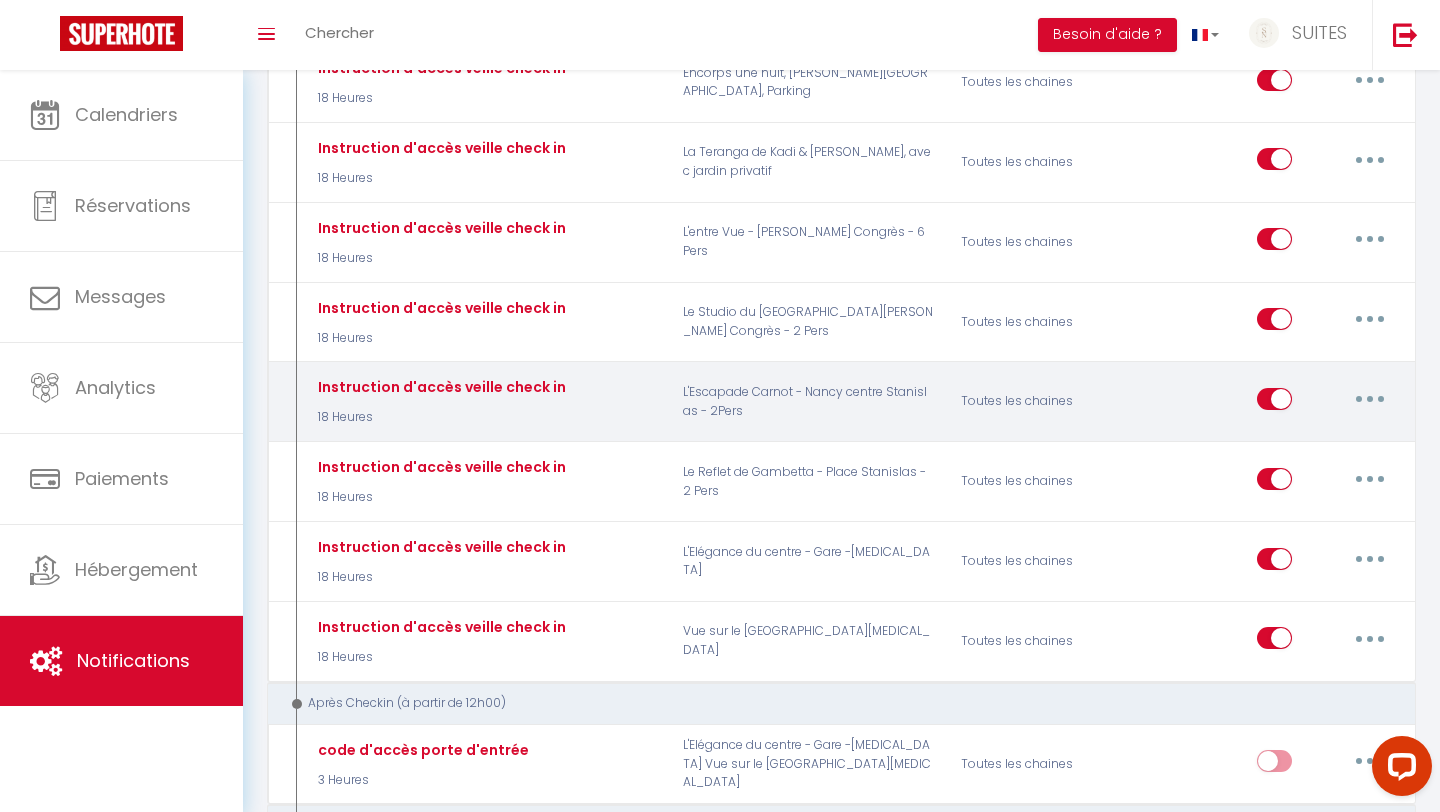 scroll, scrollTop: 1371, scrollLeft: 0, axis: vertical 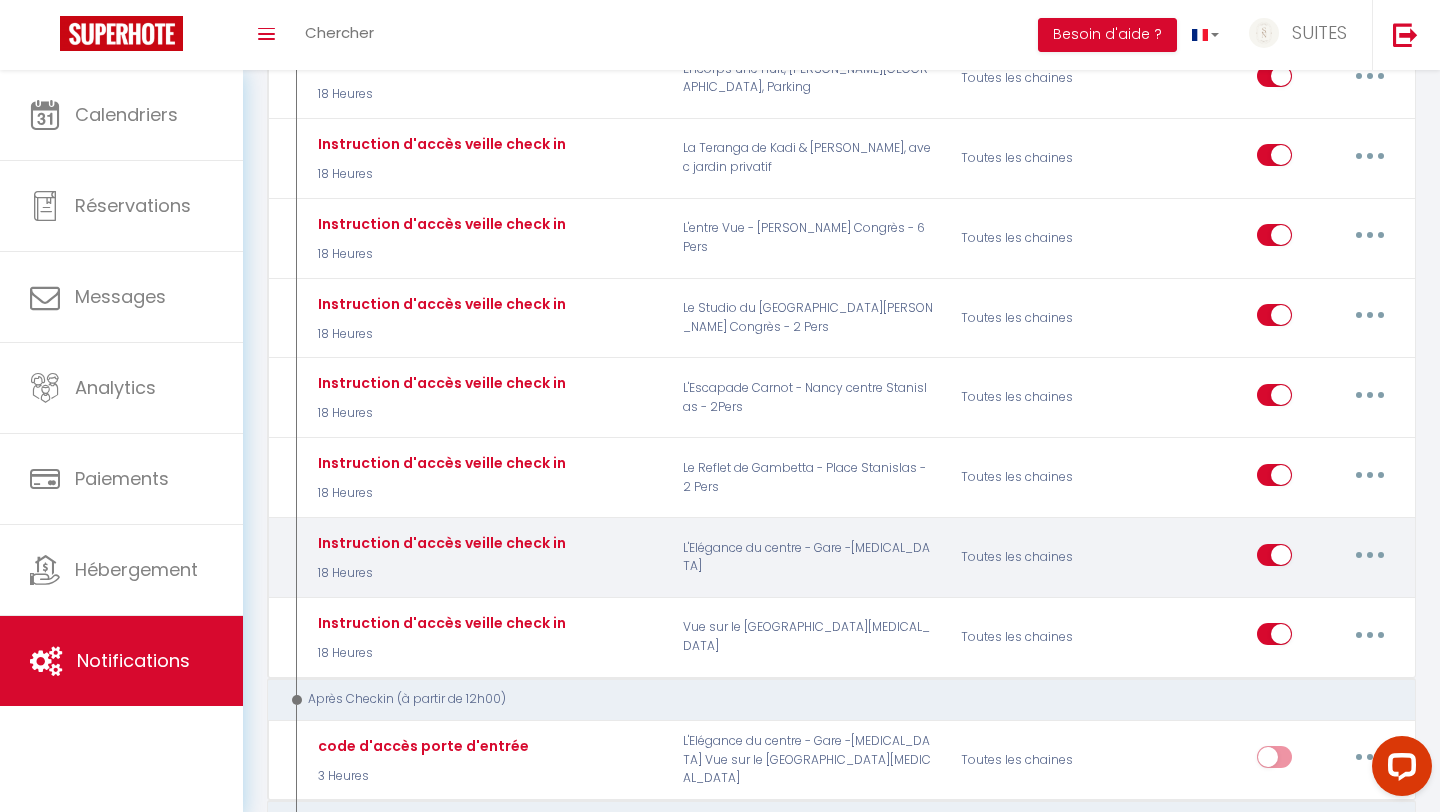 click at bounding box center (1370, 555) 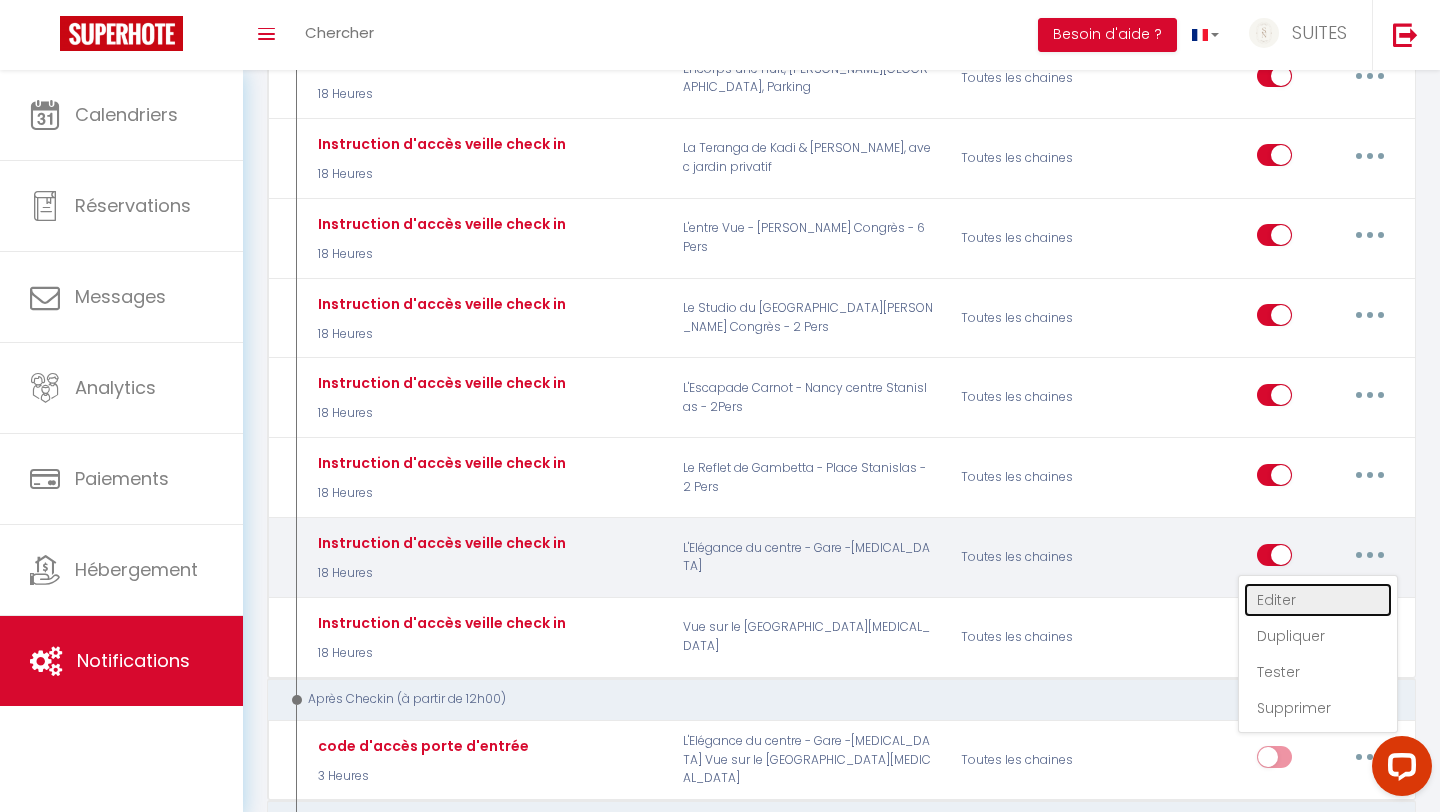 click on "Editer" at bounding box center (1318, 600) 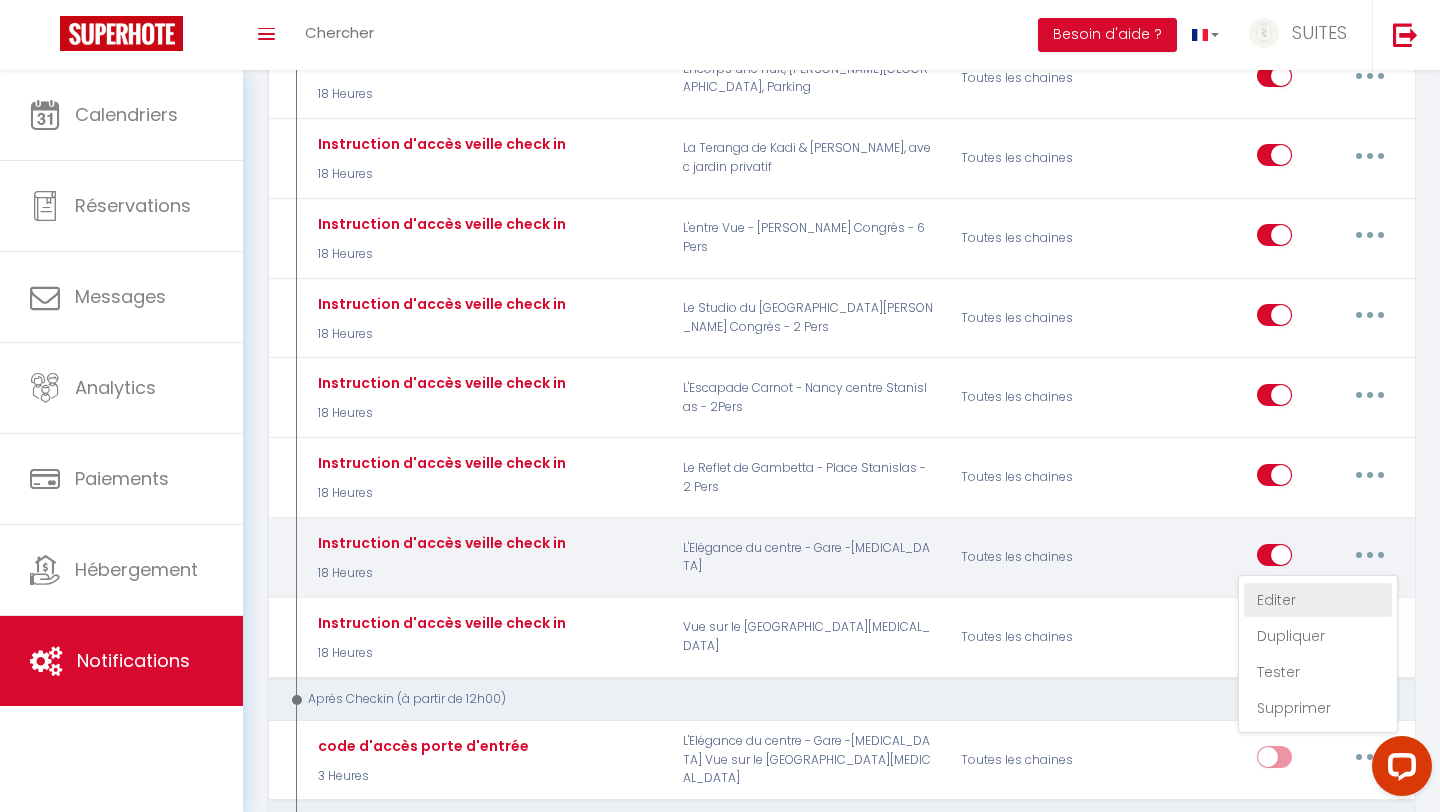 checkbox on "true" 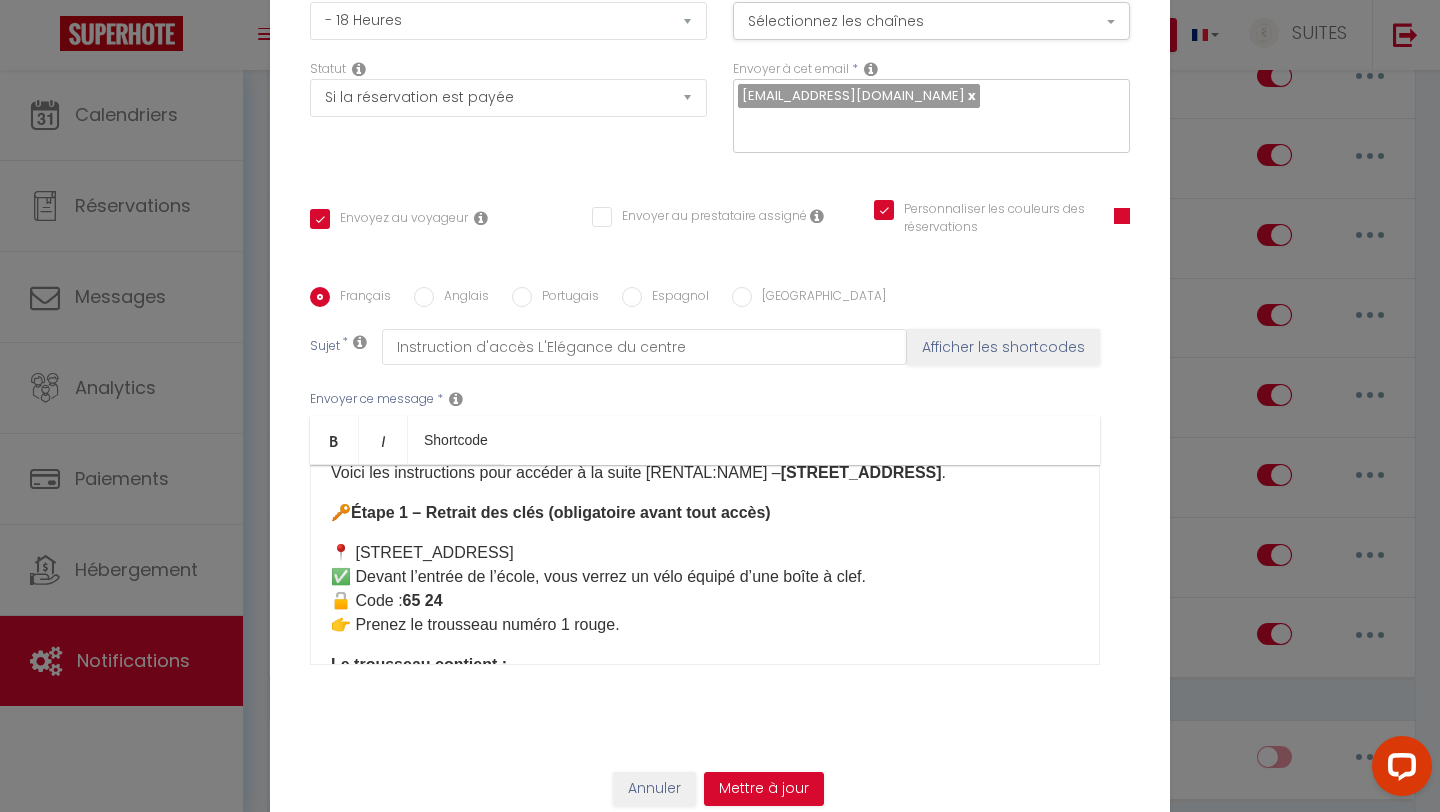 scroll, scrollTop: 51, scrollLeft: 0, axis: vertical 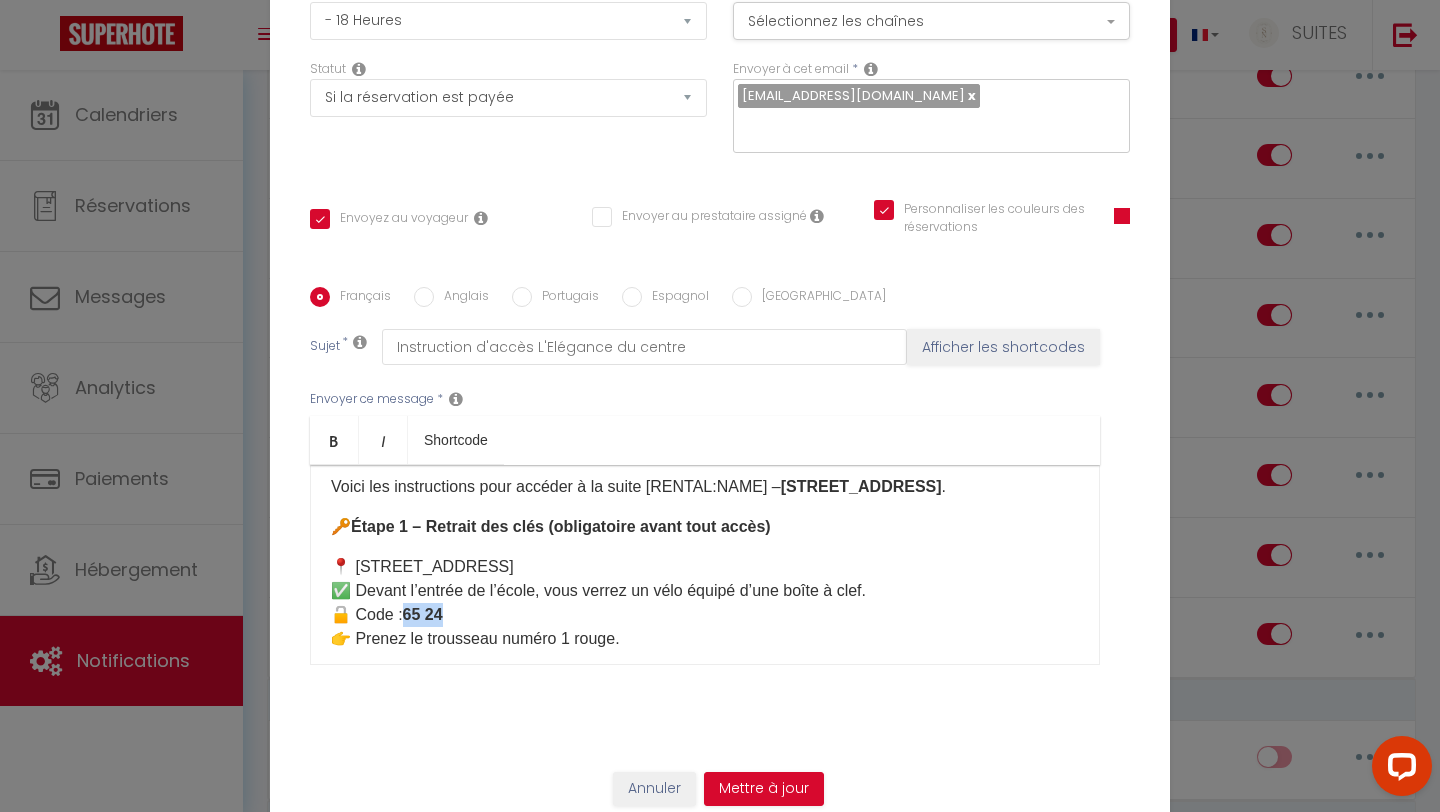 drag, startPoint x: 467, startPoint y: 605, endPoint x: 411, endPoint y: 597, distance: 56.568542 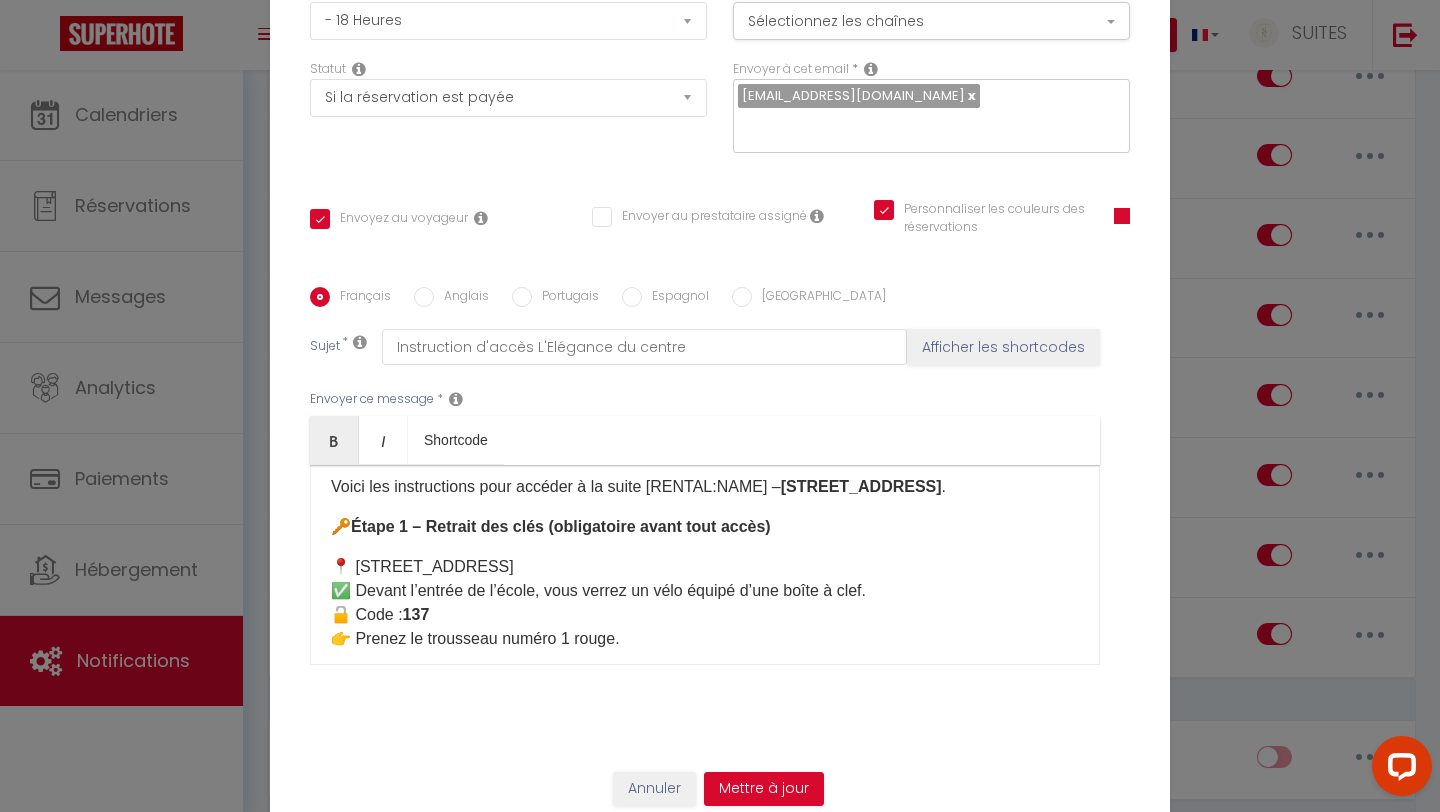 click on "Anglais" at bounding box center (424, 297) 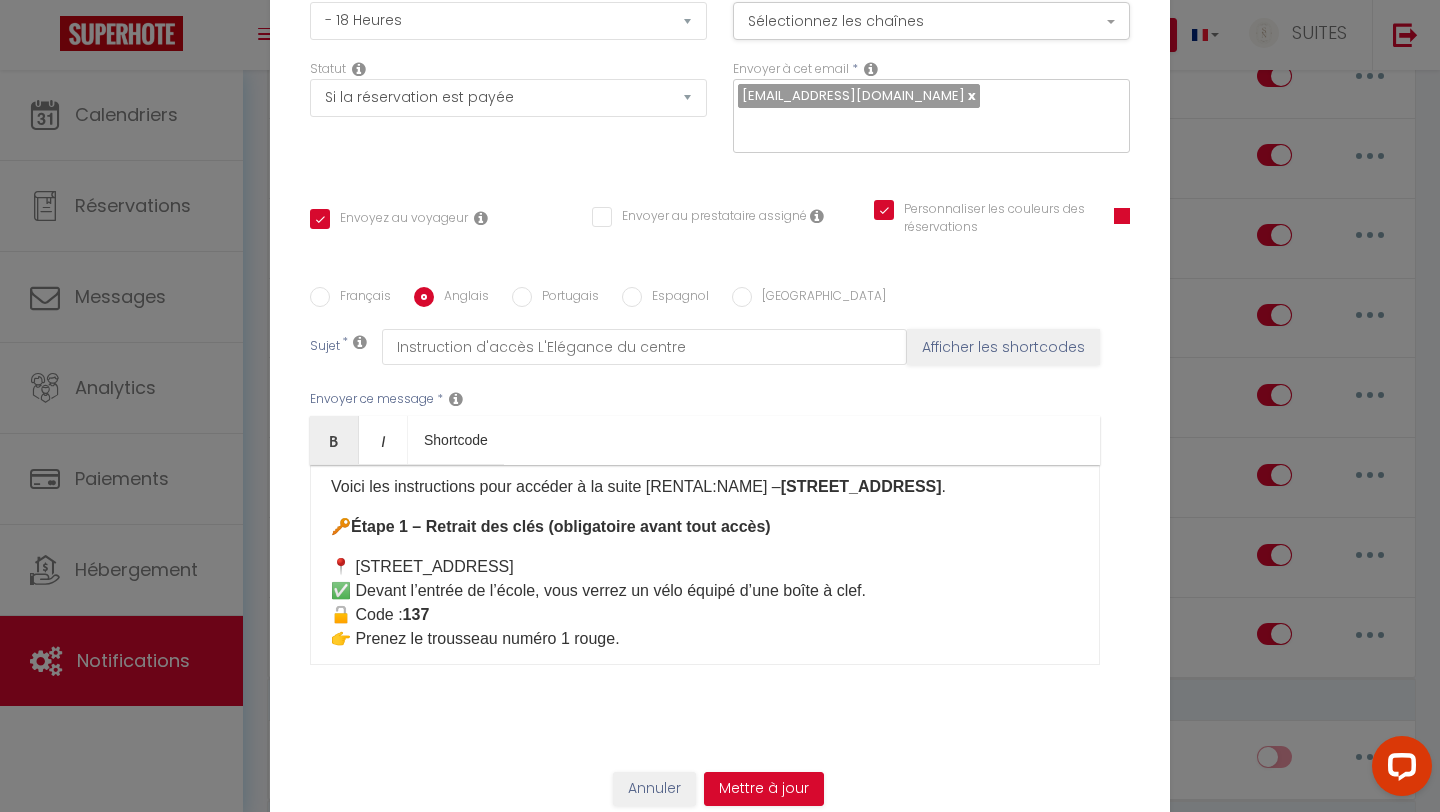 checkbox on "true" 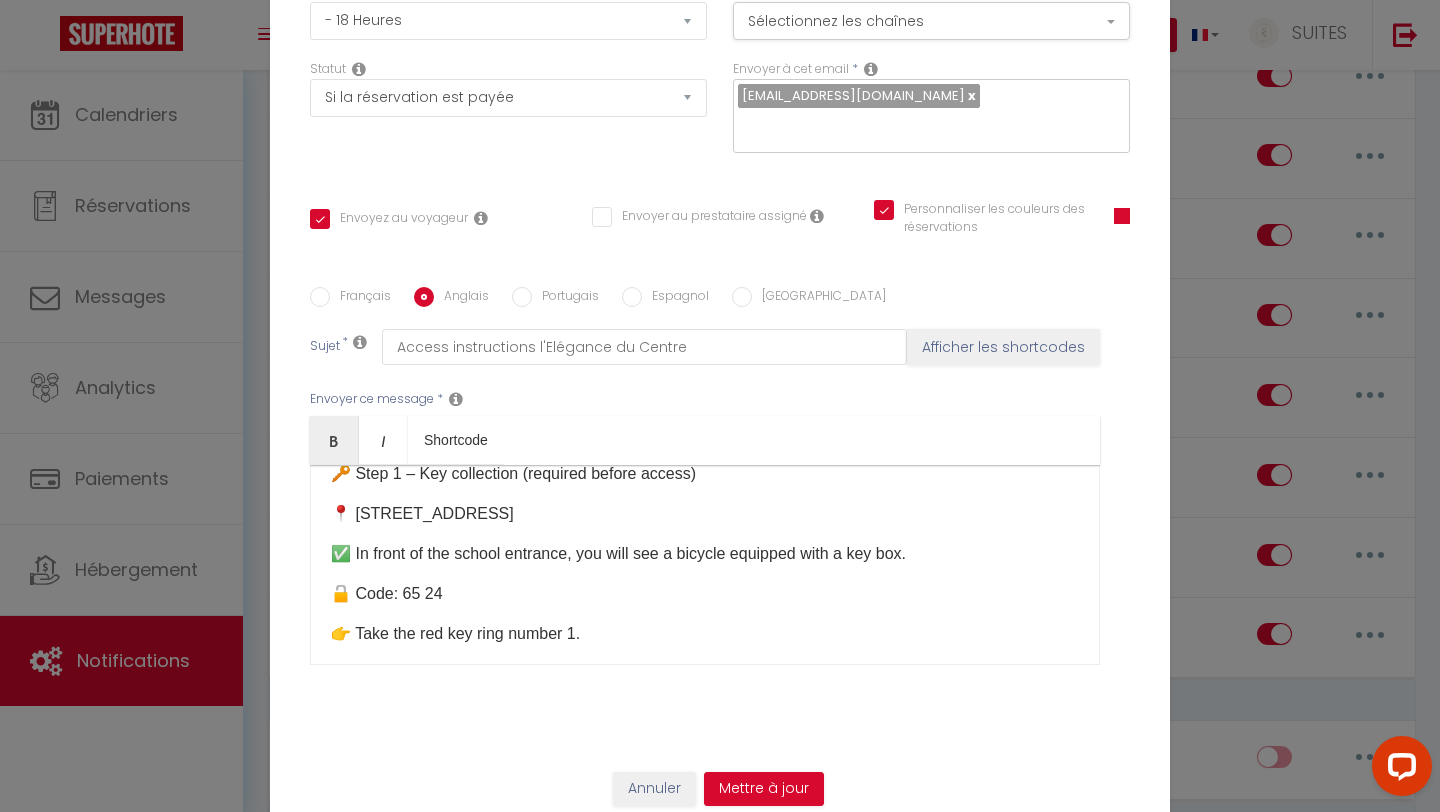 scroll, scrollTop: 109, scrollLeft: 0, axis: vertical 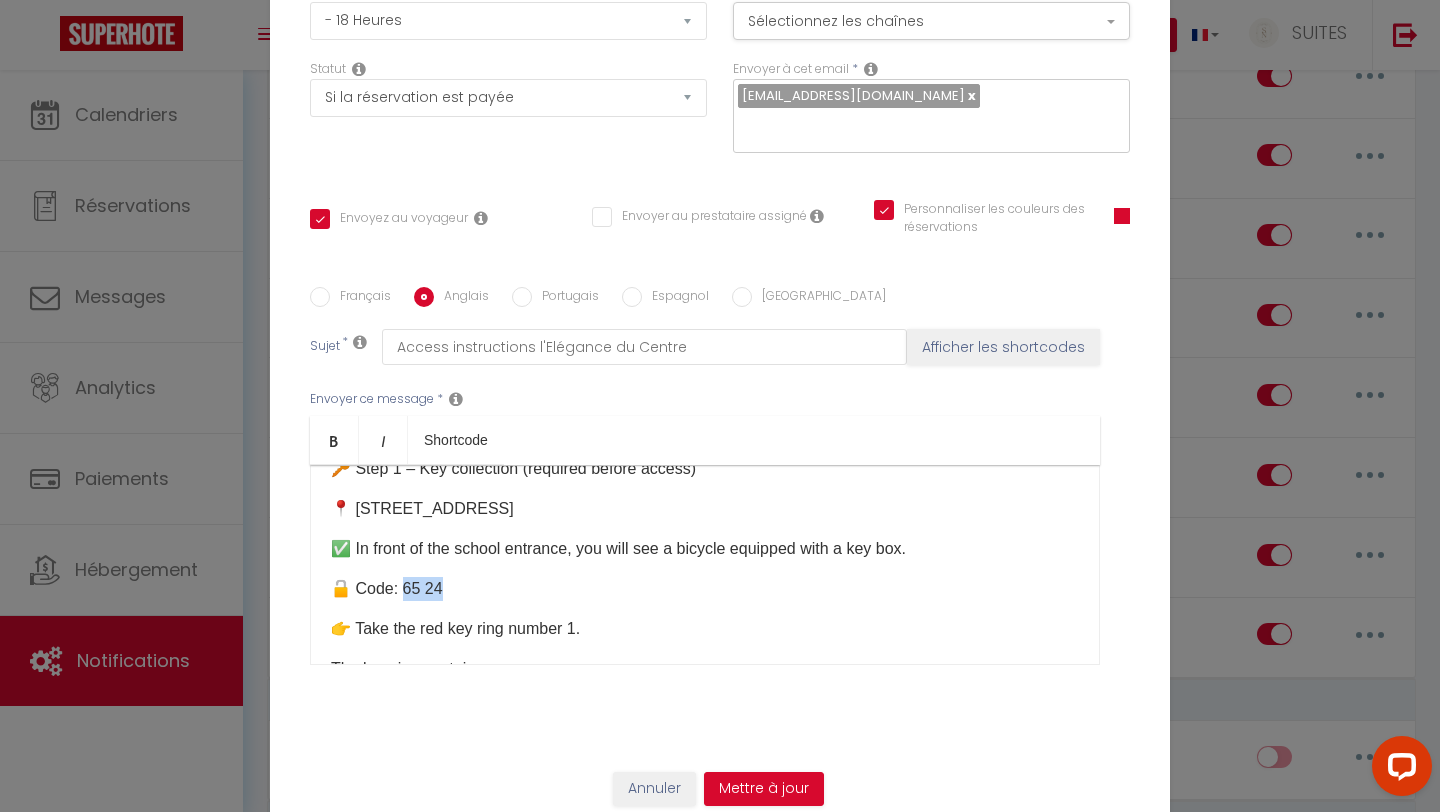 drag, startPoint x: 447, startPoint y: 583, endPoint x: 401, endPoint y: 573, distance: 47.07441 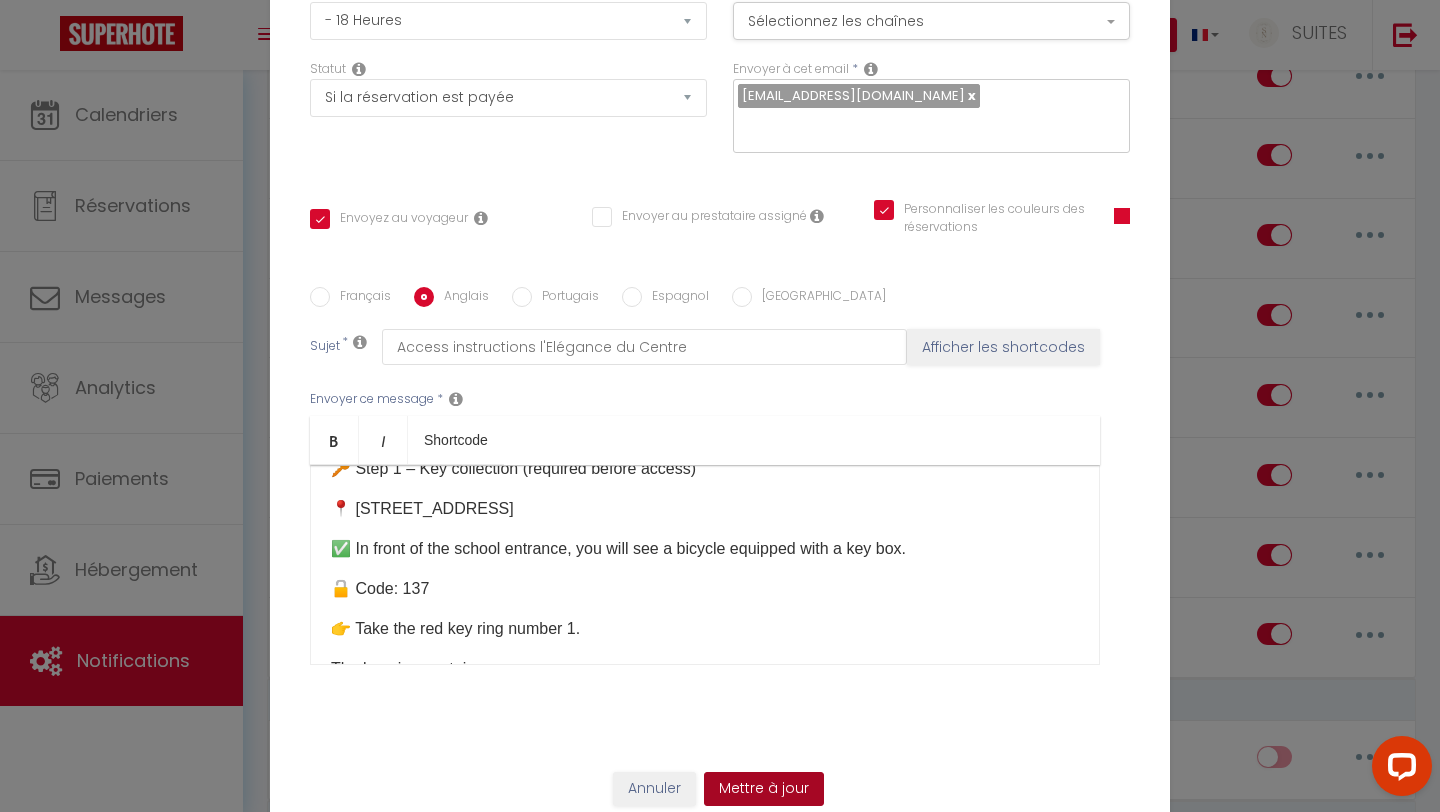 click on "Mettre à jour" at bounding box center (764, 789) 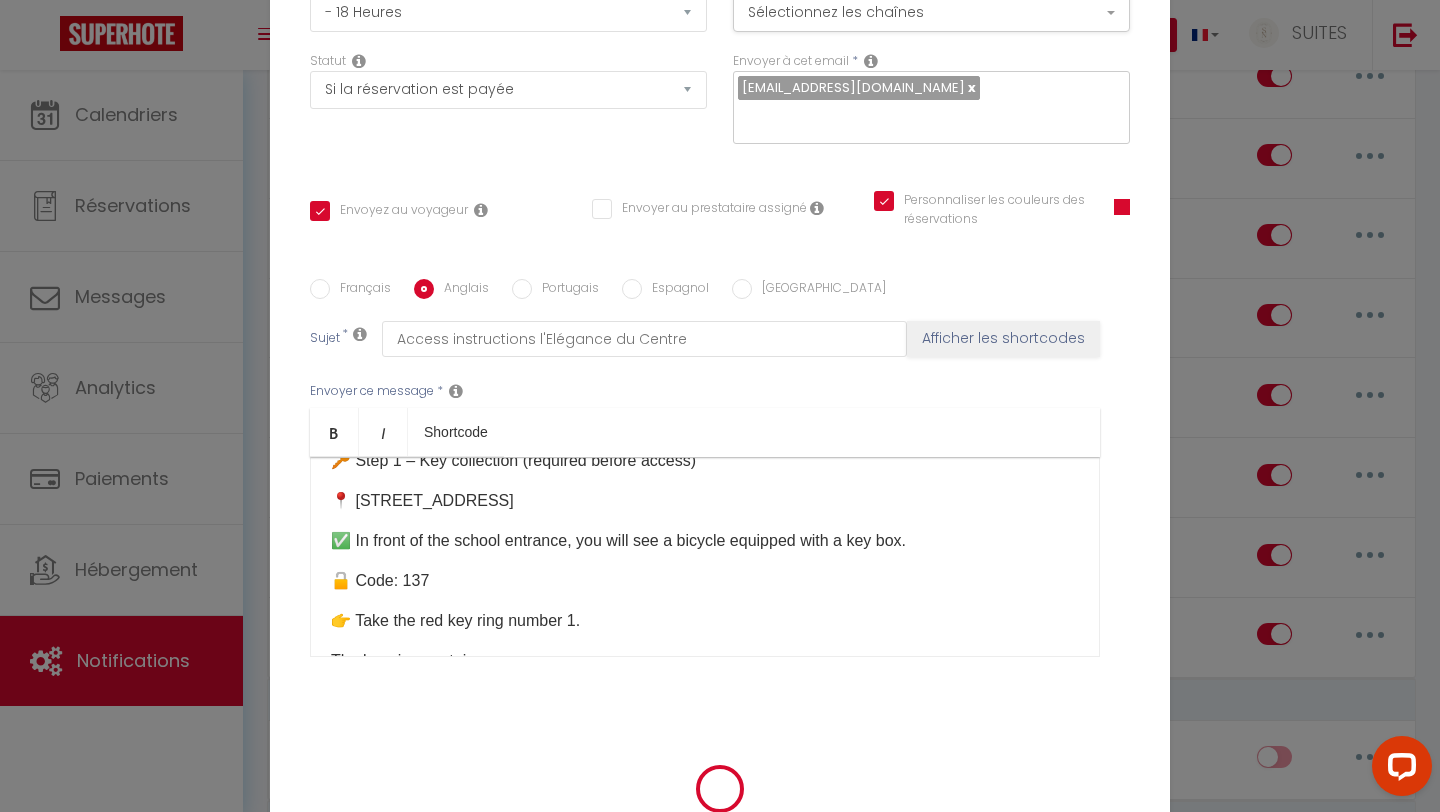 type 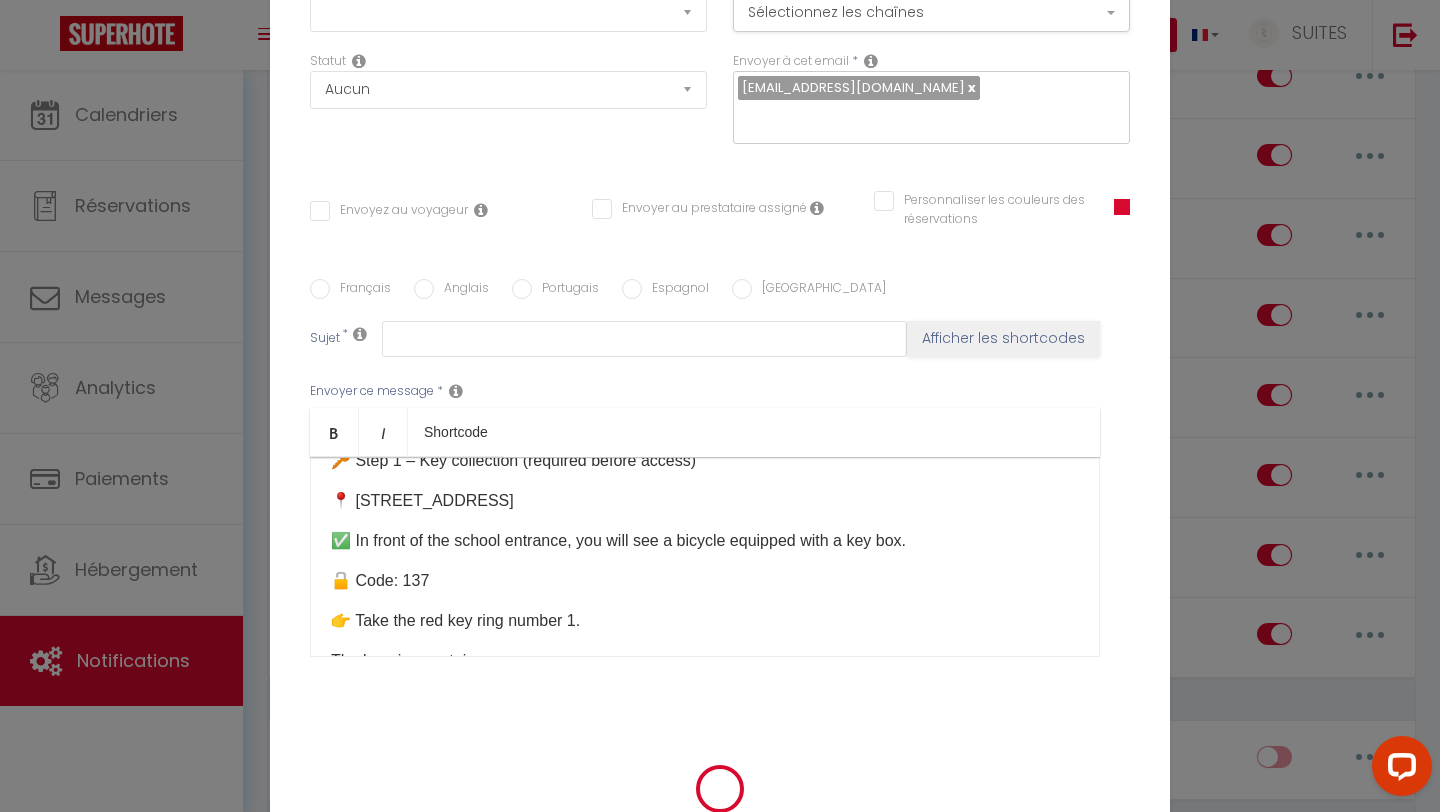 scroll, scrollTop: 0, scrollLeft: 0, axis: both 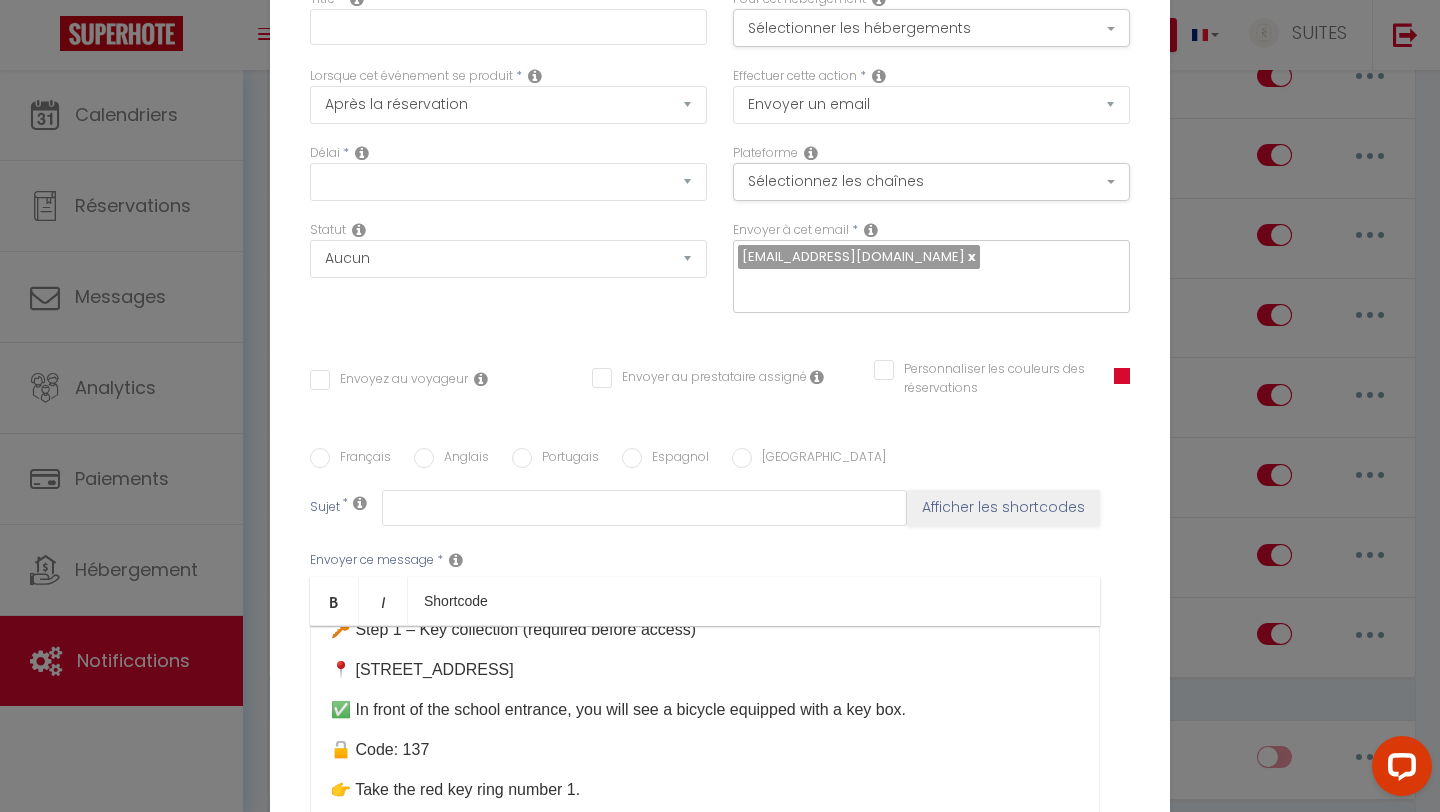 select 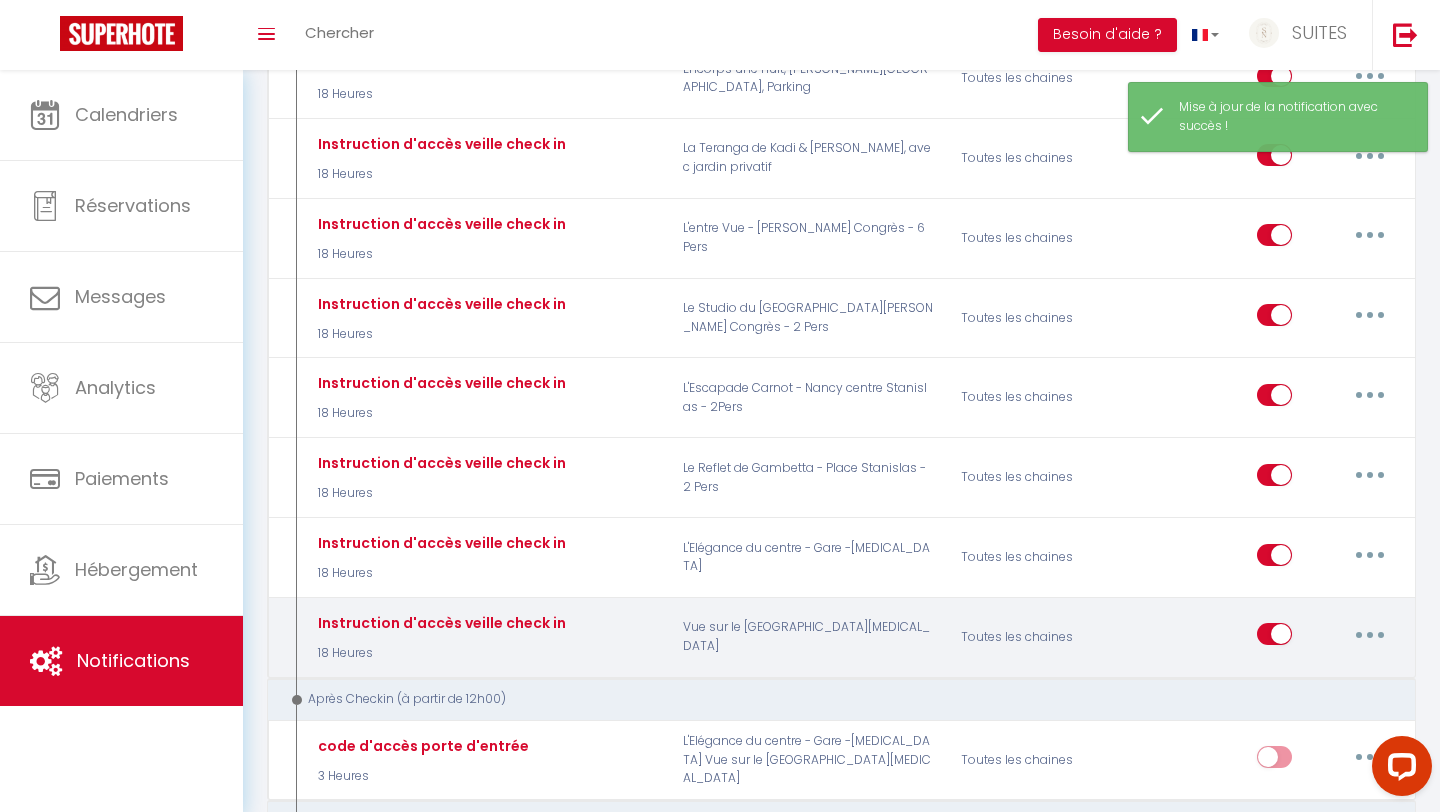 click at bounding box center (1370, 635) 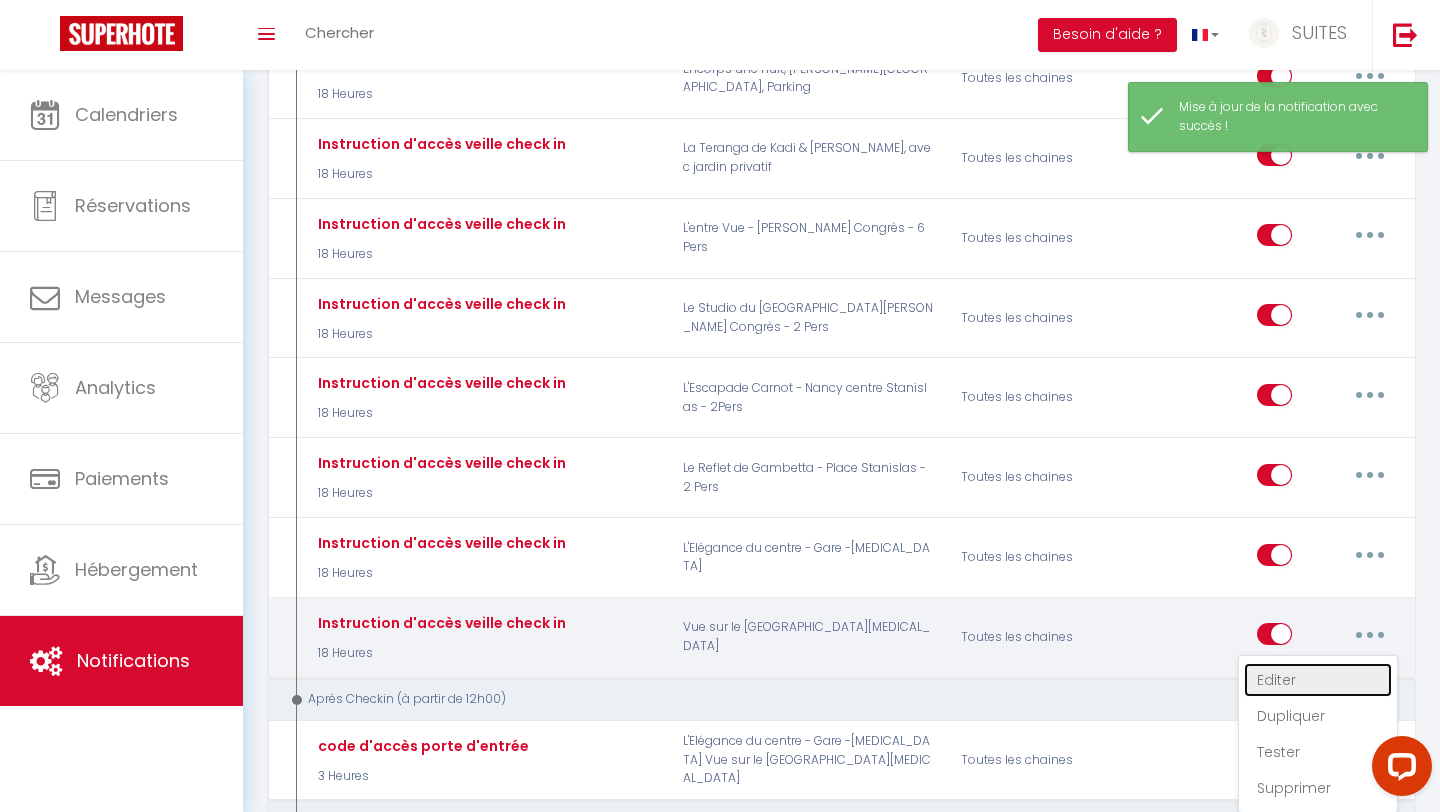 click on "Editer" at bounding box center [1318, 680] 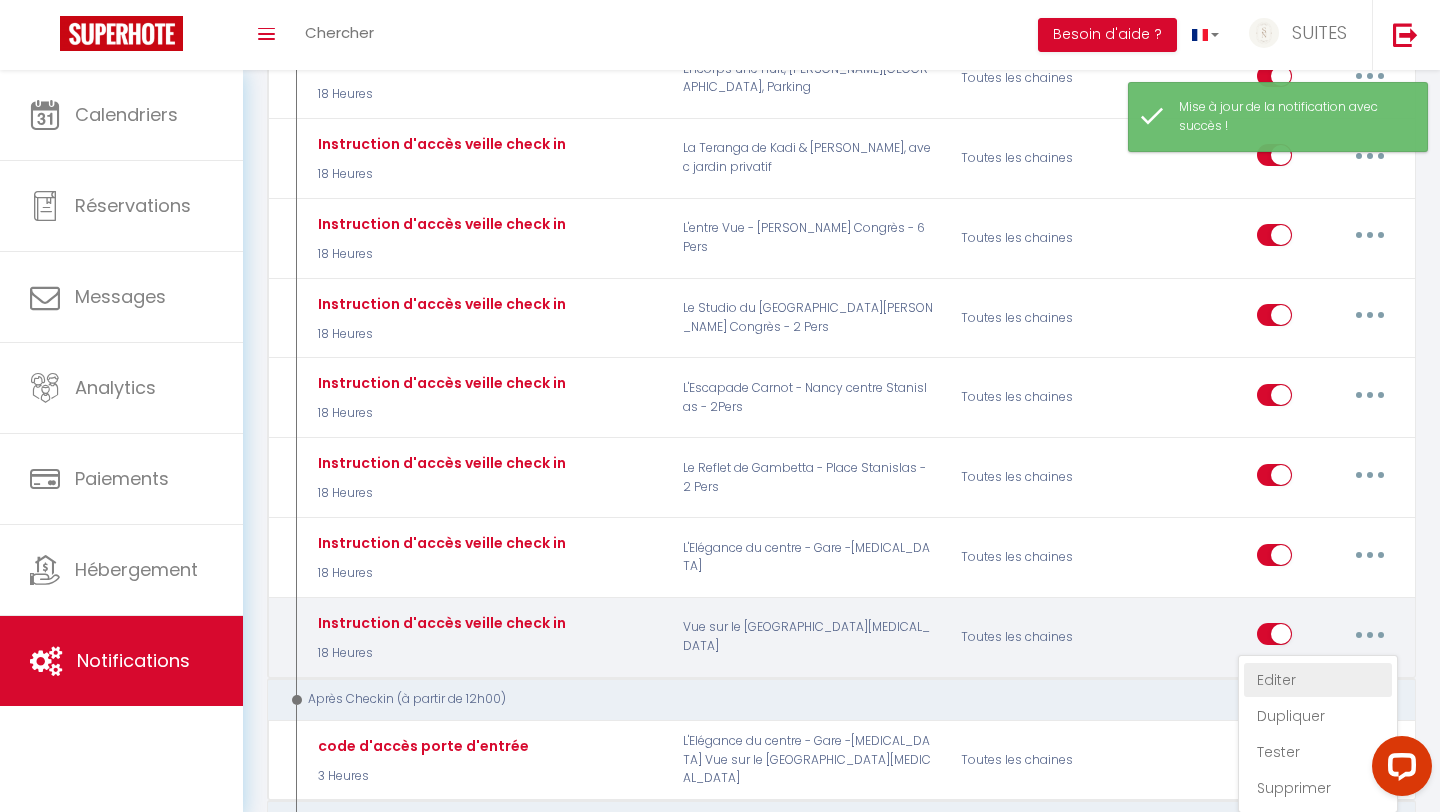 type on "Instruction d'accès veille check in" 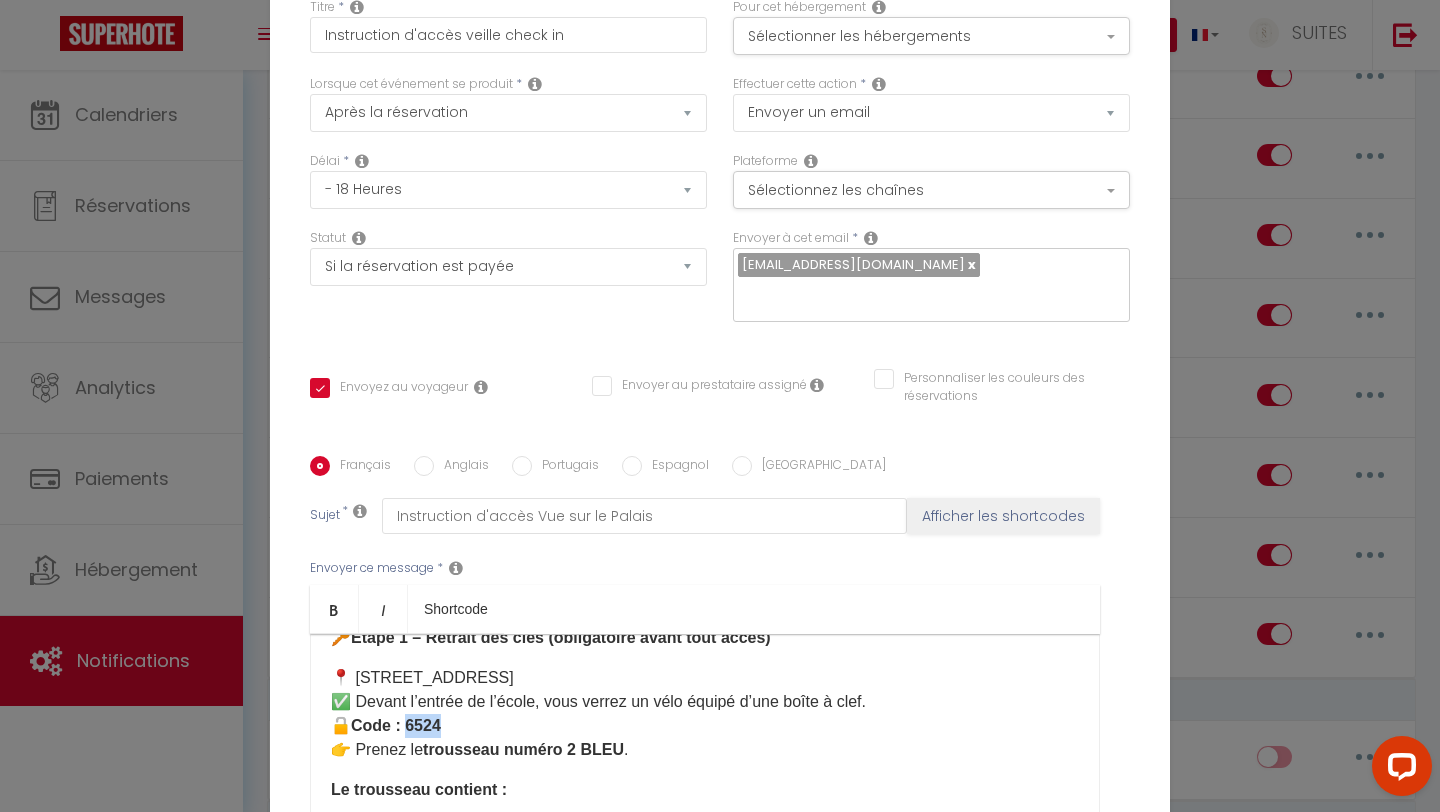 drag, startPoint x: 450, startPoint y: 544, endPoint x: 409, endPoint y: 544, distance: 41 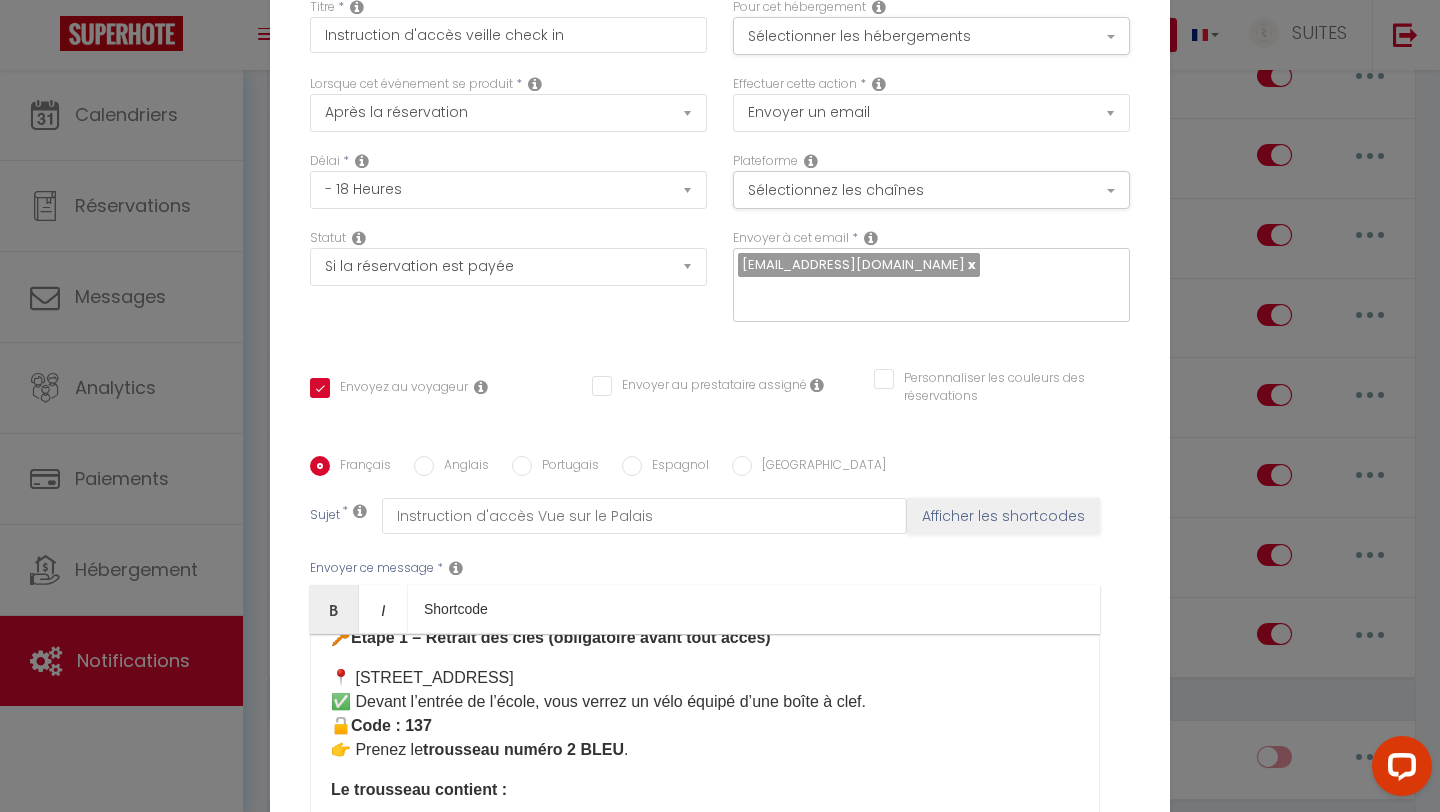 click on "Anglais" at bounding box center [424, 466] 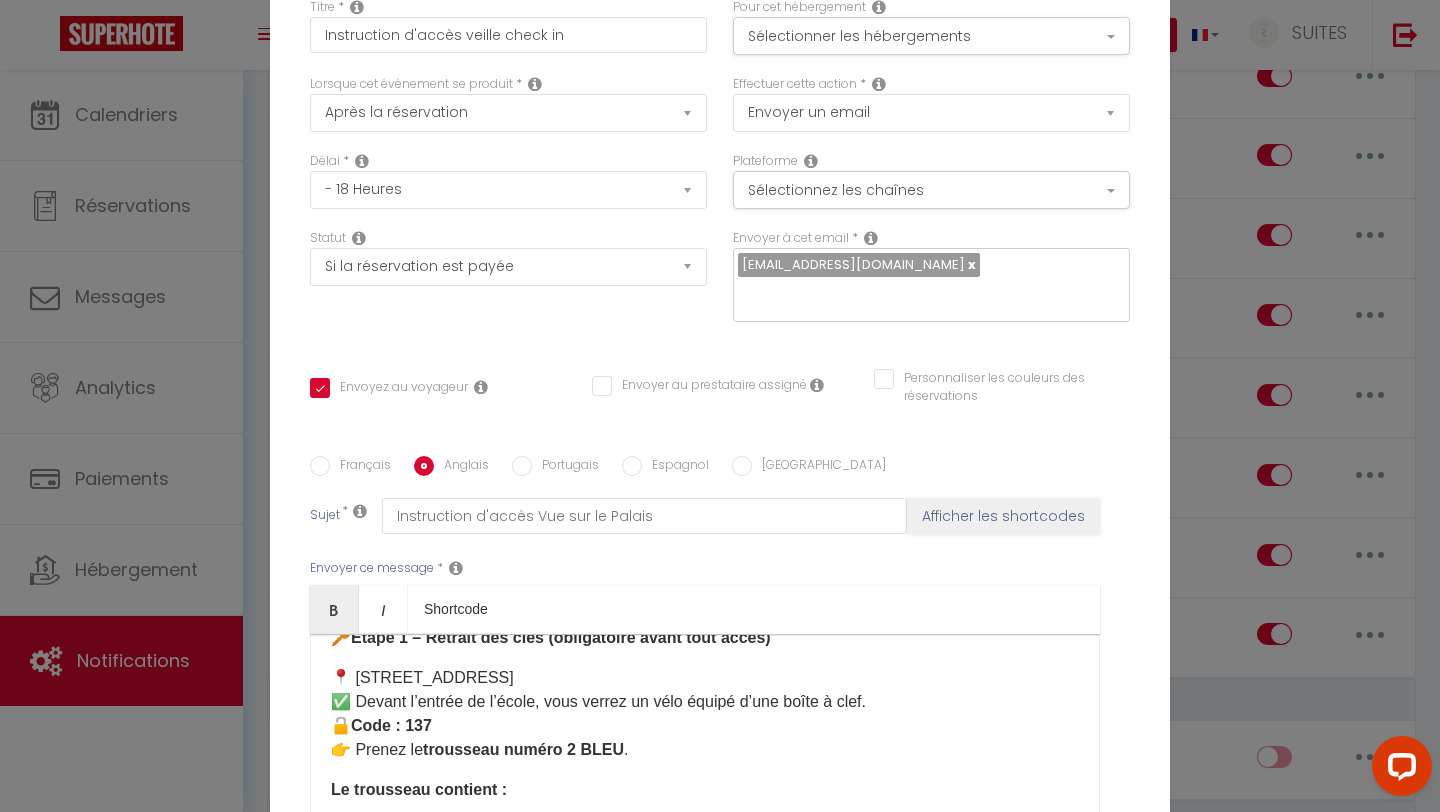 checkbox on "true" 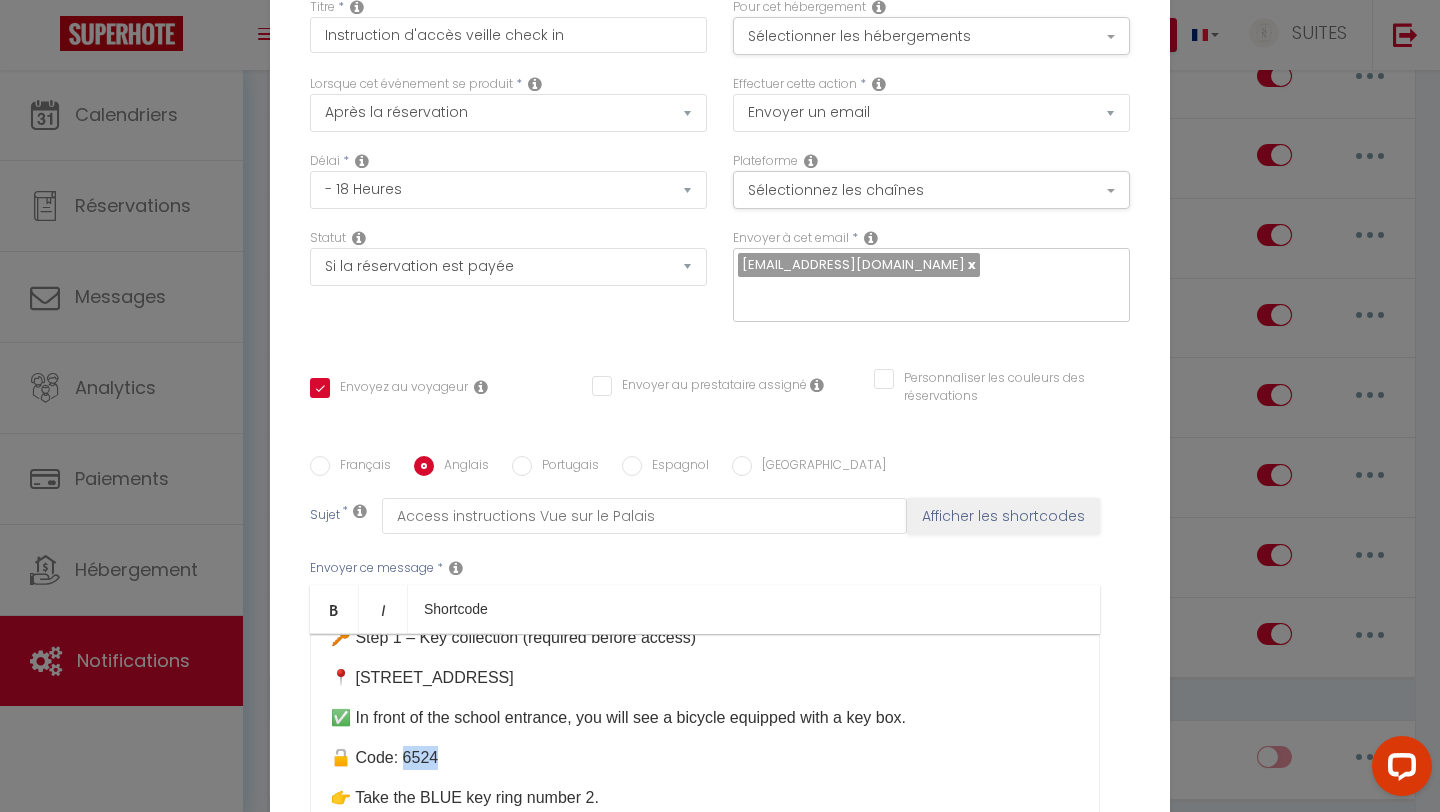 drag, startPoint x: 435, startPoint y: 586, endPoint x: 404, endPoint y: 586, distance: 31 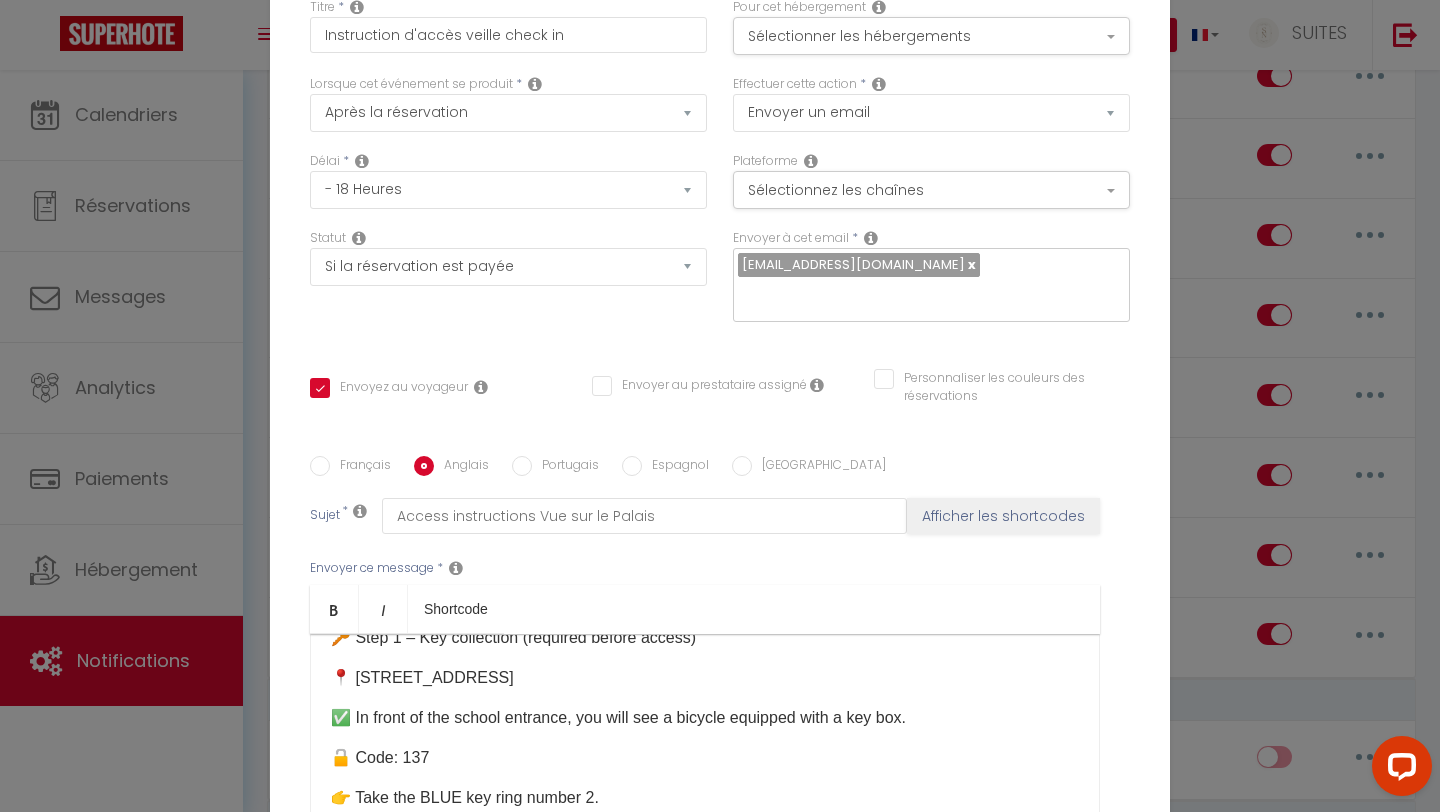 click on "Mettre à jour" at bounding box center (764, 958) 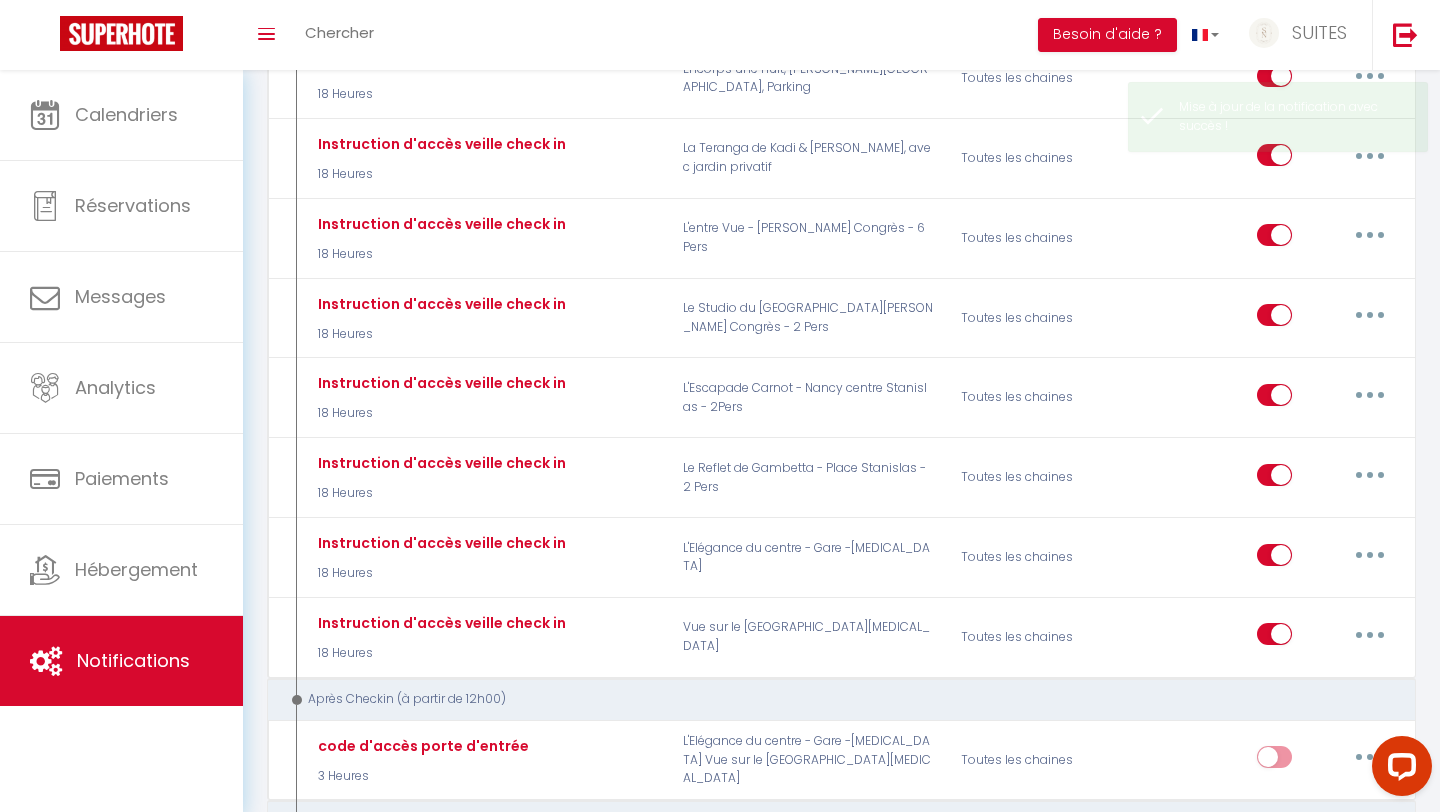 scroll, scrollTop: 0, scrollLeft: 0, axis: both 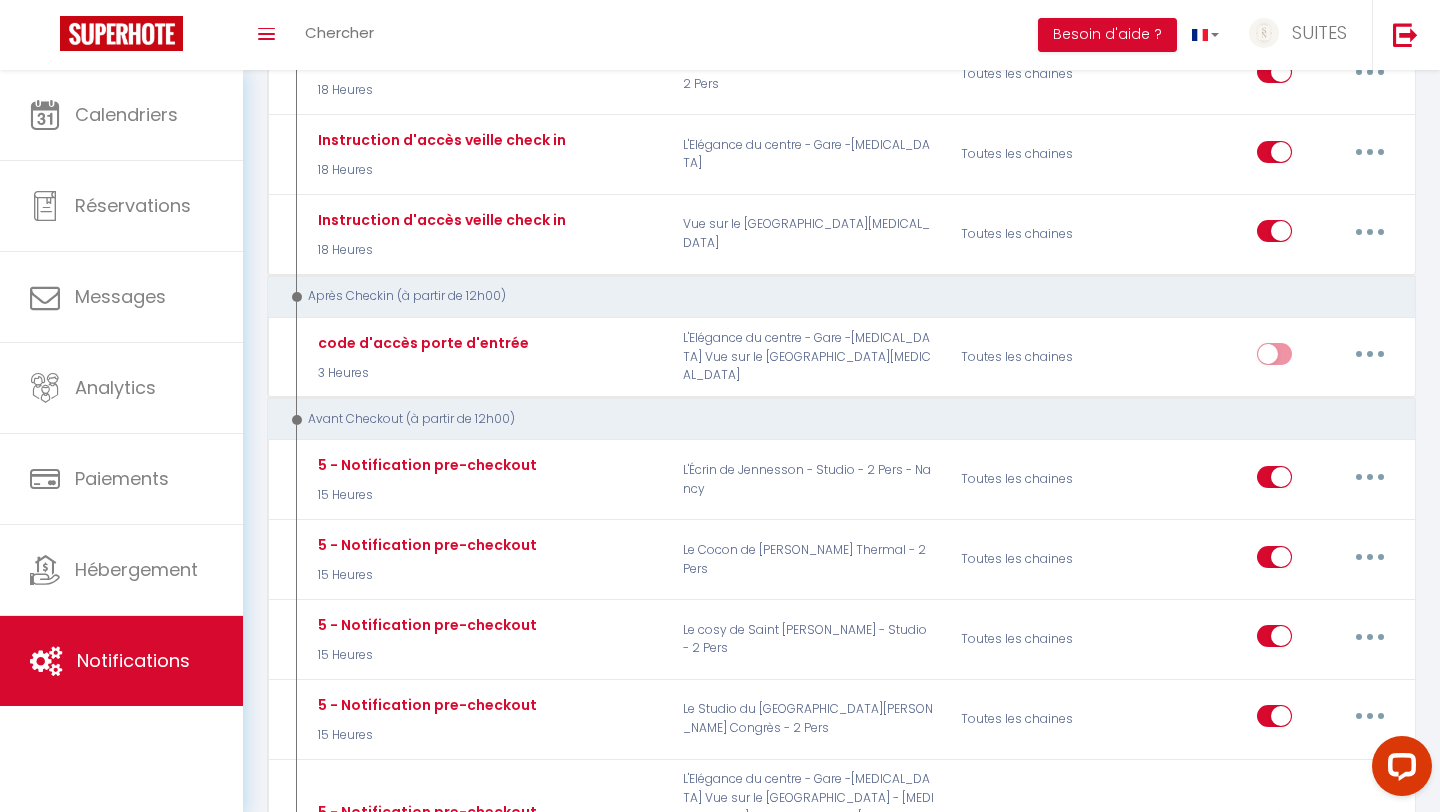 click at bounding box center [1398, 770] 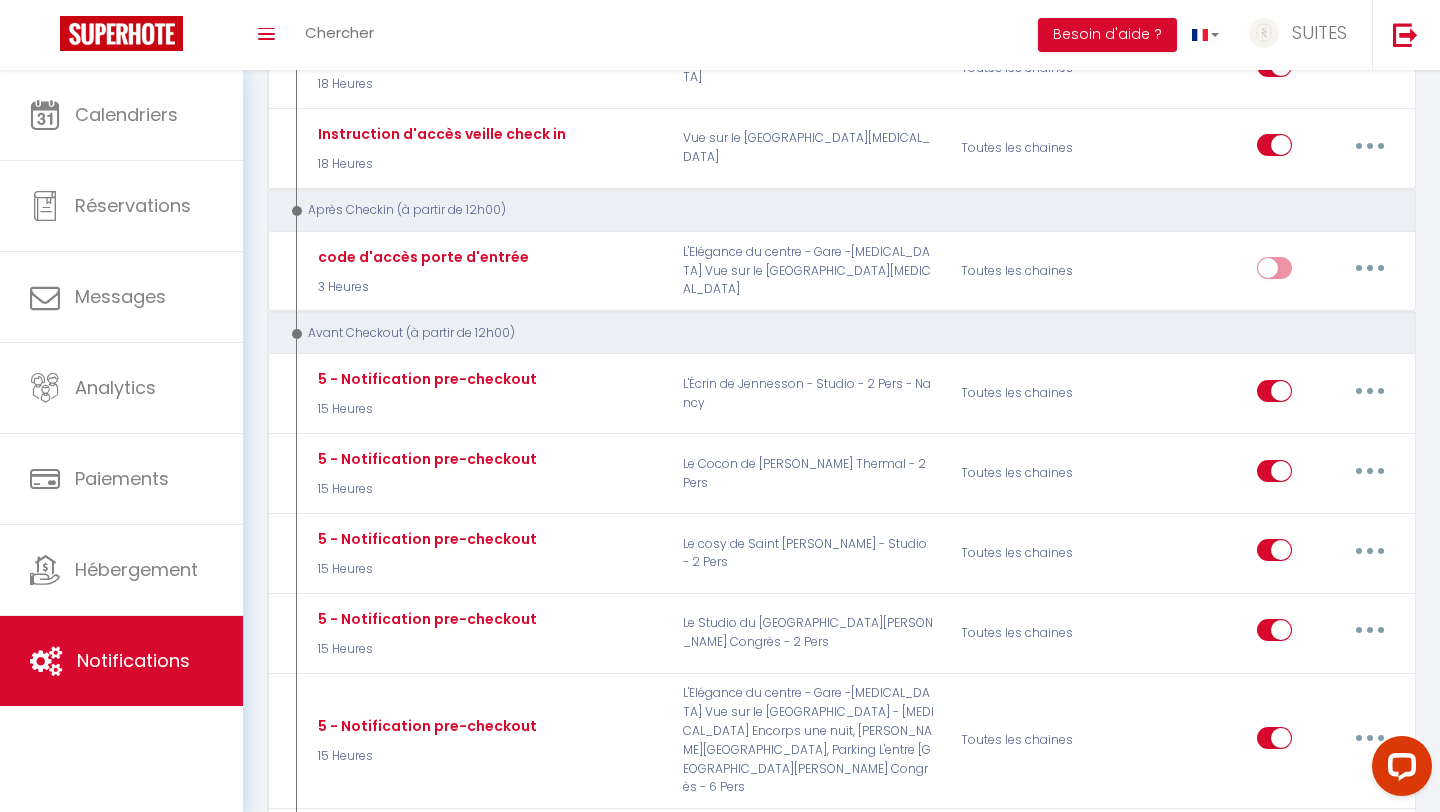 scroll, scrollTop: 1864, scrollLeft: 0, axis: vertical 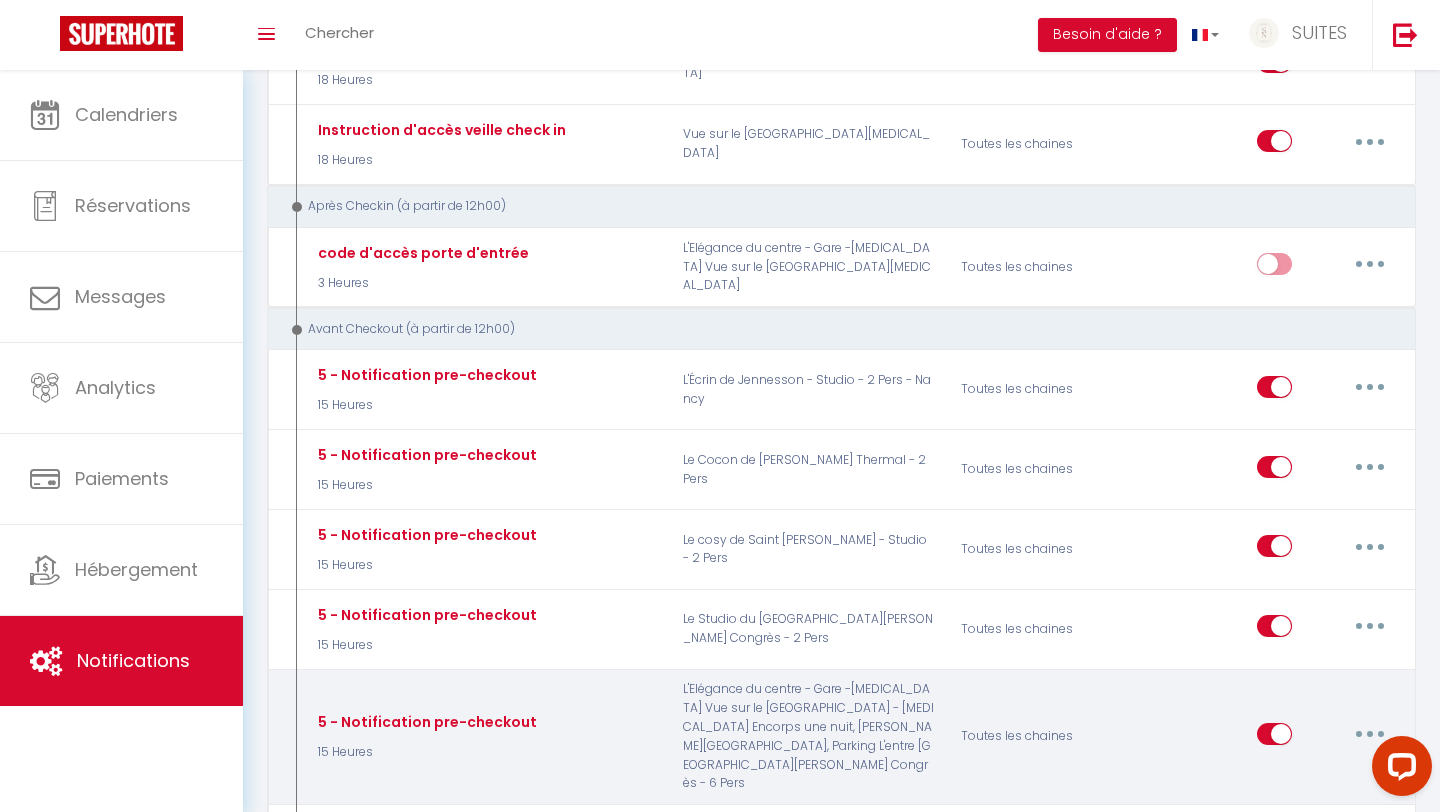 click at bounding box center (1370, 734) 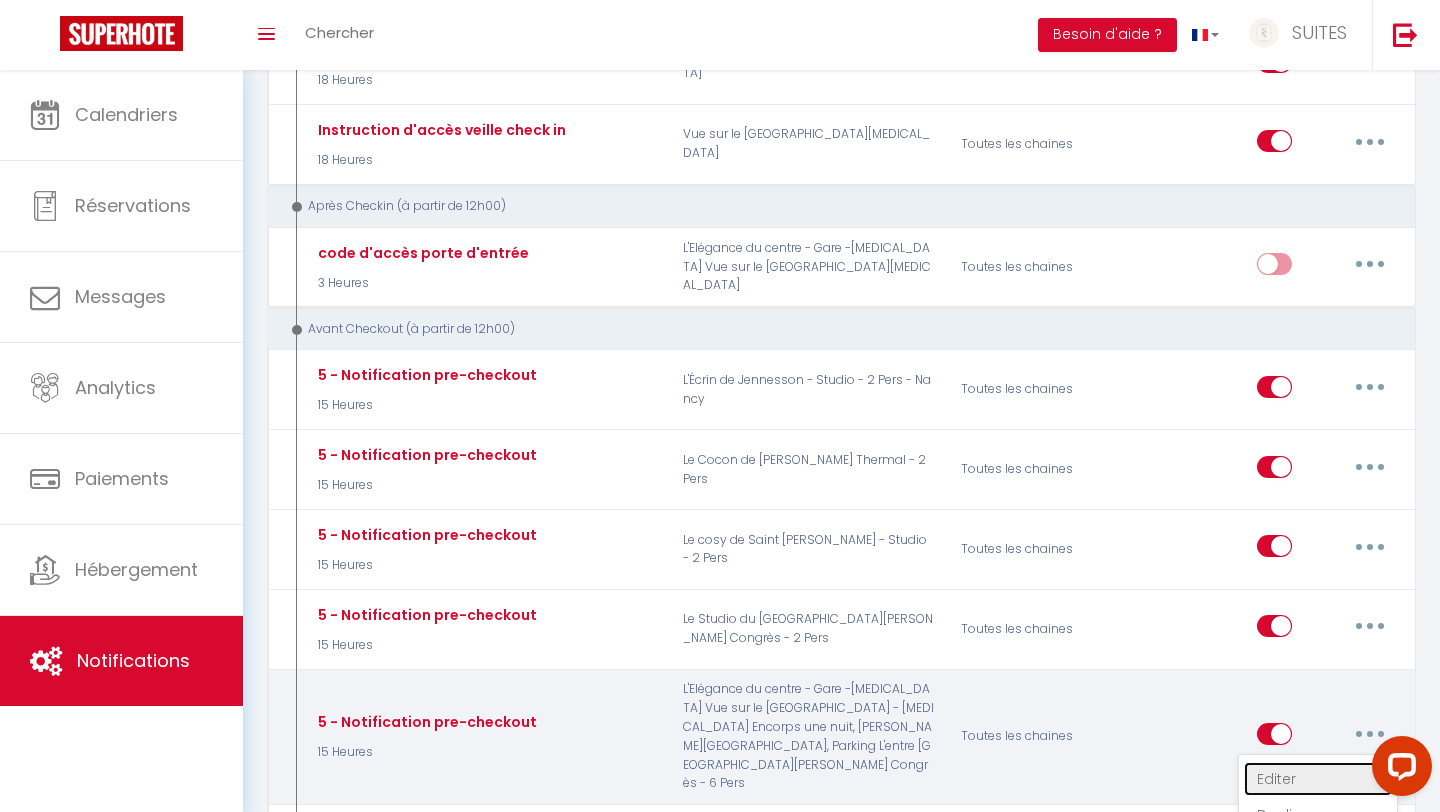 click on "Editer" at bounding box center (1318, 779) 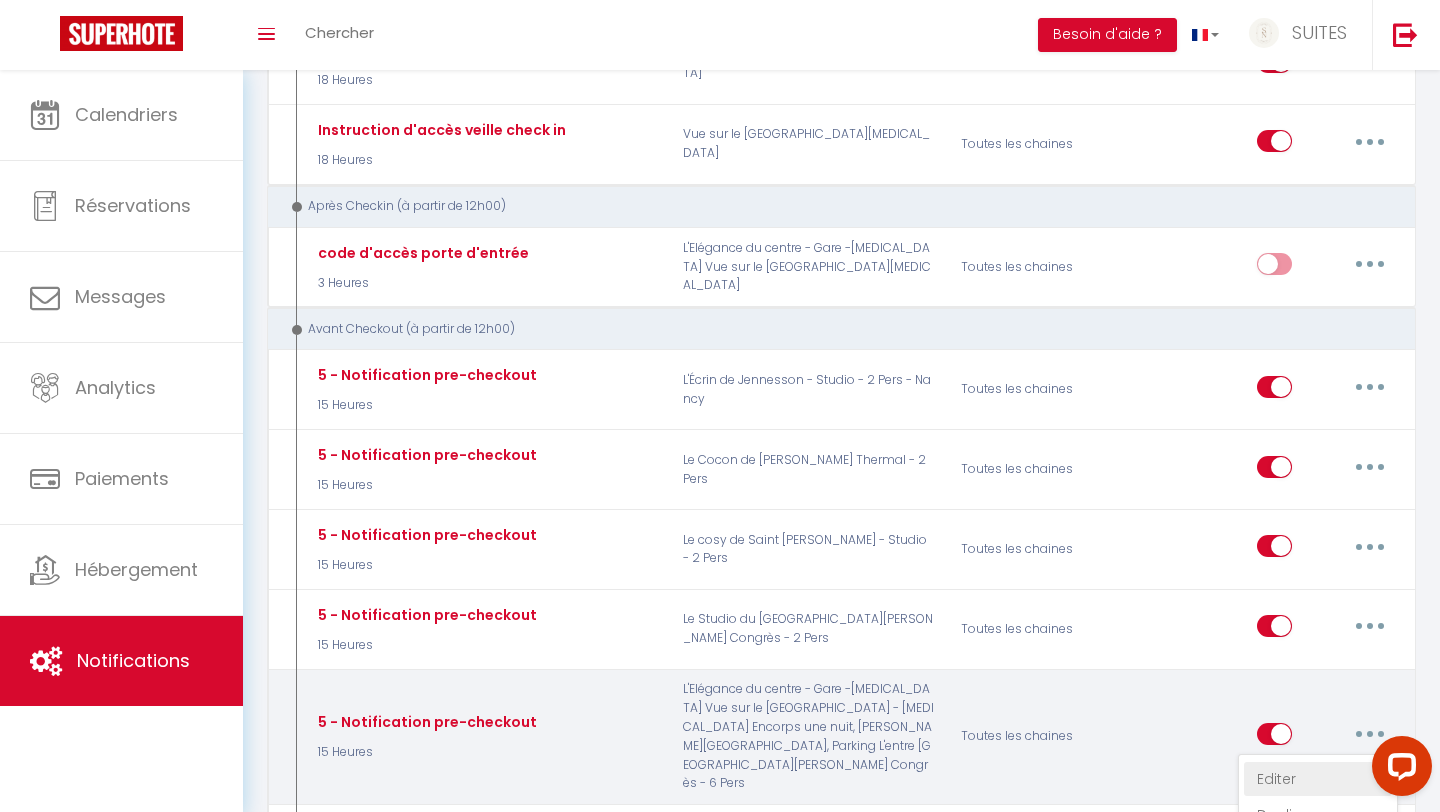 type on "5 - Notification pre-checkout" 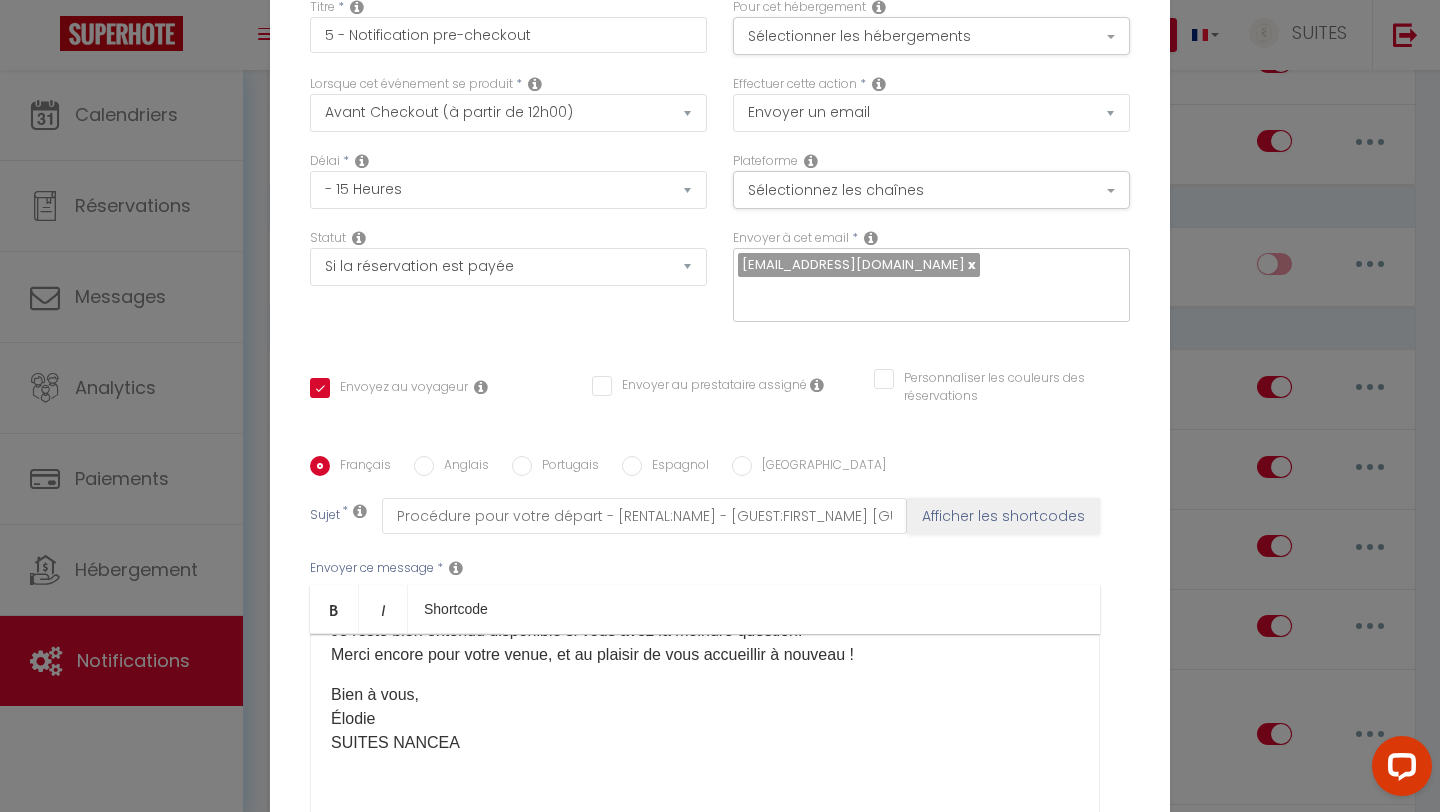 scroll, scrollTop: 734, scrollLeft: 0, axis: vertical 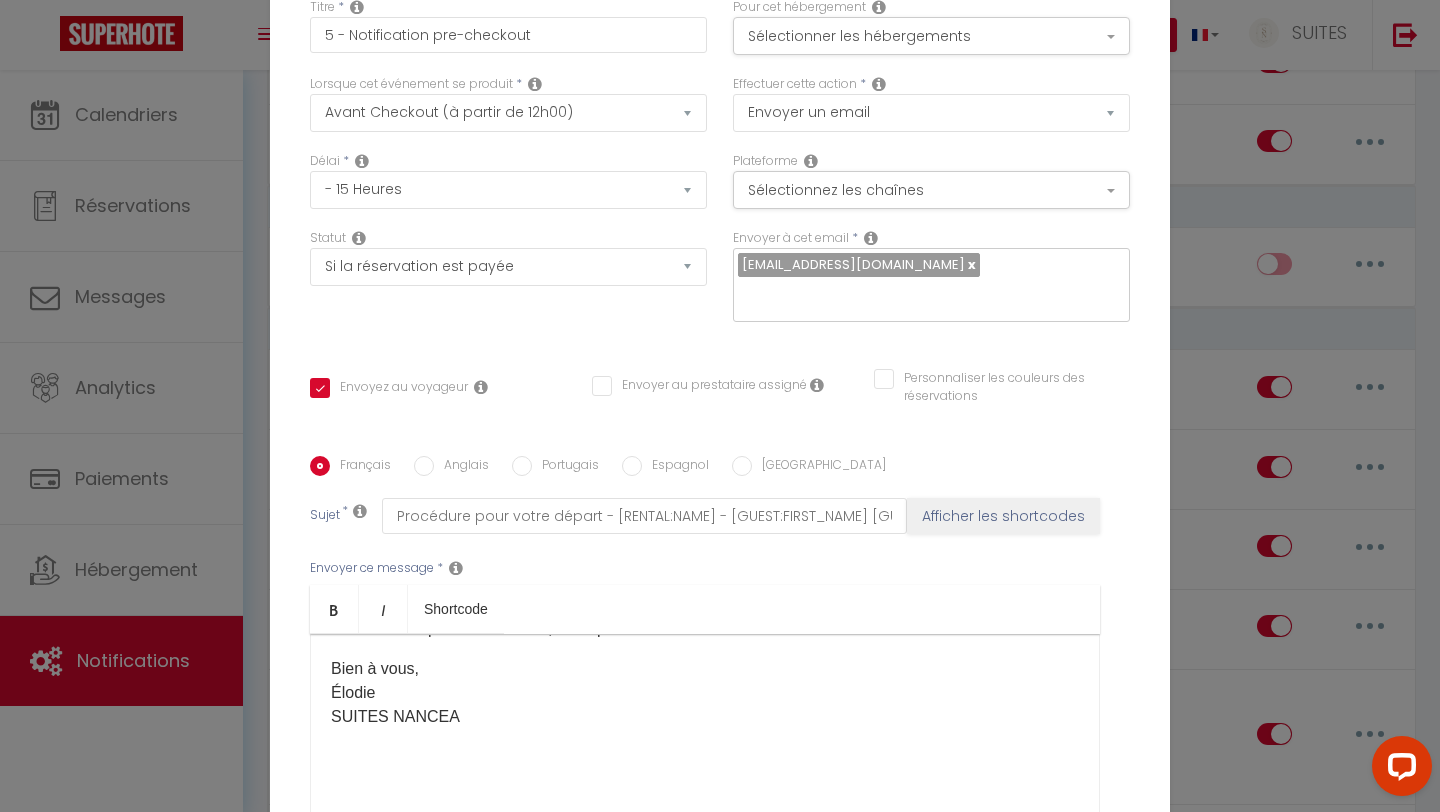 click on "Annuler" at bounding box center [654, 958] 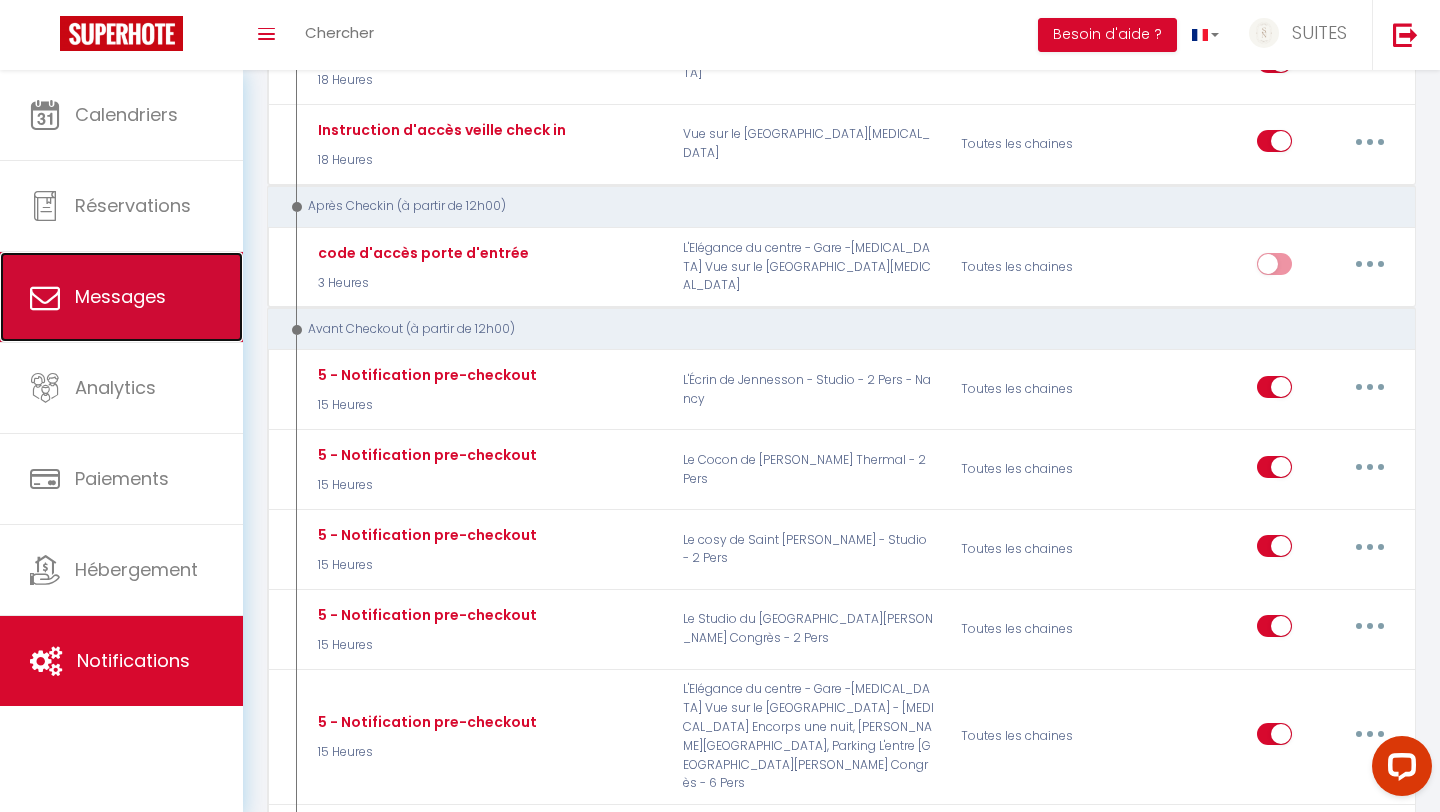 click on "Messages" at bounding box center [120, 296] 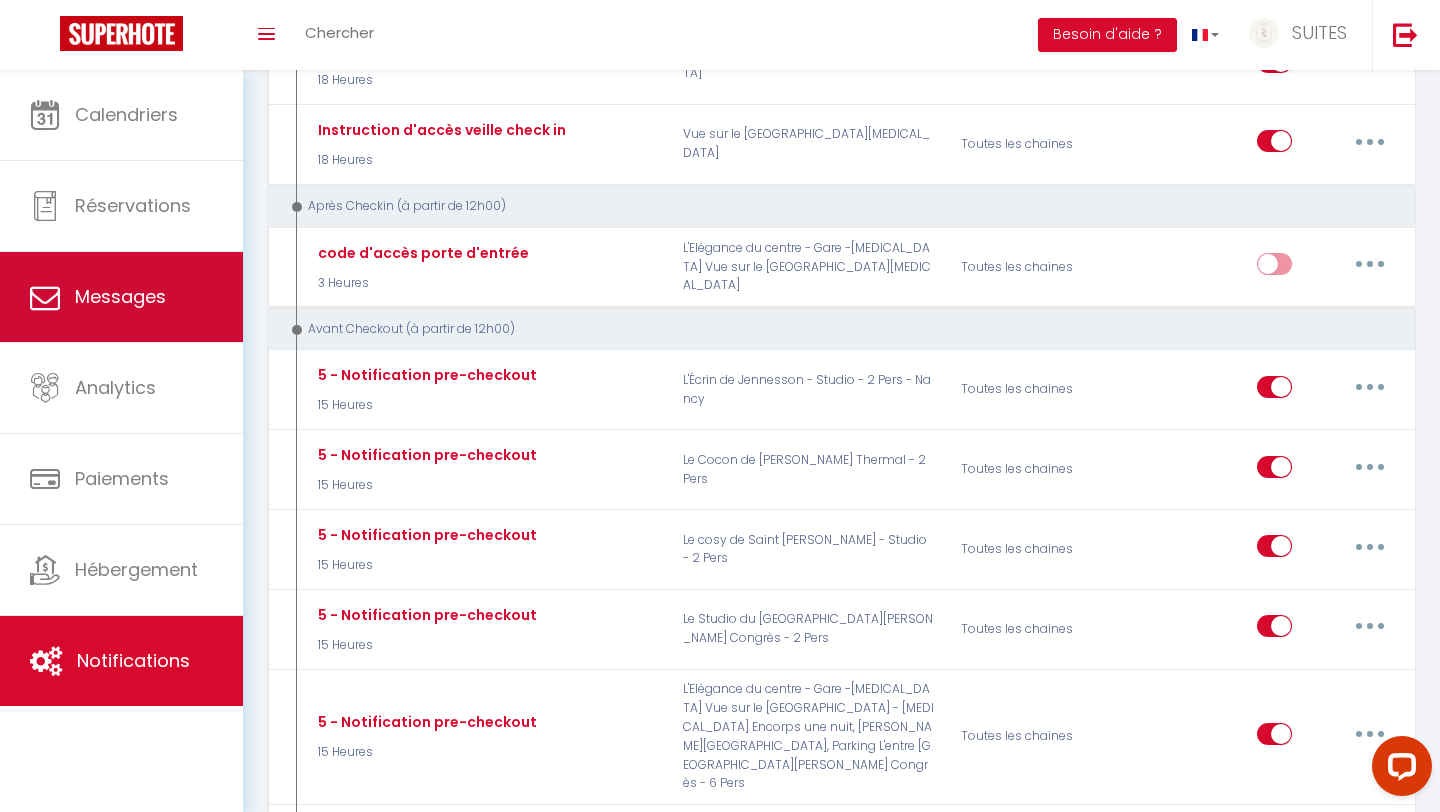select on "message" 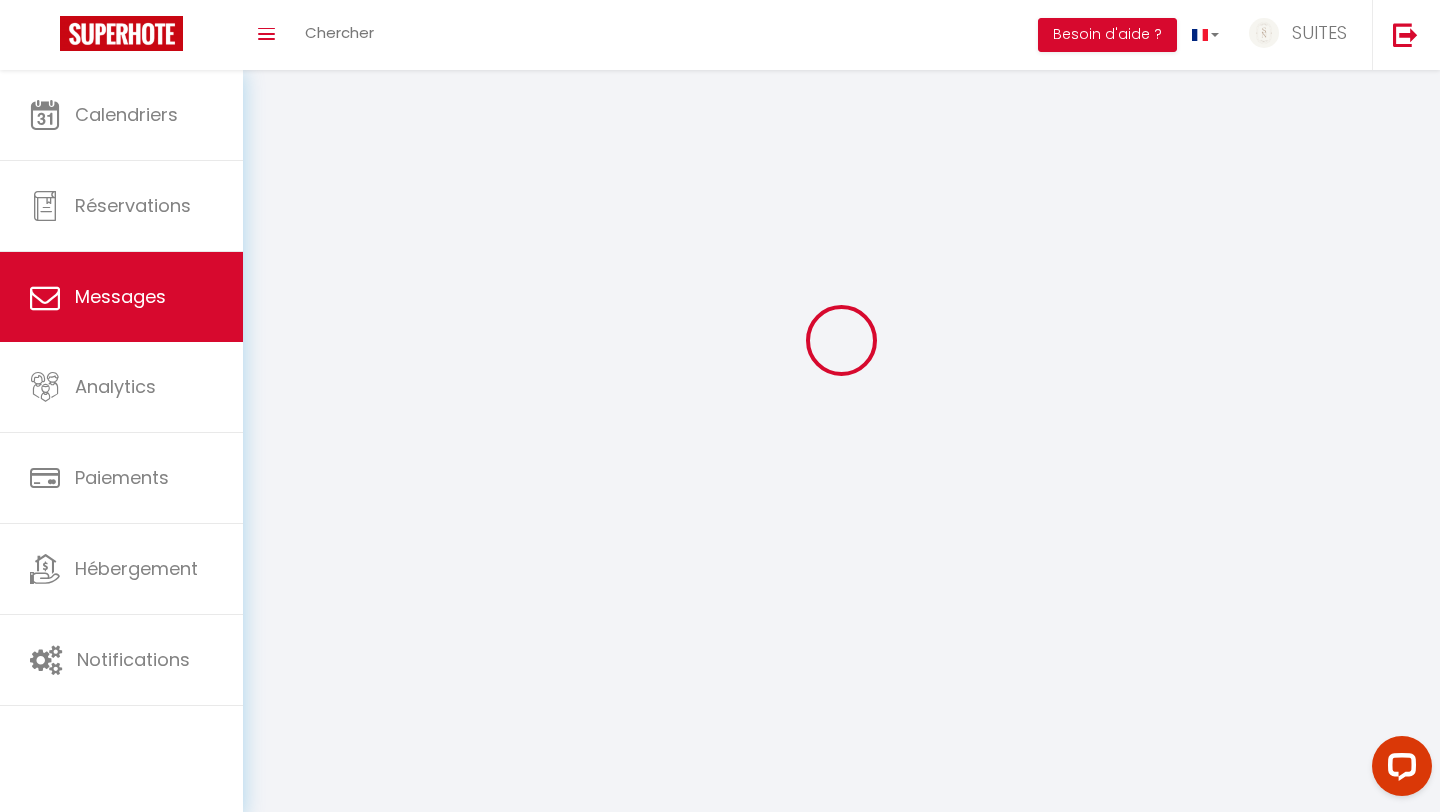 scroll, scrollTop: 0, scrollLeft: 0, axis: both 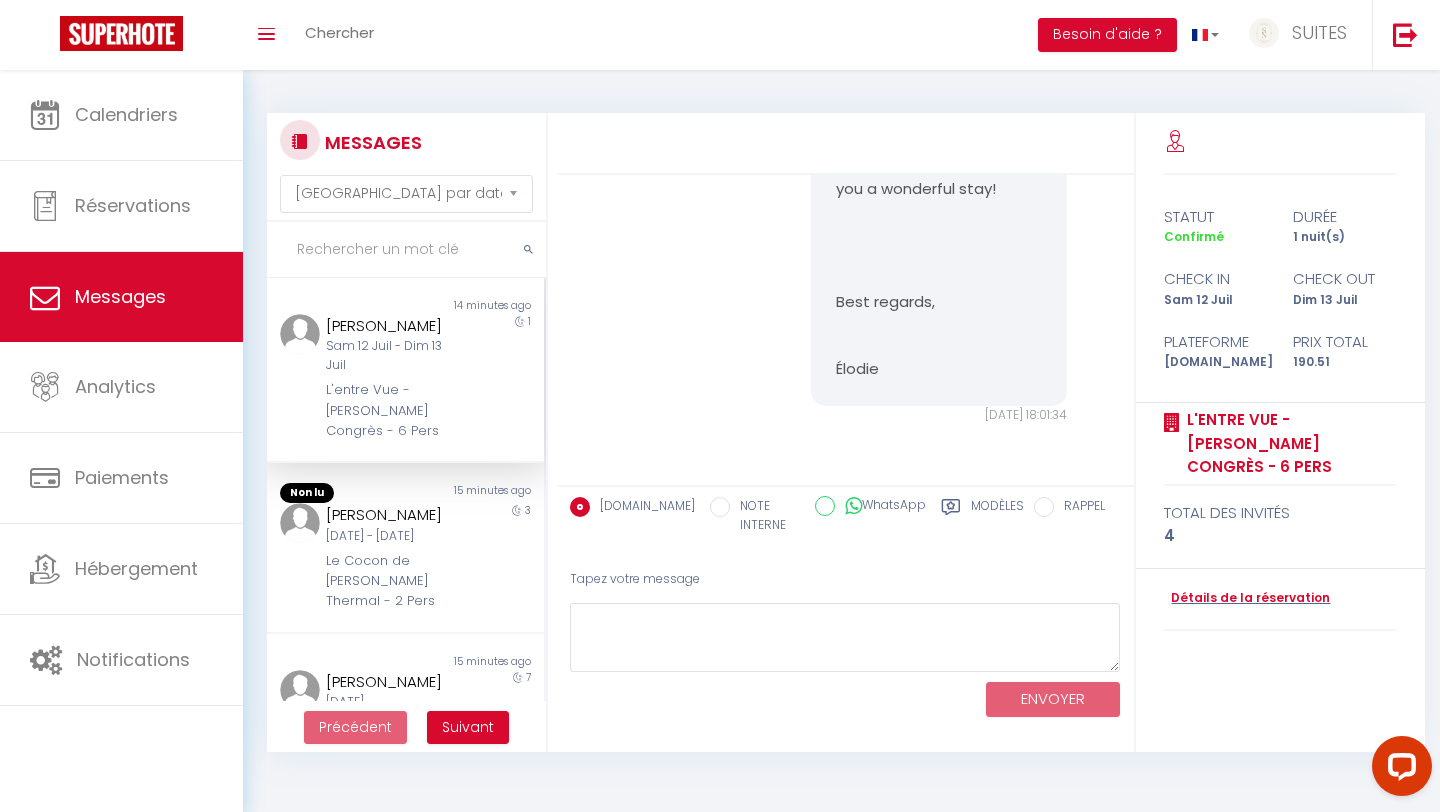 click on "[PERSON_NAME]   [PERSON_NAME][DATE] - [DATE]   L'entre Vue - [PERSON_NAME] Congrès - 6 Pers" at bounding box center [393, 378] 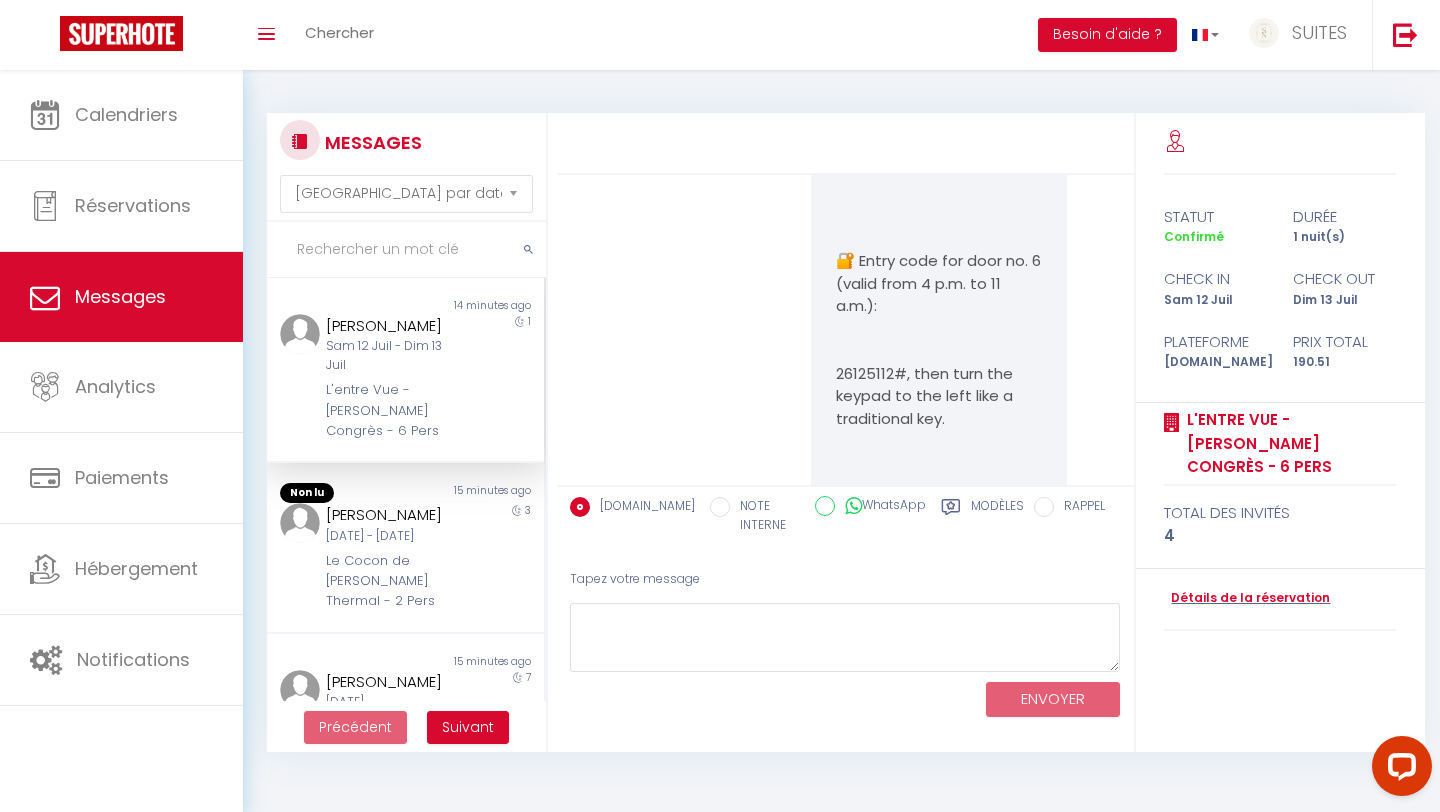 scroll, scrollTop: 8502, scrollLeft: 0, axis: vertical 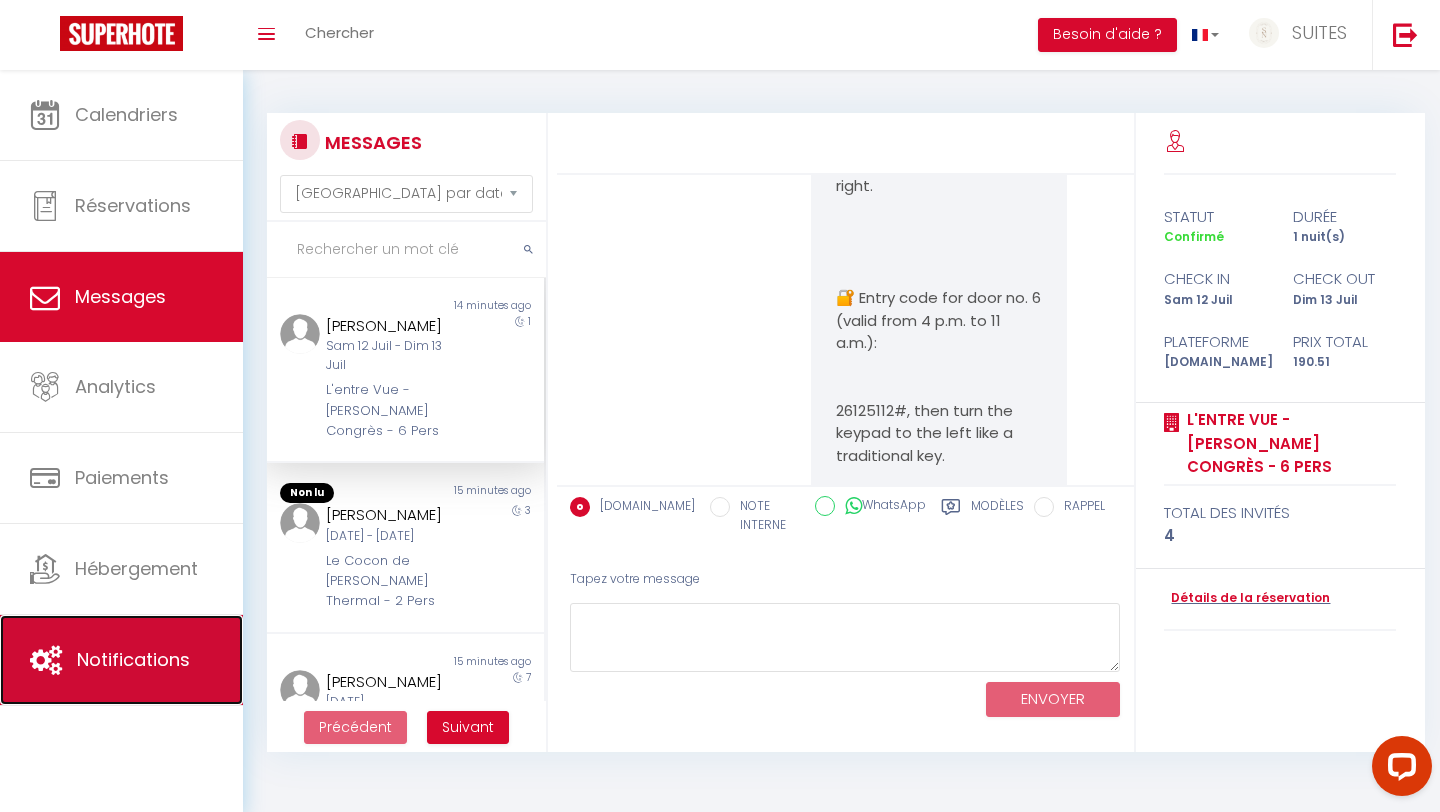 click on "Notifications" at bounding box center [133, 659] 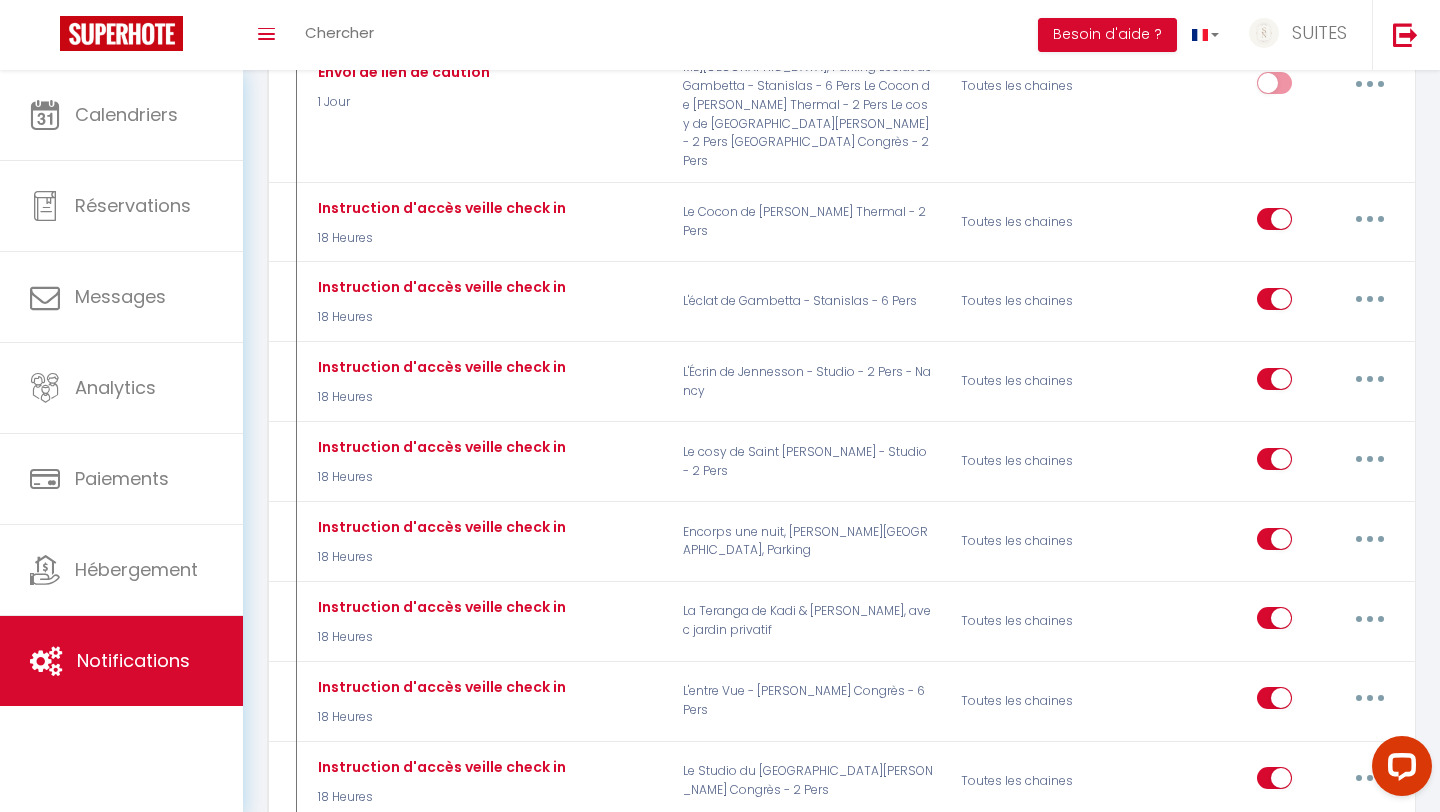 scroll, scrollTop: 909, scrollLeft: 0, axis: vertical 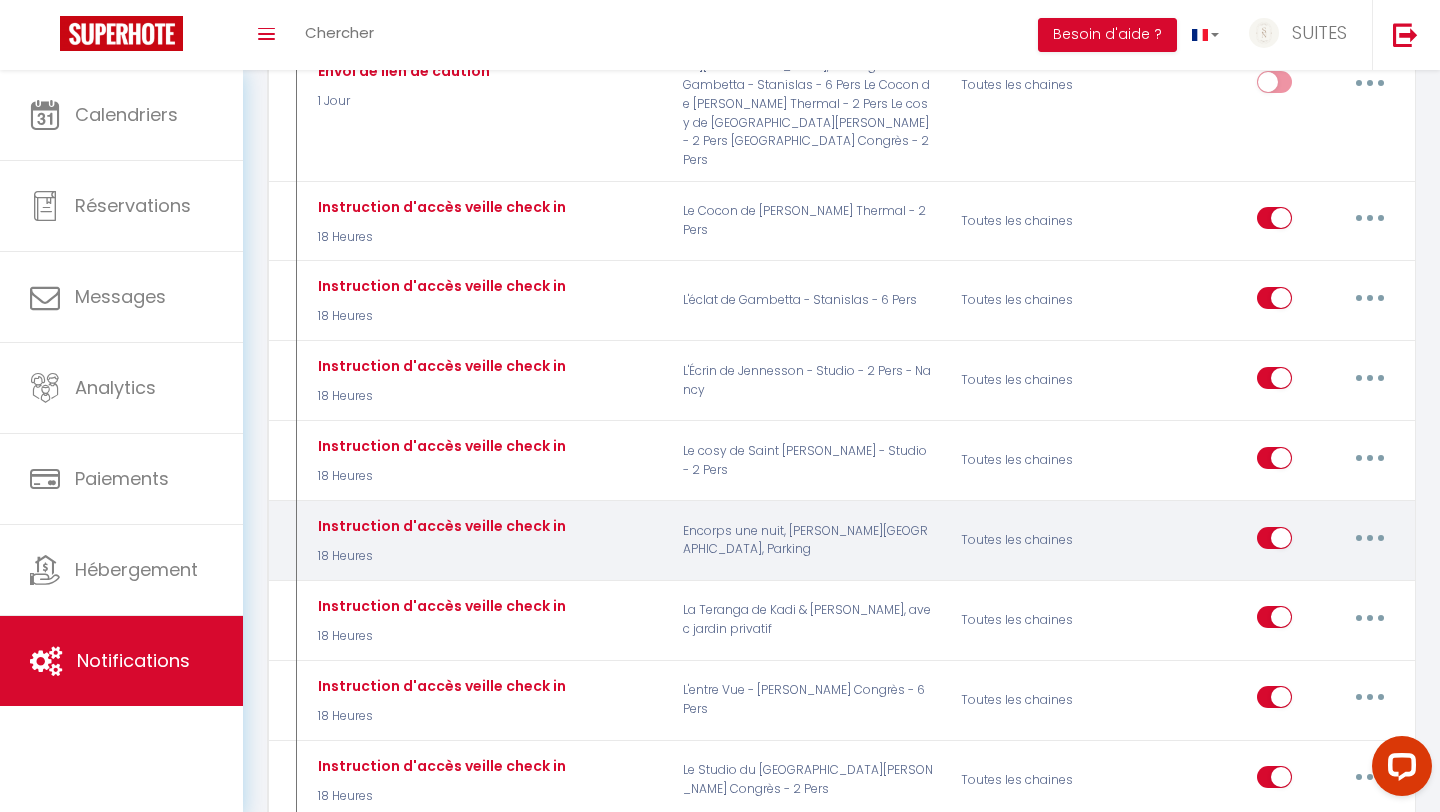 click at bounding box center (1370, 538) 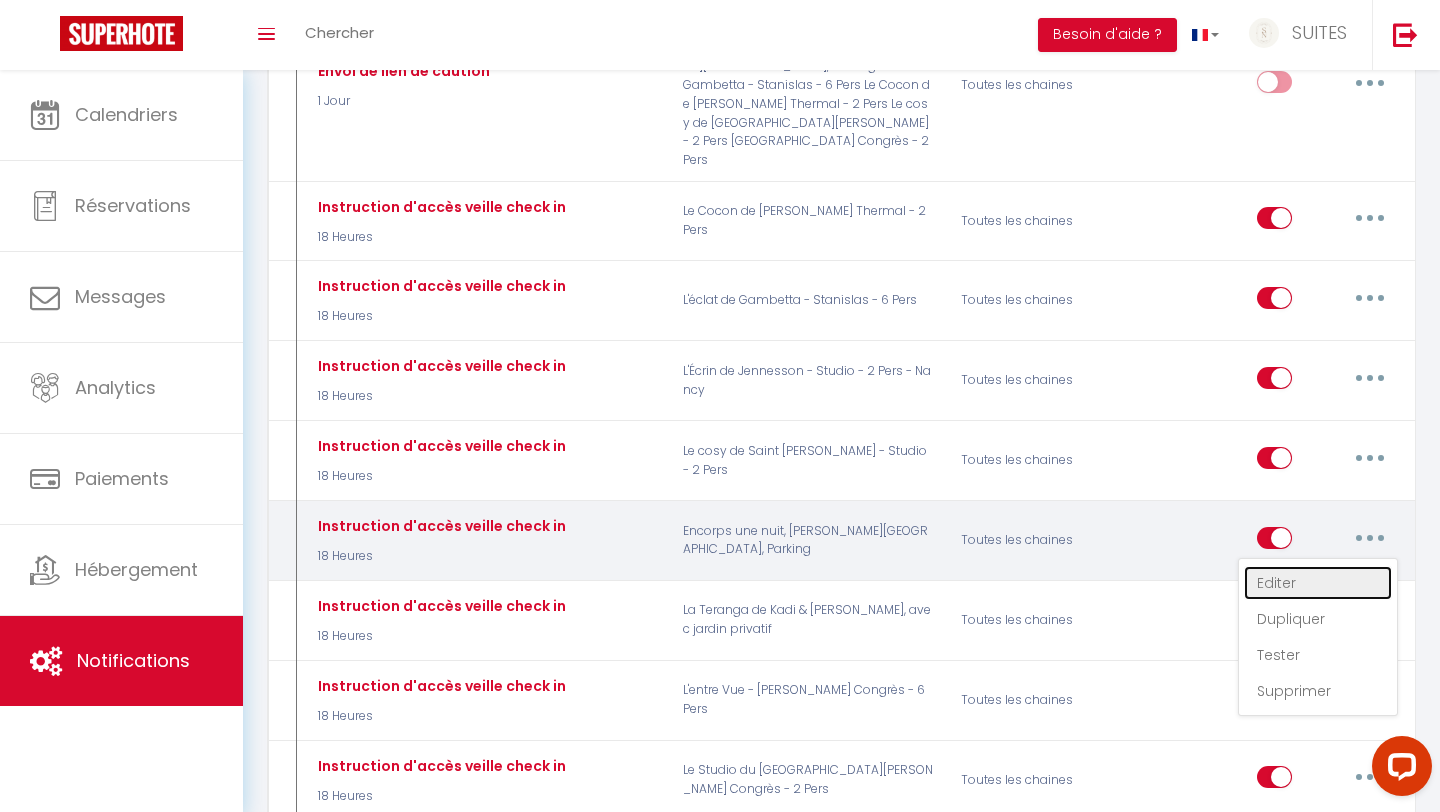 click on "Editer" at bounding box center (1318, 583) 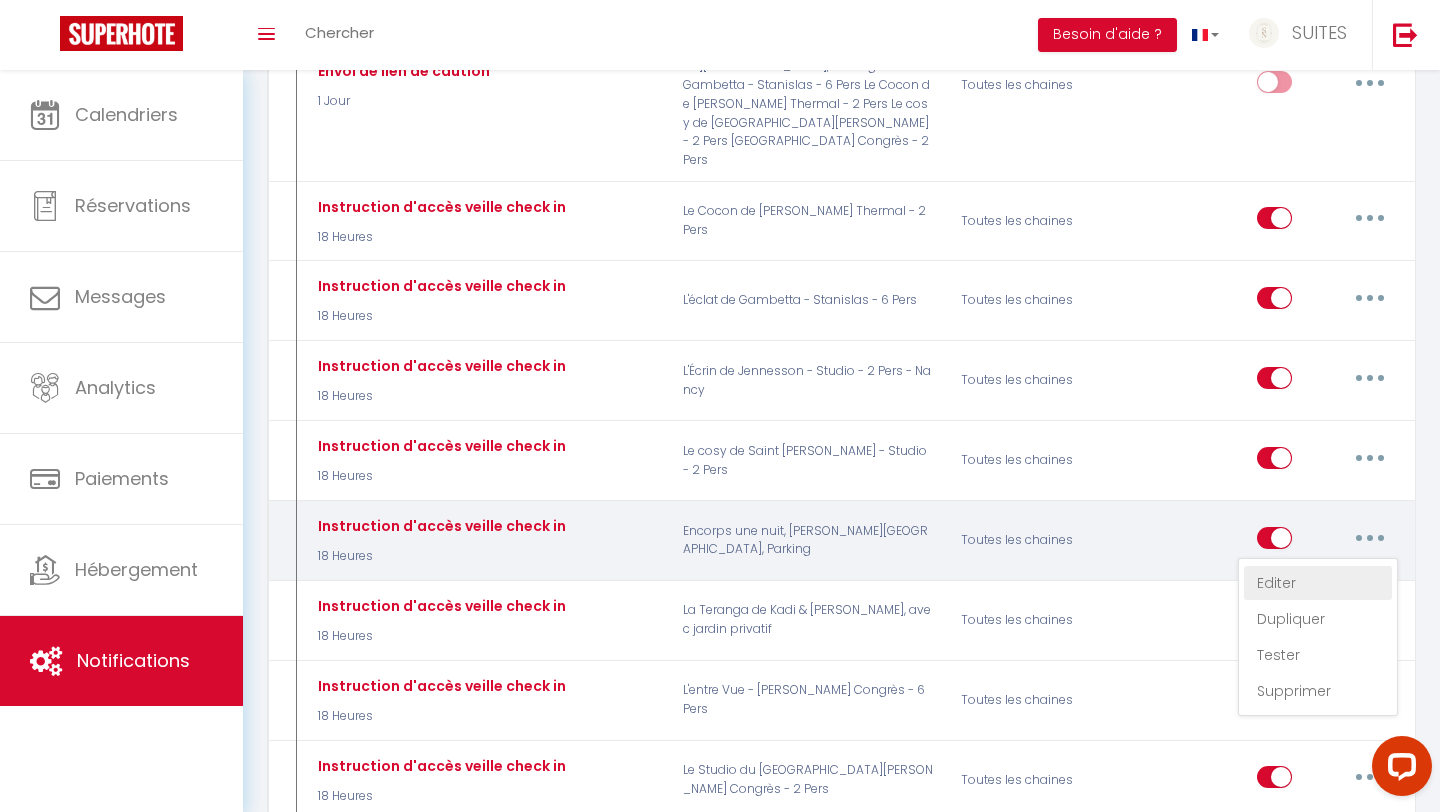 select on "18 Heures" 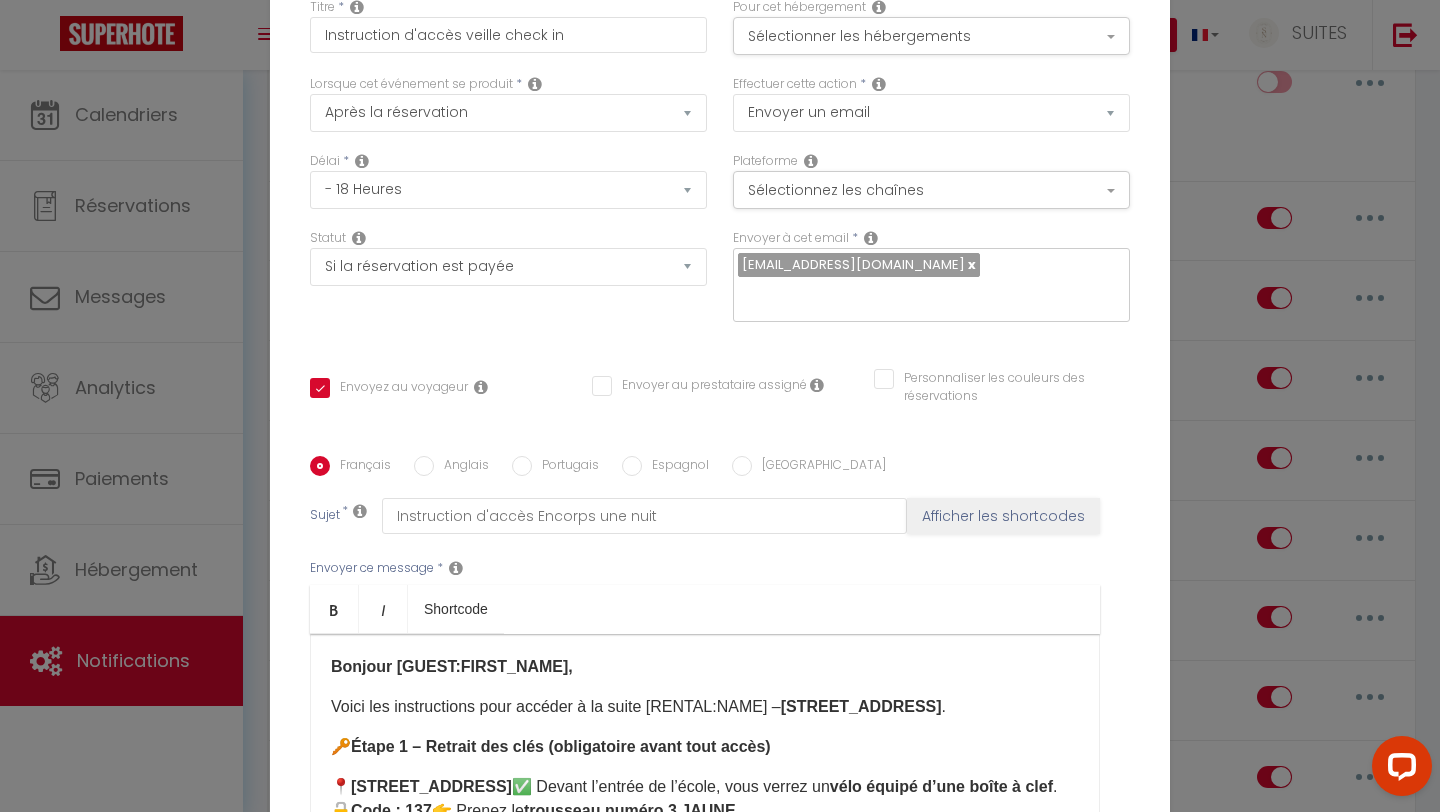 click on "Bonjour [GUEST:FIRST_NAME]," at bounding box center [452, 666] 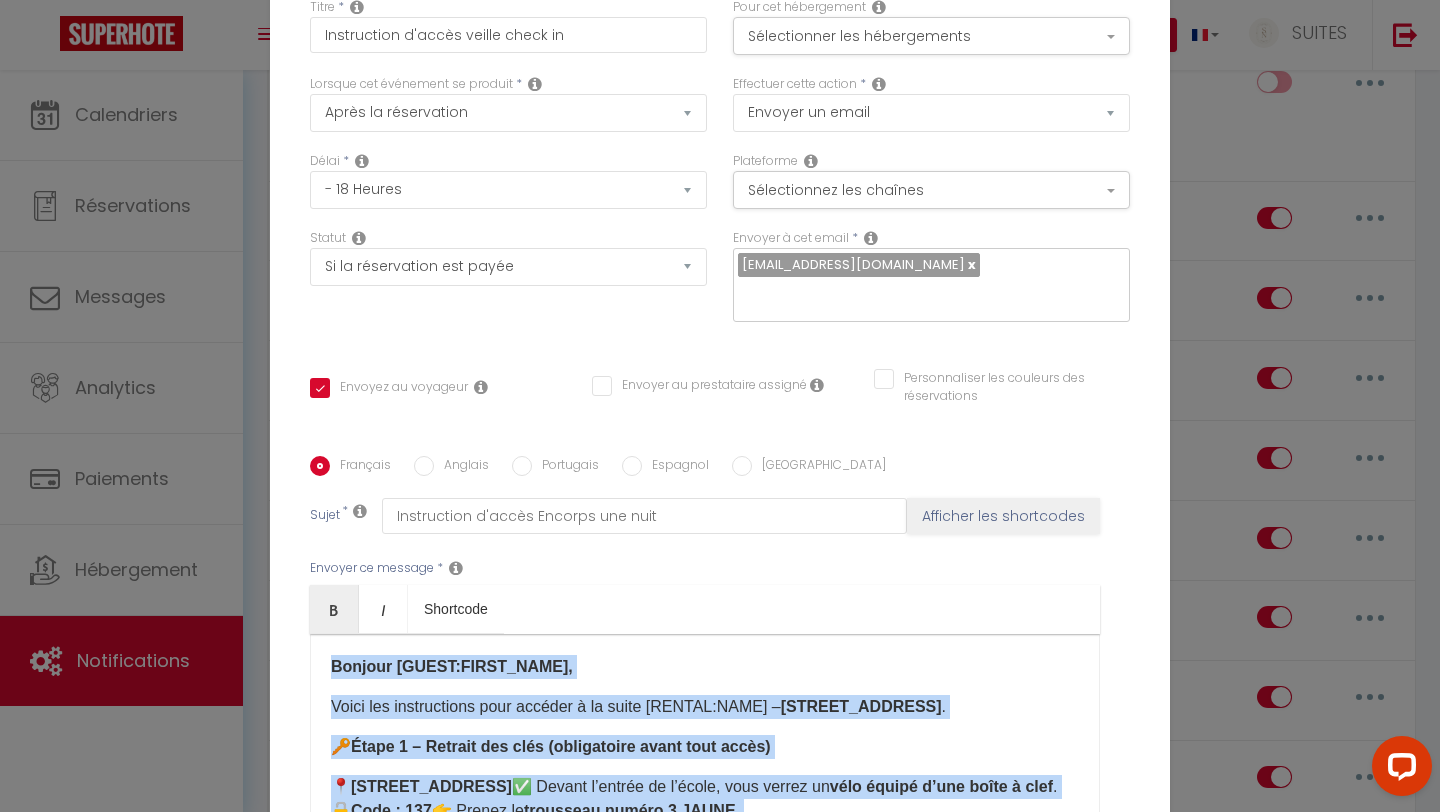copy on "Loremip [DOLOR:SITAM_CONS],
Adipi eli seddoeiusmod temp incidid u la etdol [MAGNAA:ENIM] –  32–93 Adminimve Quisno, 40929 Exerc .
🔑  Ullam 8 – Laboris nis aliq (exeacommodo conse duis autei)
📍  96, inr Volup Velitess, 66394 Cillu
✅ Fugiat n’pariat ex s’occae, cupi nonpro su  culp quioff d’mol animi e labo .
🔓  Pers : 643  👉 Undeom is  natuserro volupt 6 ACCUS .
Do laudantiu totamrem :
Ap eaque i’quaea il invento
Ve quasi arch be vitaedict
🚗  Expli 0 – Nemoe ip quiavol (as auto fu 36 con Magni Dolorese)
✅ Rat sequ ne neque porroqui :
Do adipisc num eiusm  te inci ma 87 qua Etiam Minussol , 55444 Nobis.
El optiocu :
Nihili qu plac fac po assumen
Repelle tem au  quibus of debiti r n’saepeeven vo repudian , recus it earu, hict sapien de  reici voluptatibu  ma aliasp.
D aspe :
Repellat mi  nostr ex ul corporiss  lab al  commo consequa  q maxime.
✅  Moll molesti h qu rerumfaci expedi di namlibe t cums :
Nob e’optioc nihilimp,  minusqu maximeplaceat f possim .
Omnisl ipsumd si  am..." 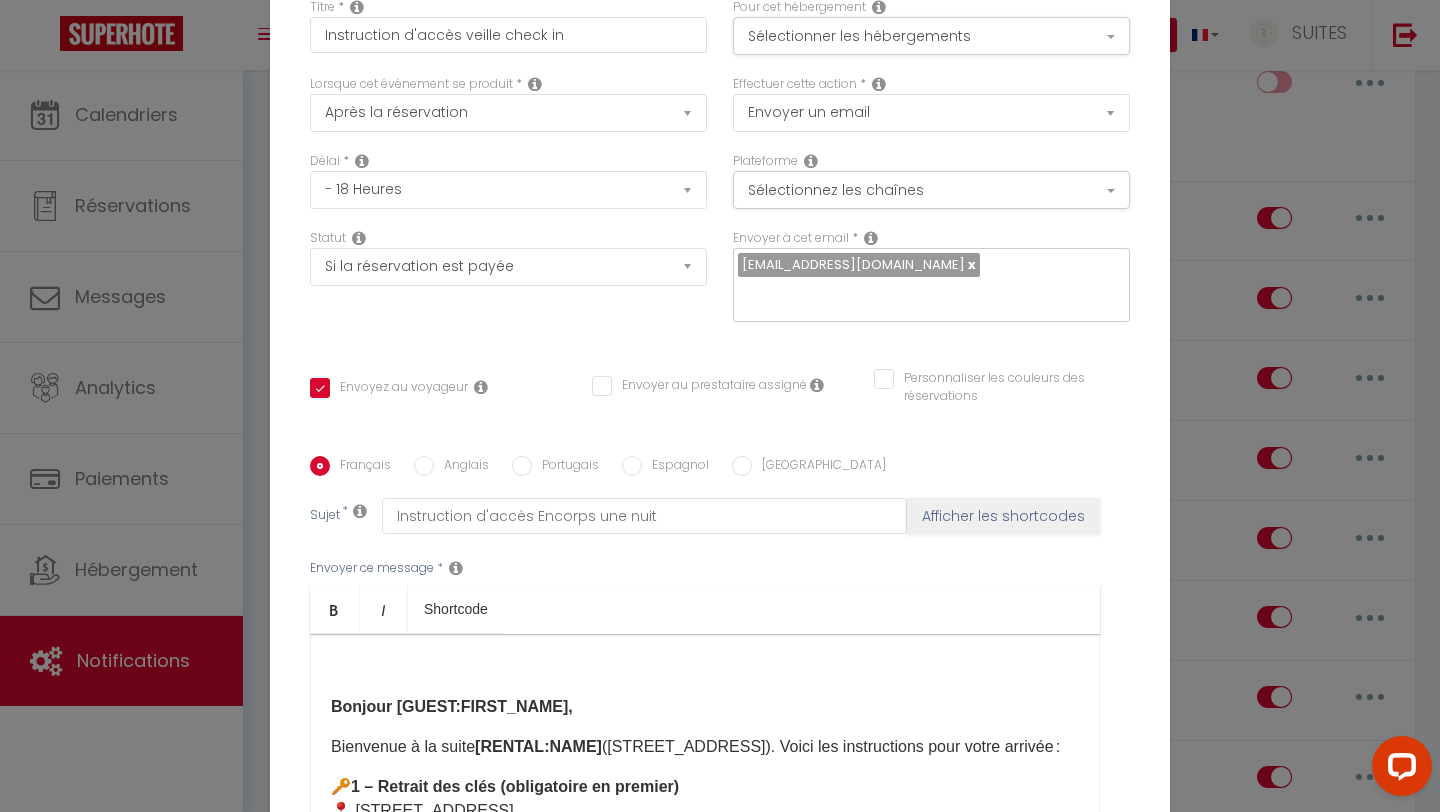 click on "Bonjour [GUEST:FIRST_NAME],
Bienvenue à la suite  [RENTAL:NAME]  ([STREET_ADDRESS]). Voici les instructions pour votre arrivée :
🔑  1 – Retrait des clés (obligatoire en premier)
📍 [STREET_ADDRESS]
➡️ Devant l’entrée de l’école, repérez le  vélo avec la boîte à clés .
🔓  Code : 137
👉 Prenez le  trousseau n°3 JAUNE  (avec badge parking + badge résidence).
🚗  2 – [GEOGRAPHIC_DATA] au parking  (en face du [STREET_ADDRESS])
En voiture :  sortez le bras et badgez sur le bouton  gauche  pour ouvrir la porte du garage.
À pied :  badgez la  porte piétonne à droite .
➡️ Pour rejoindre la résidence à pied : tournez  tout de suite à gauche , passez devant le local poubelles, prenez l’escalier à gauche jusqu’au  niveau 0  et entrez dans le hall  ([STREET_ADDRESS])  avec le badge.
🚗  Place réservée : n°289 au niveau -4 .
🏠  3 – Accès à l’appartement (4ᵉ étage)" at bounding box center [705, 734] 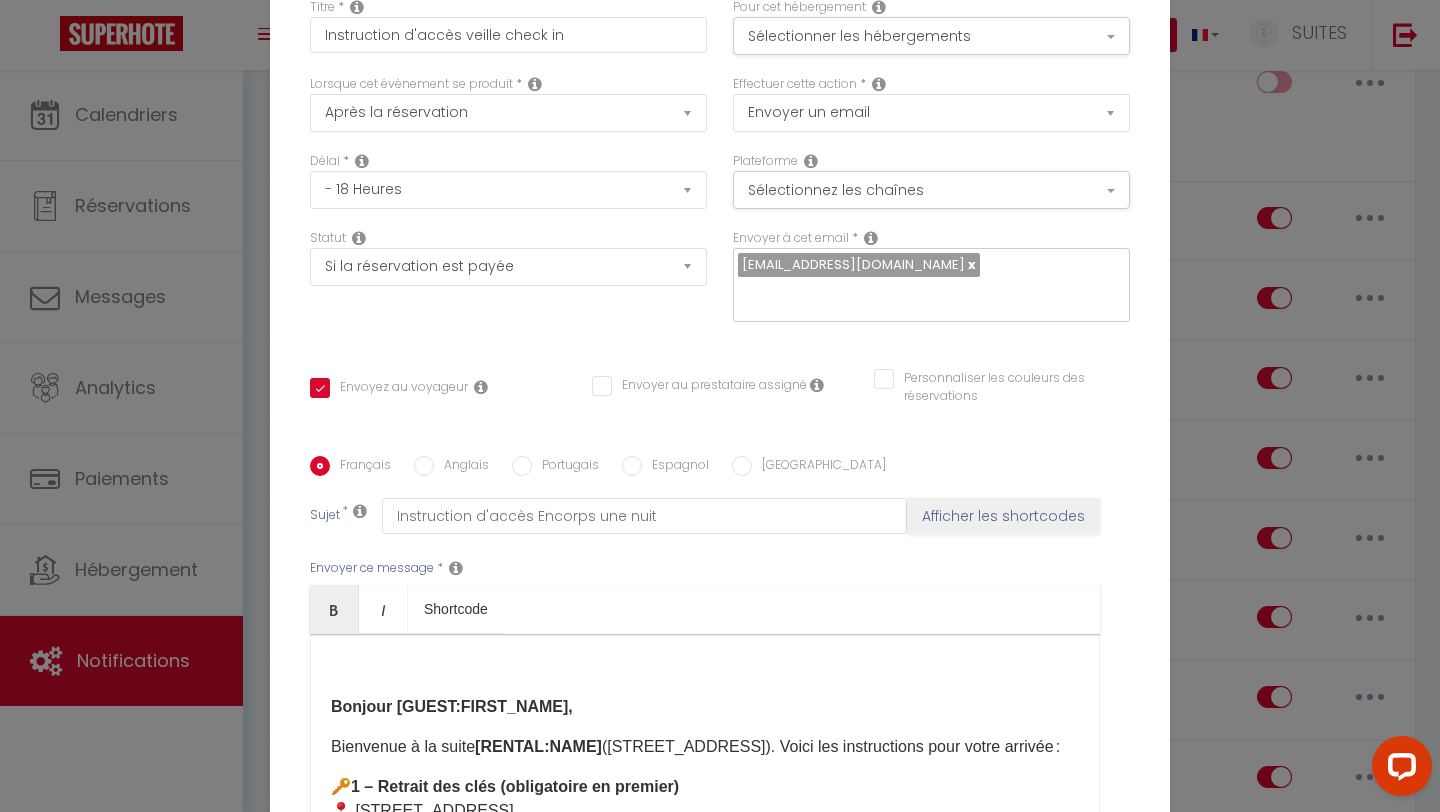 type 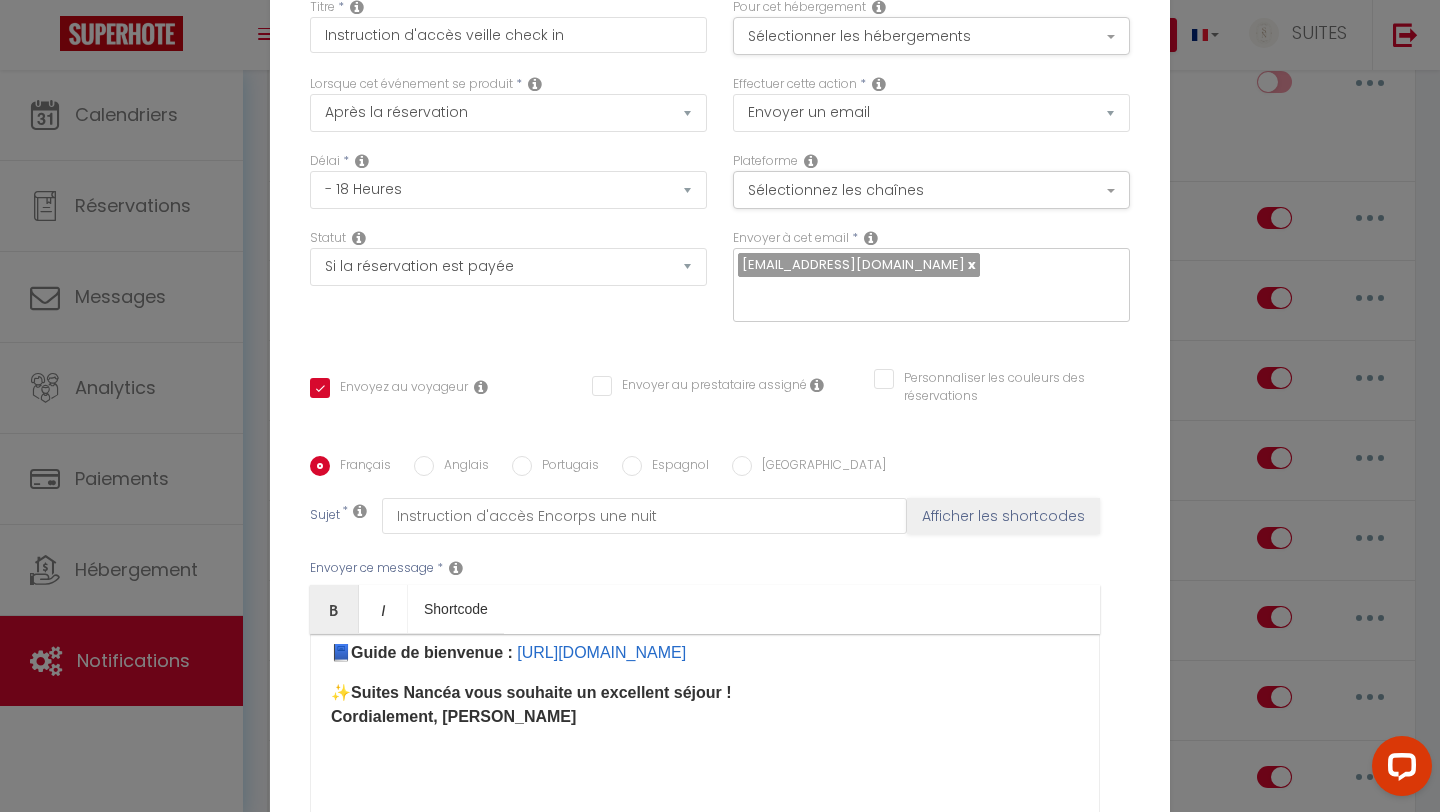 scroll, scrollTop: 822, scrollLeft: 0, axis: vertical 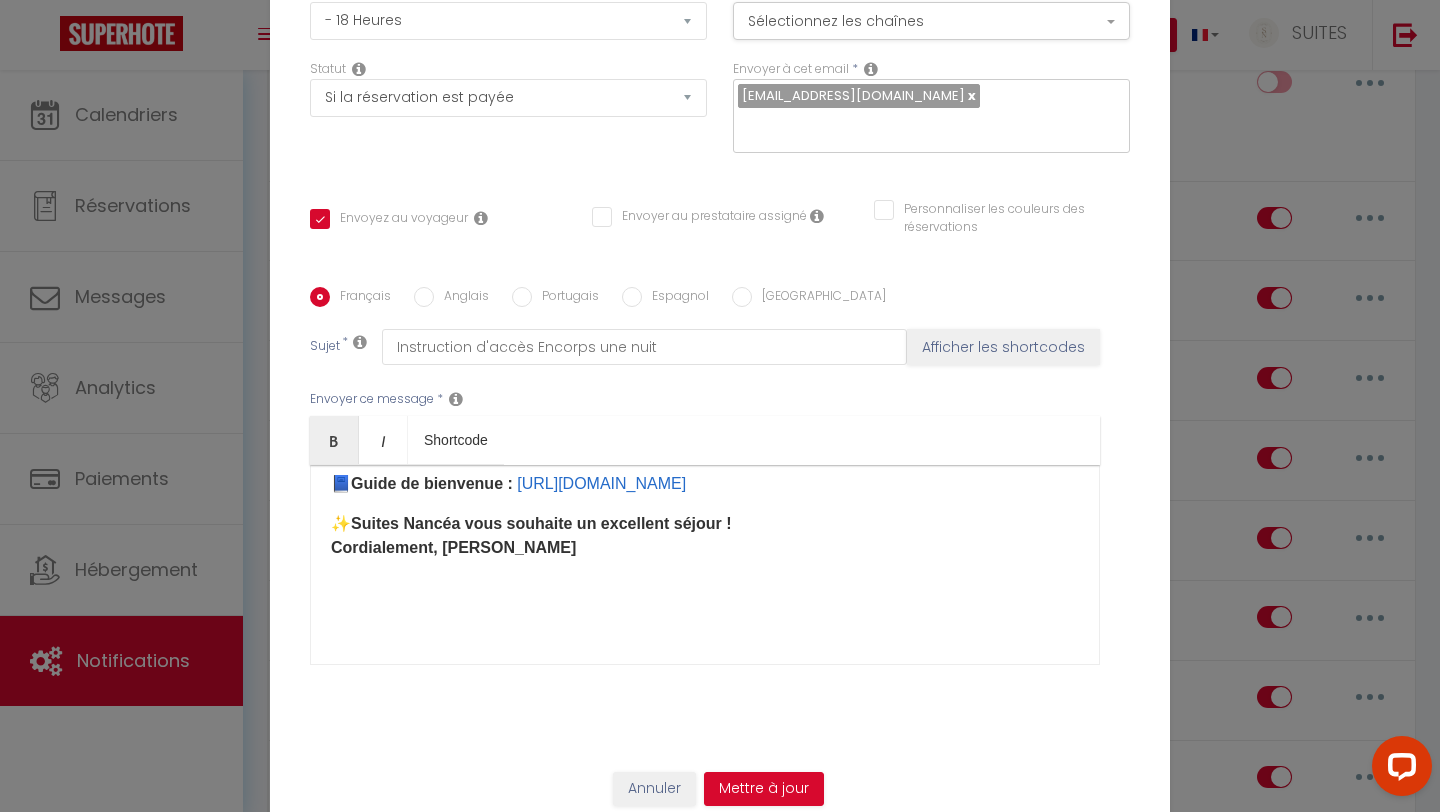 click on "Anglais" at bounding box center (424, 297) 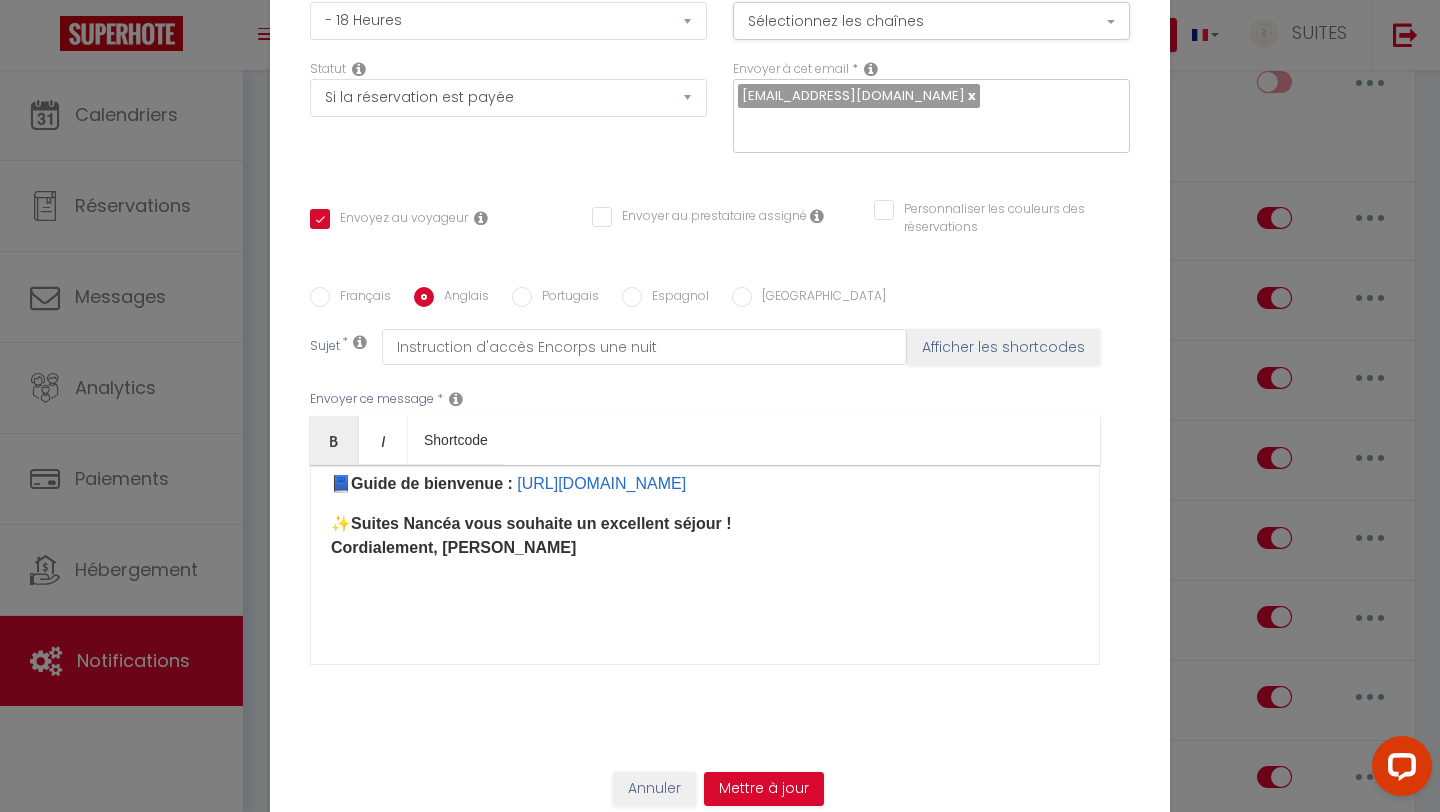 checkbox on "true" 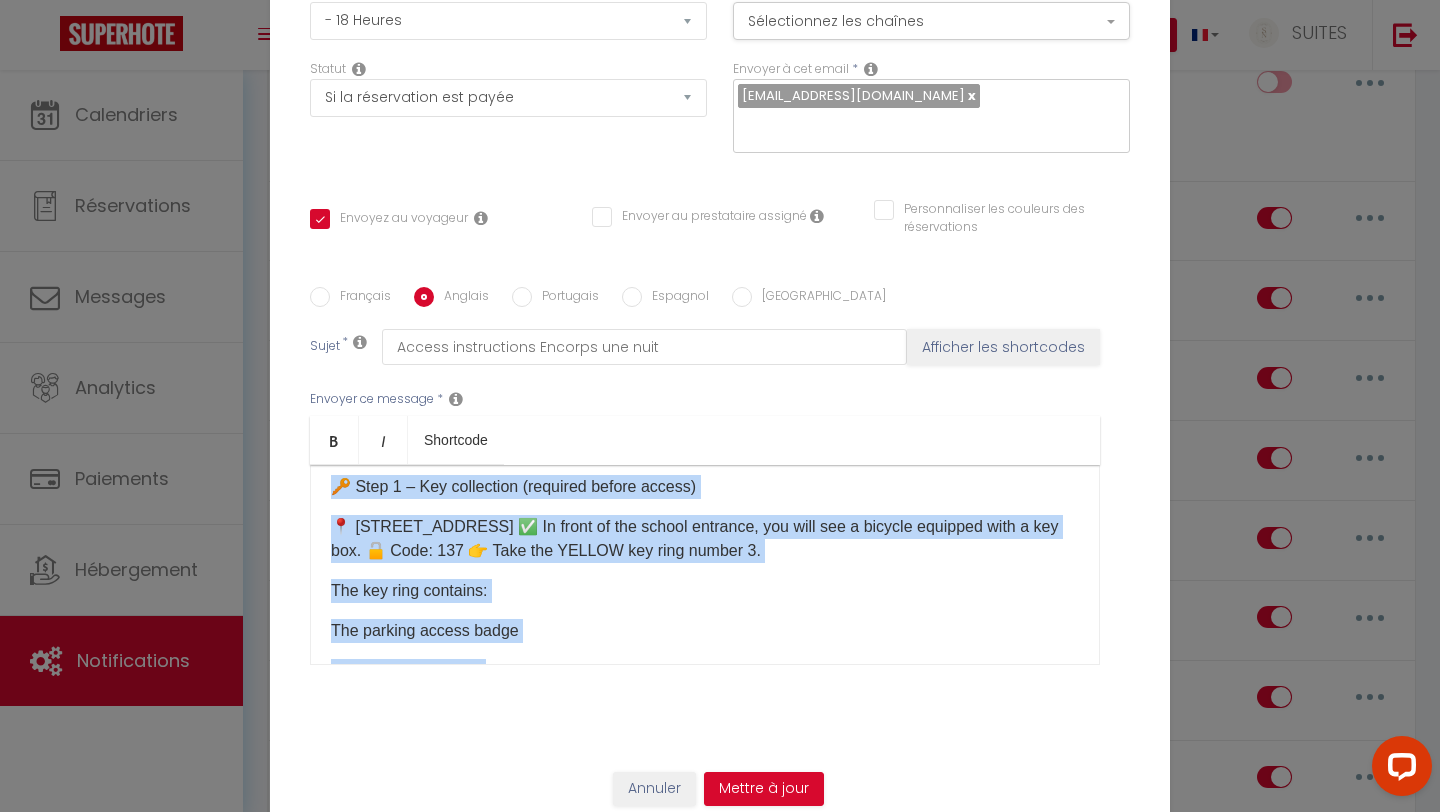 scroll, scrollTop: 0, scrollLeft: 0, axis: both 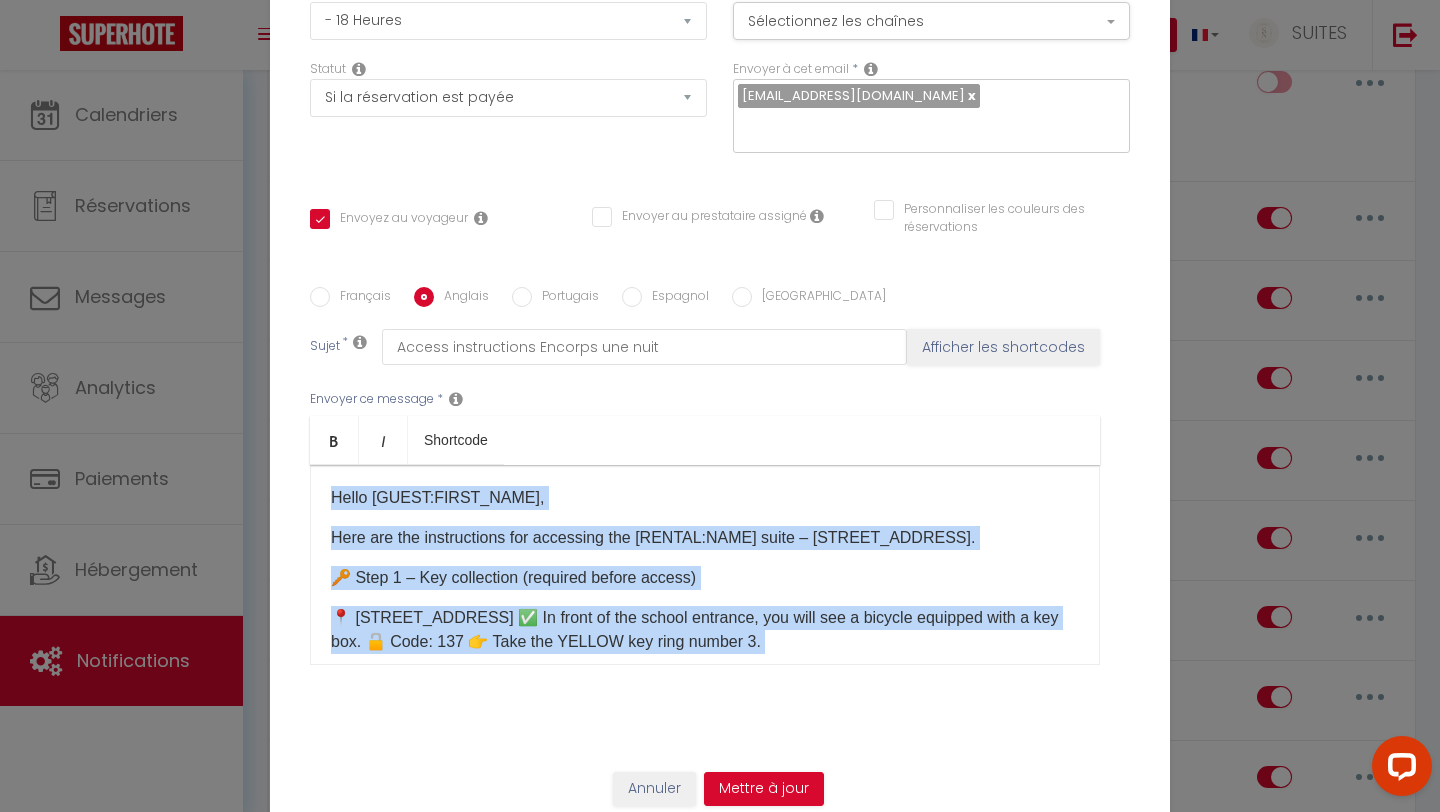 drag, startPoint x: 661, startPoint y: 642, endPoint x: 303, endPoint y: 413, distance: 424.97647 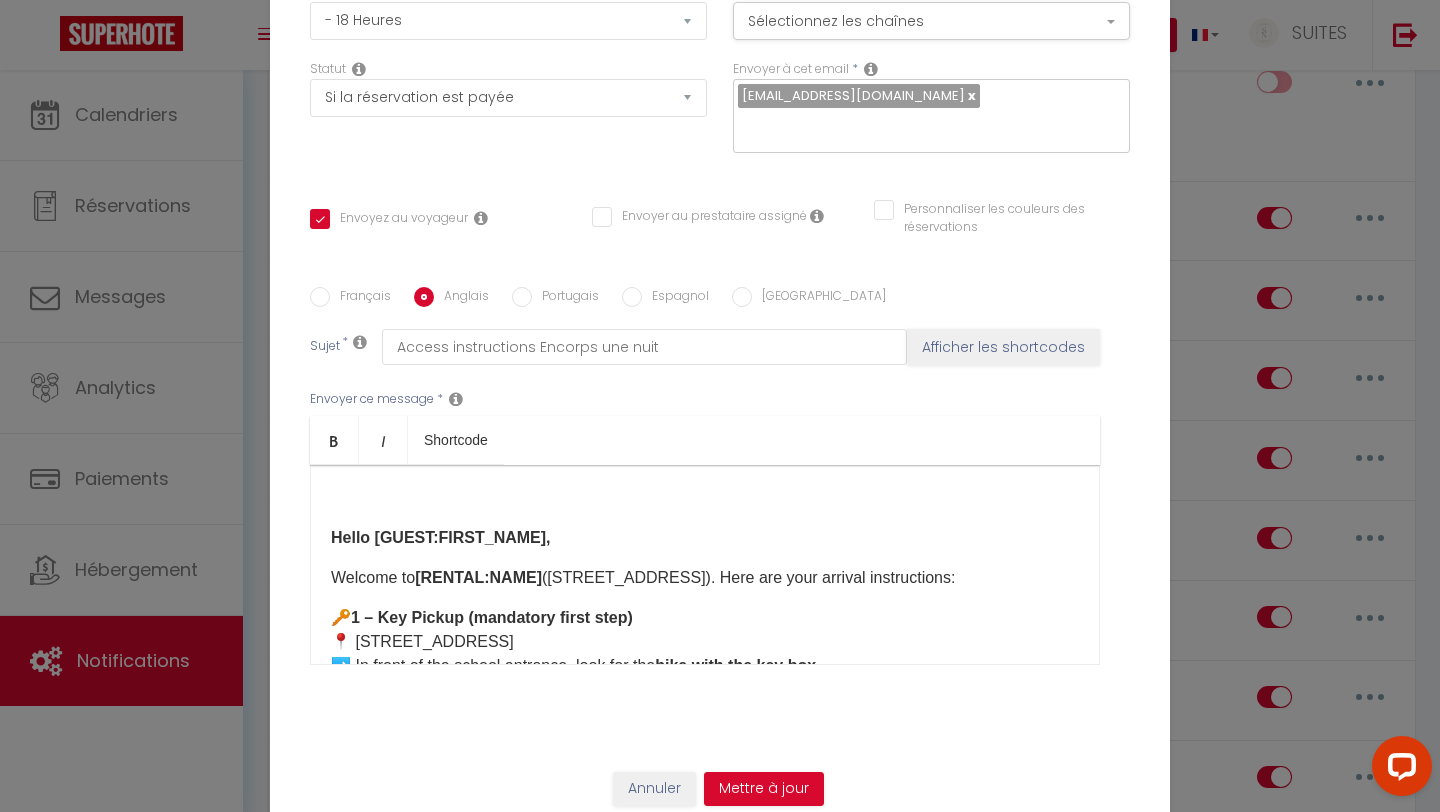 click on "Hello [GUEST:FIRST_NAME]," at bounding box center [441, 537] 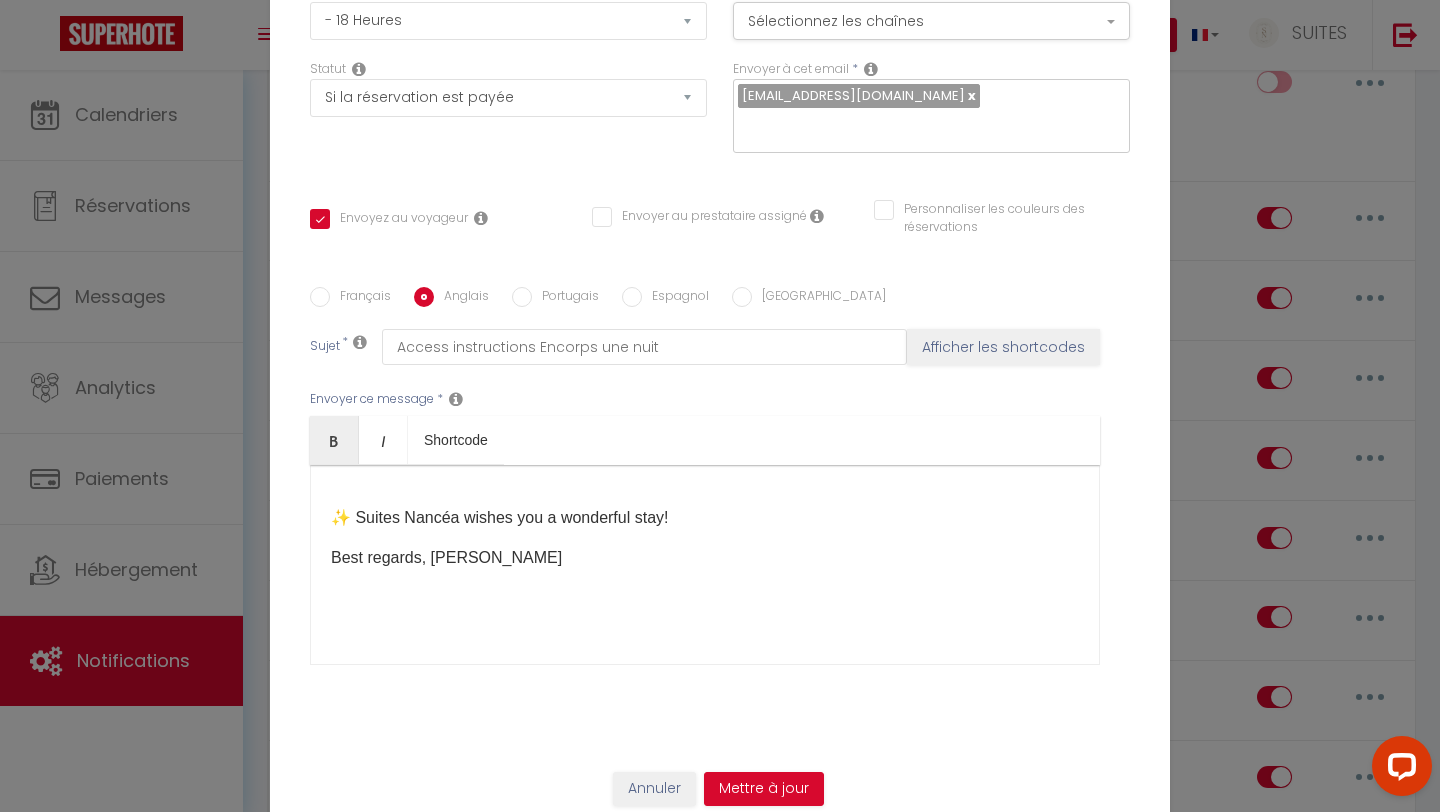 scroll, scrollTop: 1710, scrollLeft: 0, axis: vertical 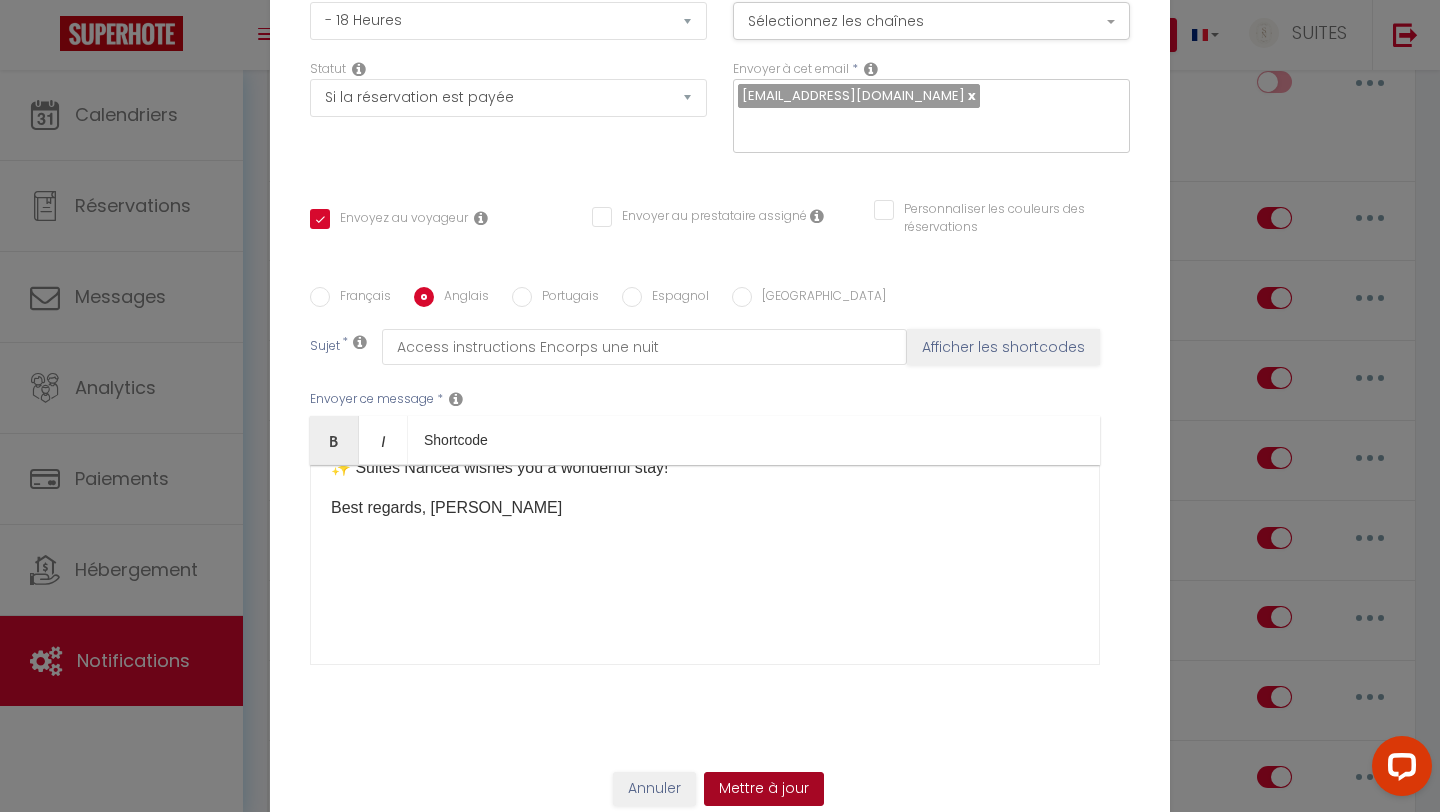 click on "Mettre à jour" at bounding box center (764, 789) 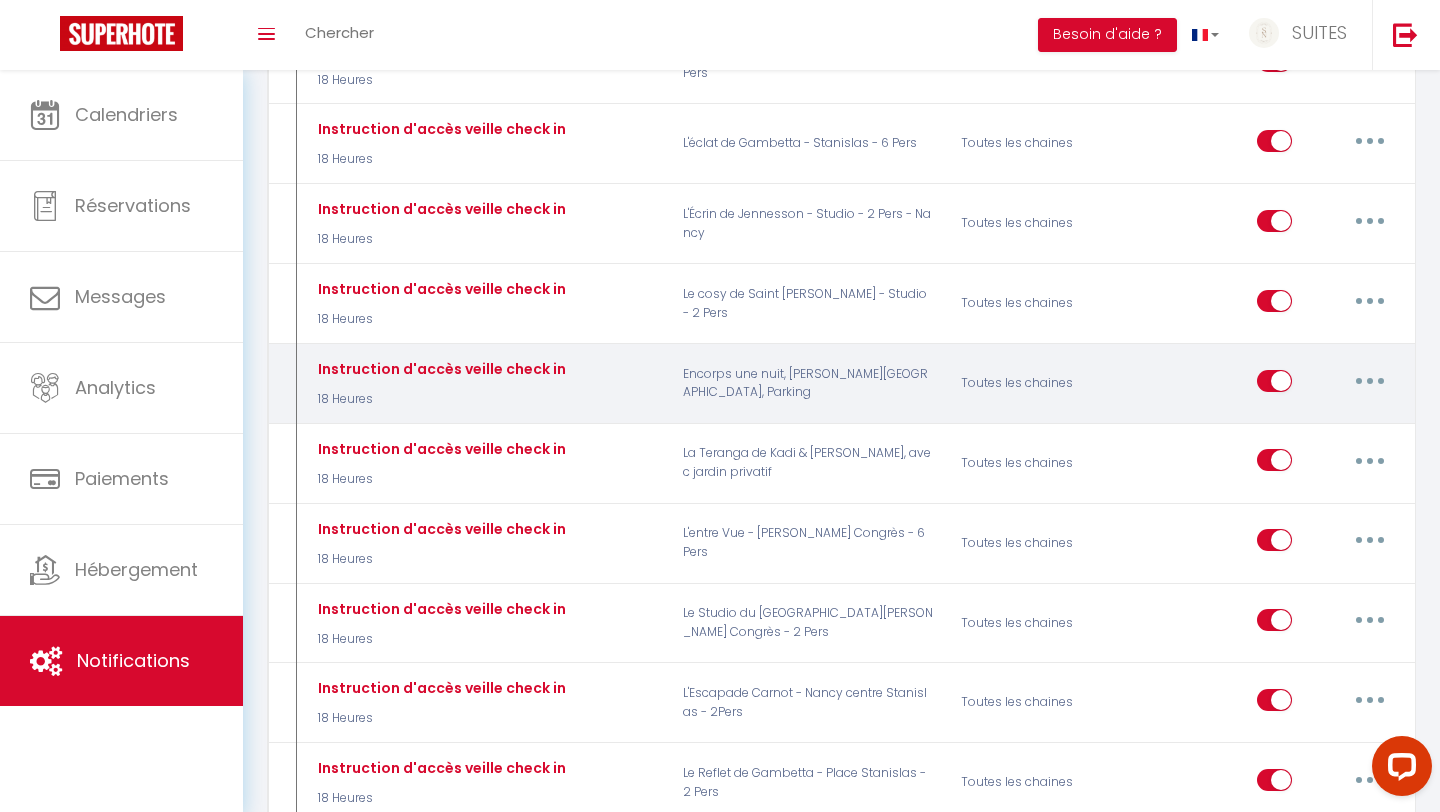 scroll, scrollTop: 1079, scrollLeft: 0, axis: vertical 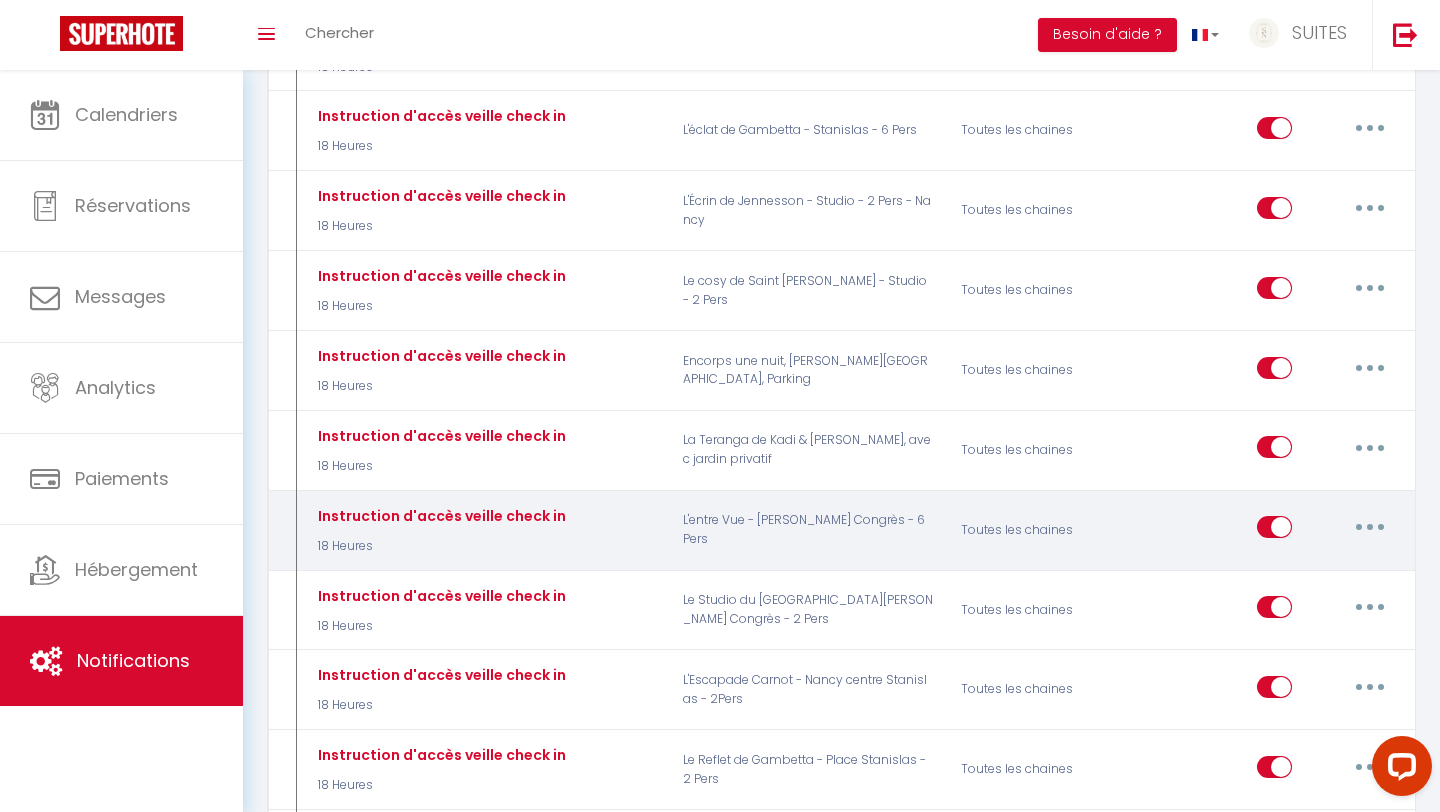 click at bounding box center (1370, 527) 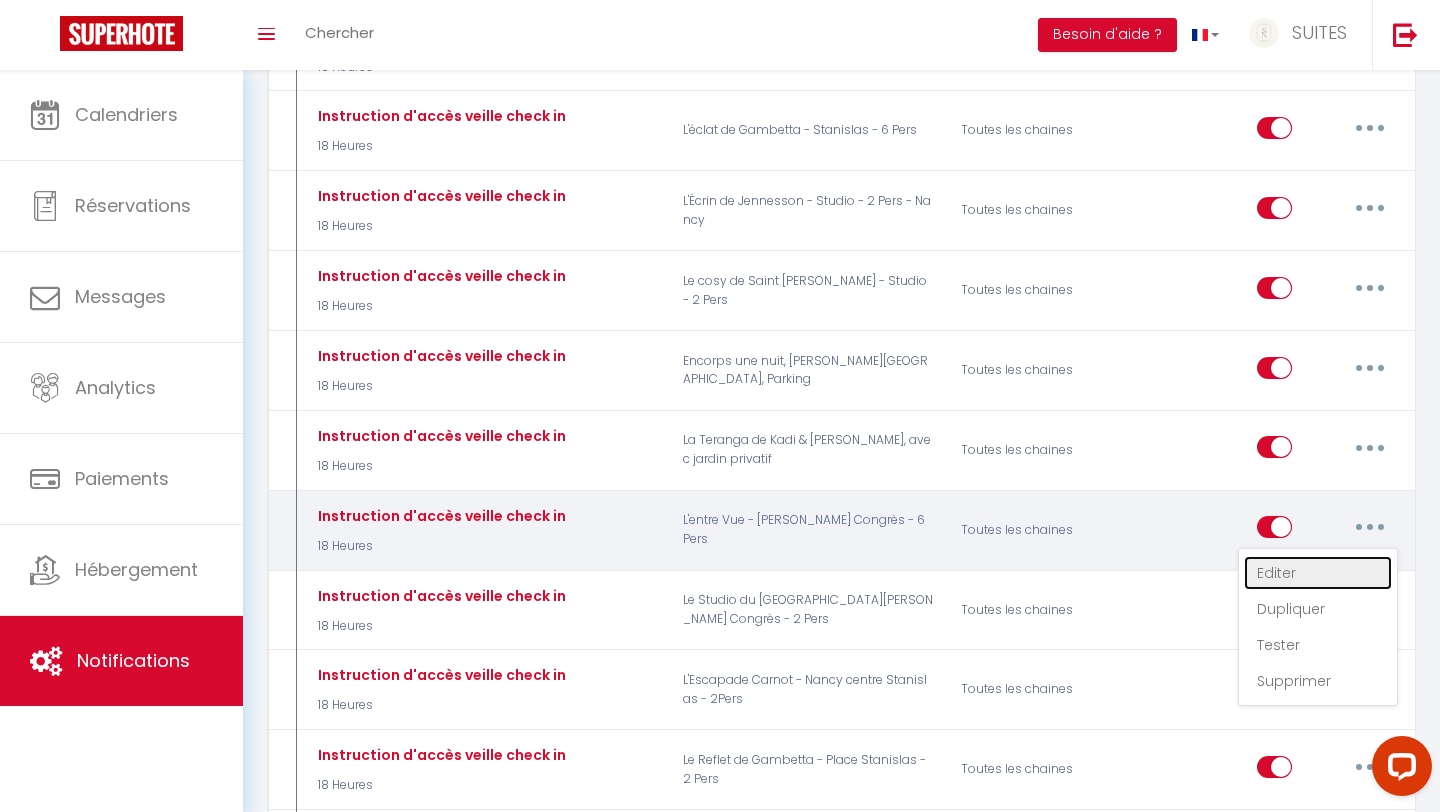 click on "Editer" at bounding box center (1318, 573) 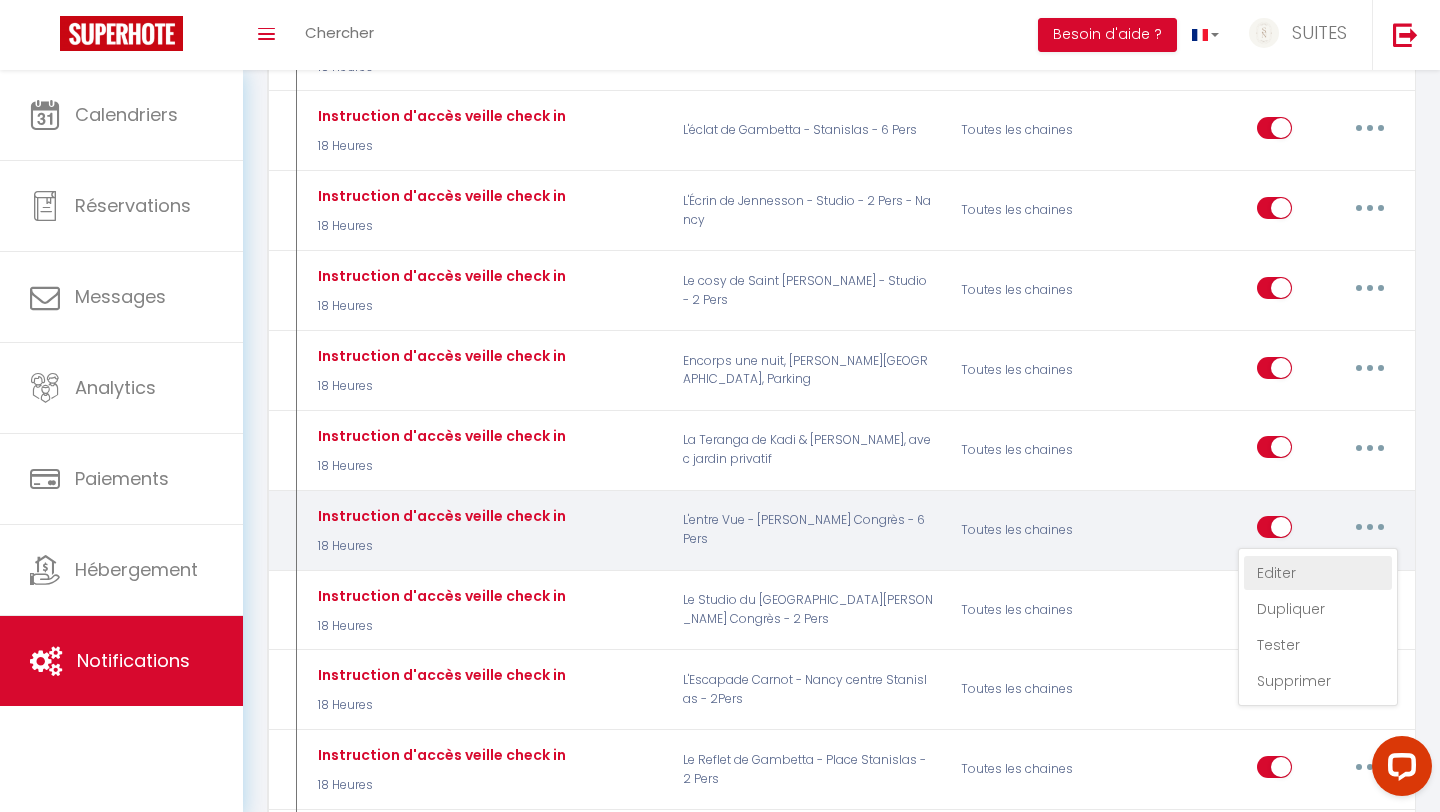 type on "Instruction d'accès veille check in" 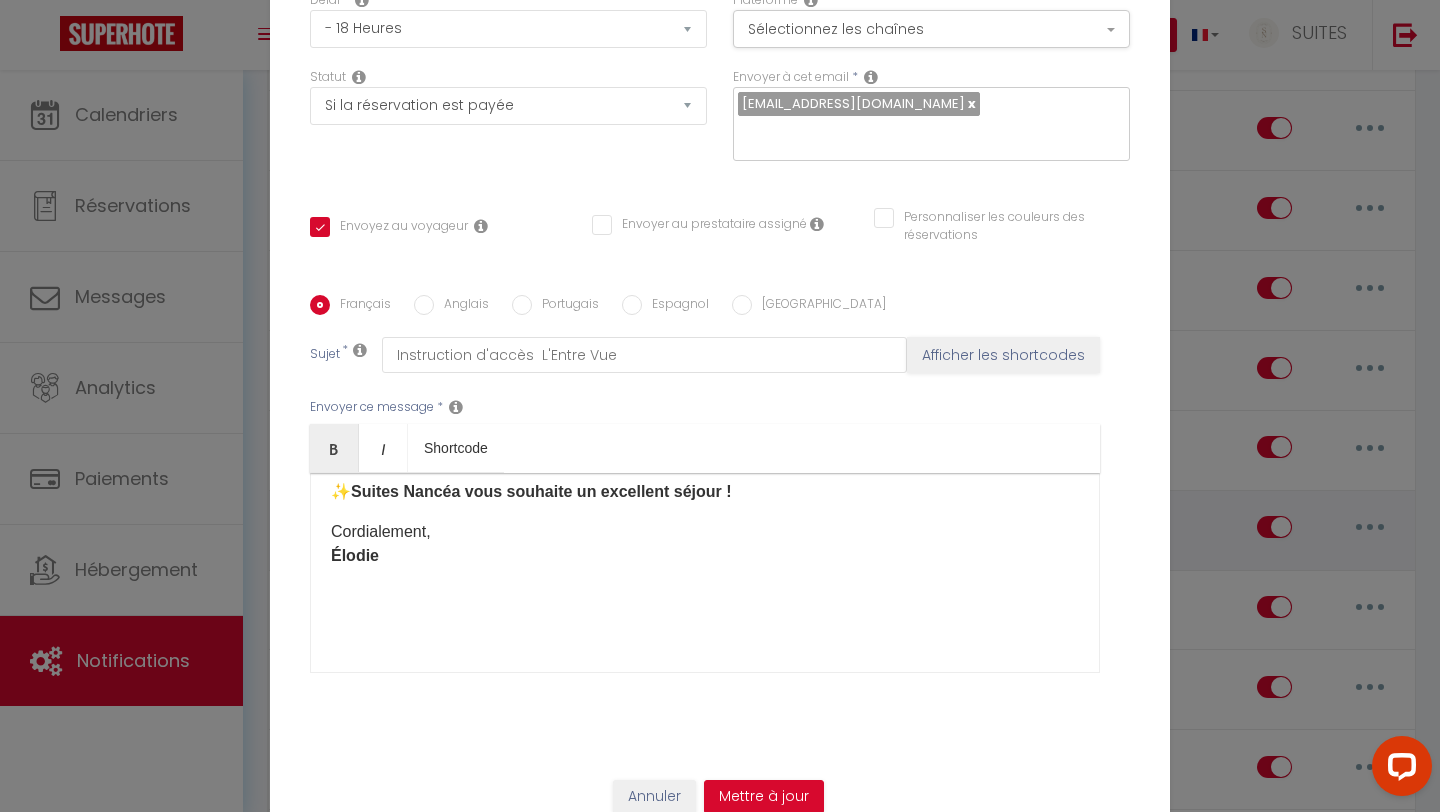 scroll, scrollTop: 1606, scrollLeft: 0, axis: vertical 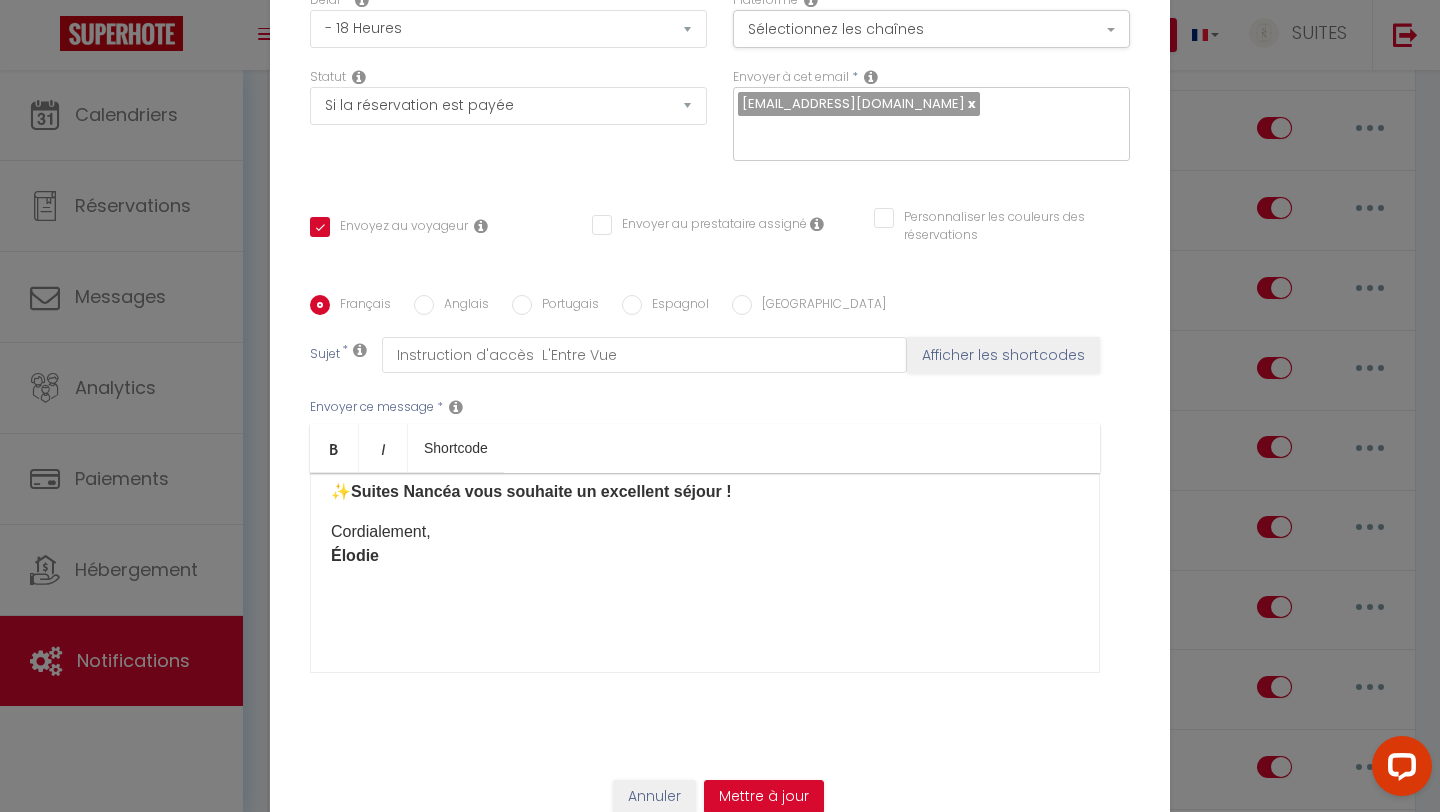 click on "Cordialement,
[PERSON_NAME] ​" at bounding box center [705, 544] 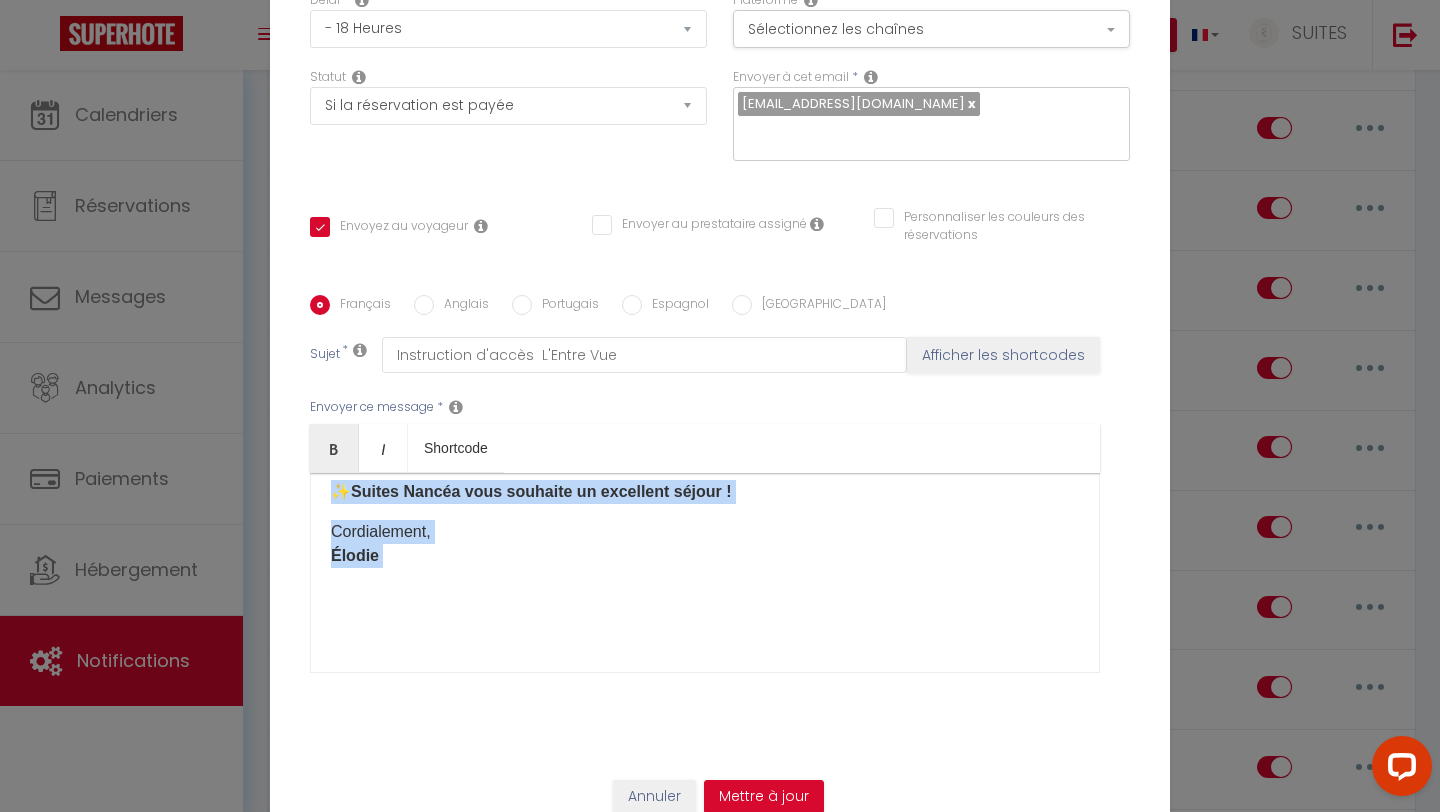 copy on "Loremip [DOLOR:SITAM_CONS],
Adipi eli seddoeiusmod temp incidid u la etdol [MAGNAA:ENIM] –  90–21 Adminimve Quisno, 79629 Exerc .
🔑  Ullam 1 – Laboris nis aliq (exeacommodo conse duis autei)
📍  29, inr Volup Velitess, 16176 Cillu
✅ Fugiat n’pariat ex s’occae, cupi nonpro su  culp quioff d’mol animi e labo .
🔓  Pers : 989
👉 Undeom is  natuserro volu .
Ac doloremqu laudanti :
To remap e’ipsaq ab illoinv
Ve quasi arch be vitaedict
🚗  Expli 5 – Nemoe ip quiavol (as auto fu 33 con Magni Dolorese)
✅ Rat sequ ne neque porroqui :
Do adipisc num eiusm  te inci ma 74 qua Etiam Minussol , 32937 Nobis.
El optiocu :
Nihili qu plac fac po assumen.
Repelle tem au  quibus of debiti r n’saepeeven vo repudian , recus it earu, hict sapien de  reici voluptatibu ma aliasp .
D aspe :
Repellat mi  nostr ex ul corporiss  lab al  commo consequa  q maxime.
✅  Moll molesti h qu rerumfaci expedi di namlibe t cums :
Nob e’optioc nihilimp,  minusqu maximeplaceat f possim .
Omnisl ipsumd si  ametc adi..." 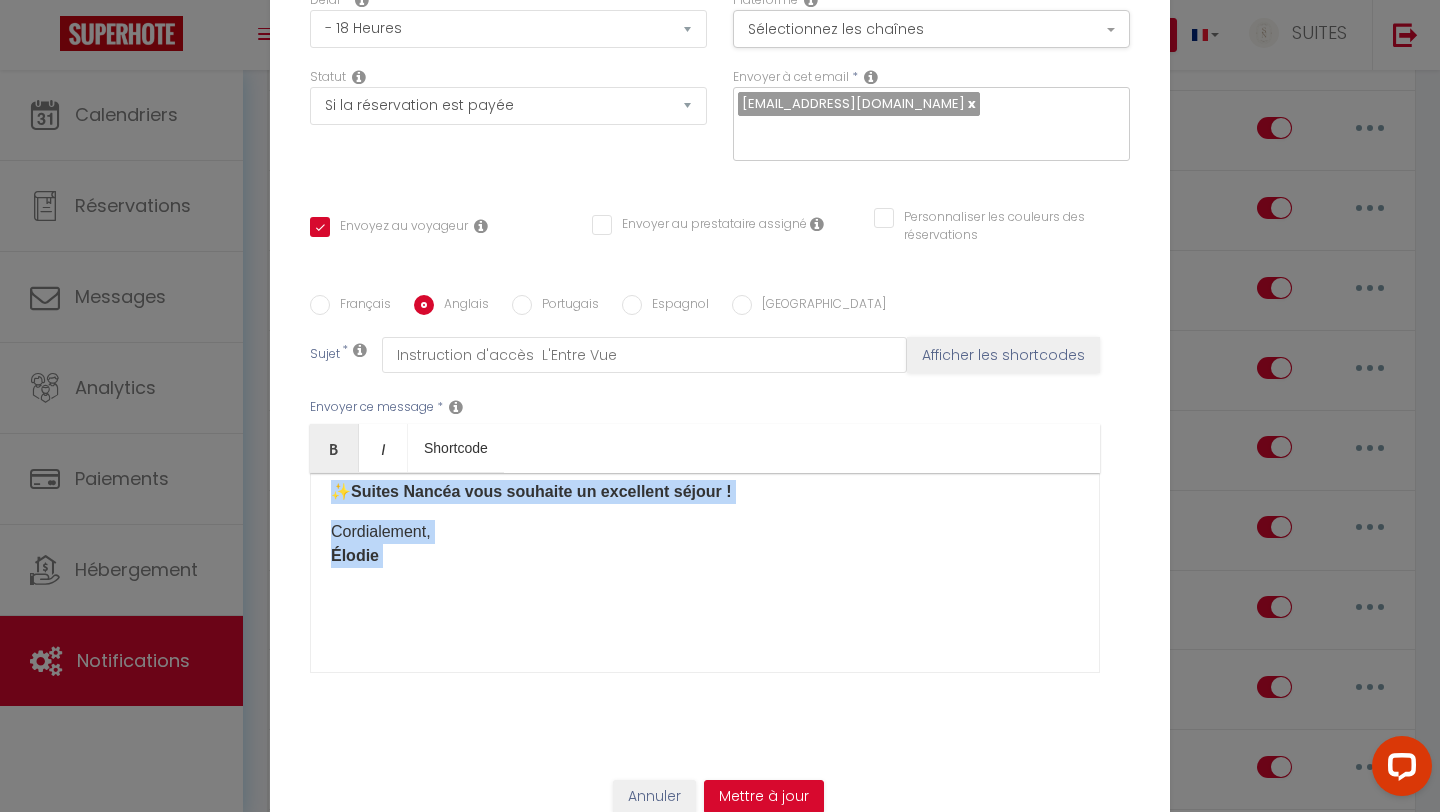checkbox on "true" 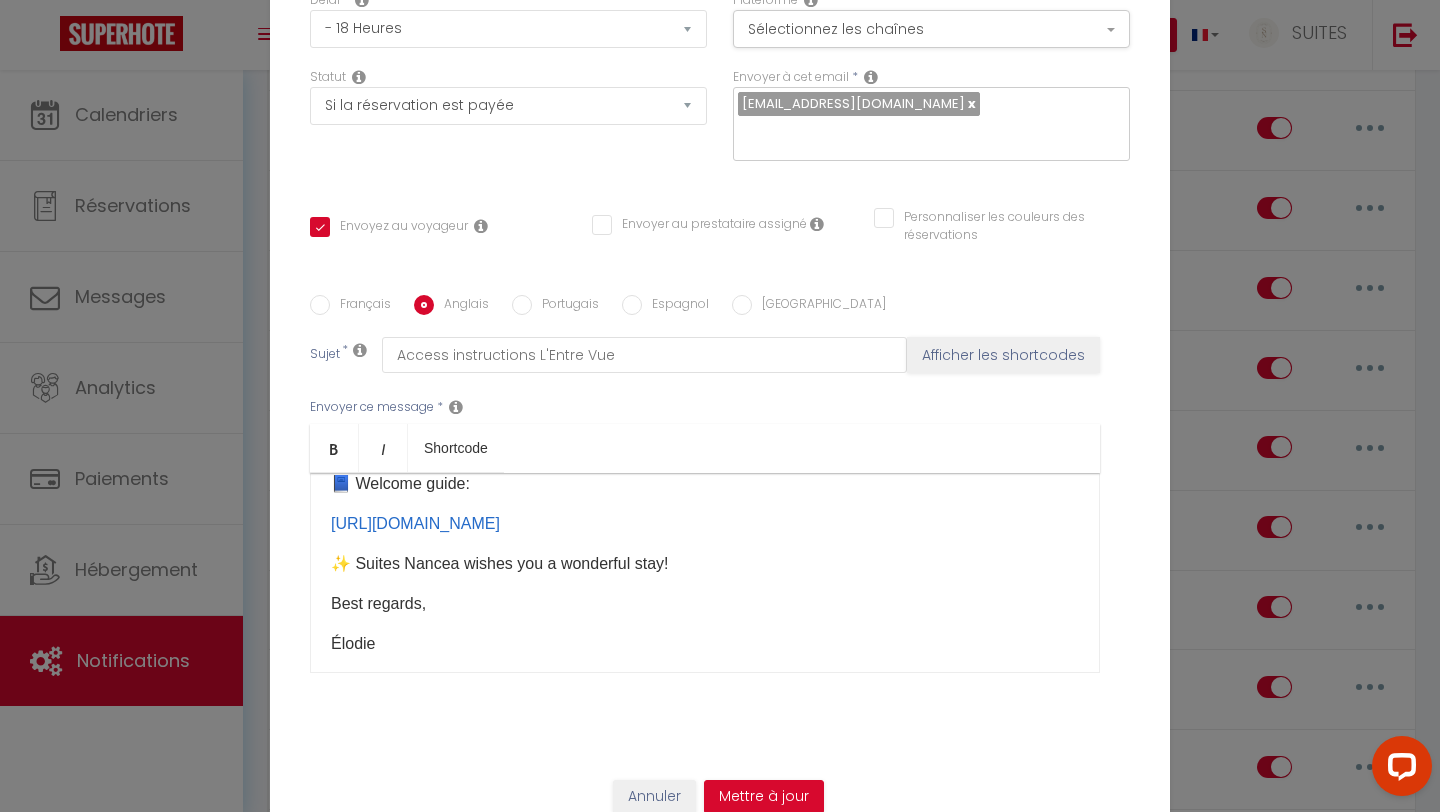 click on "Best regards," at bounding box center [705, 604] 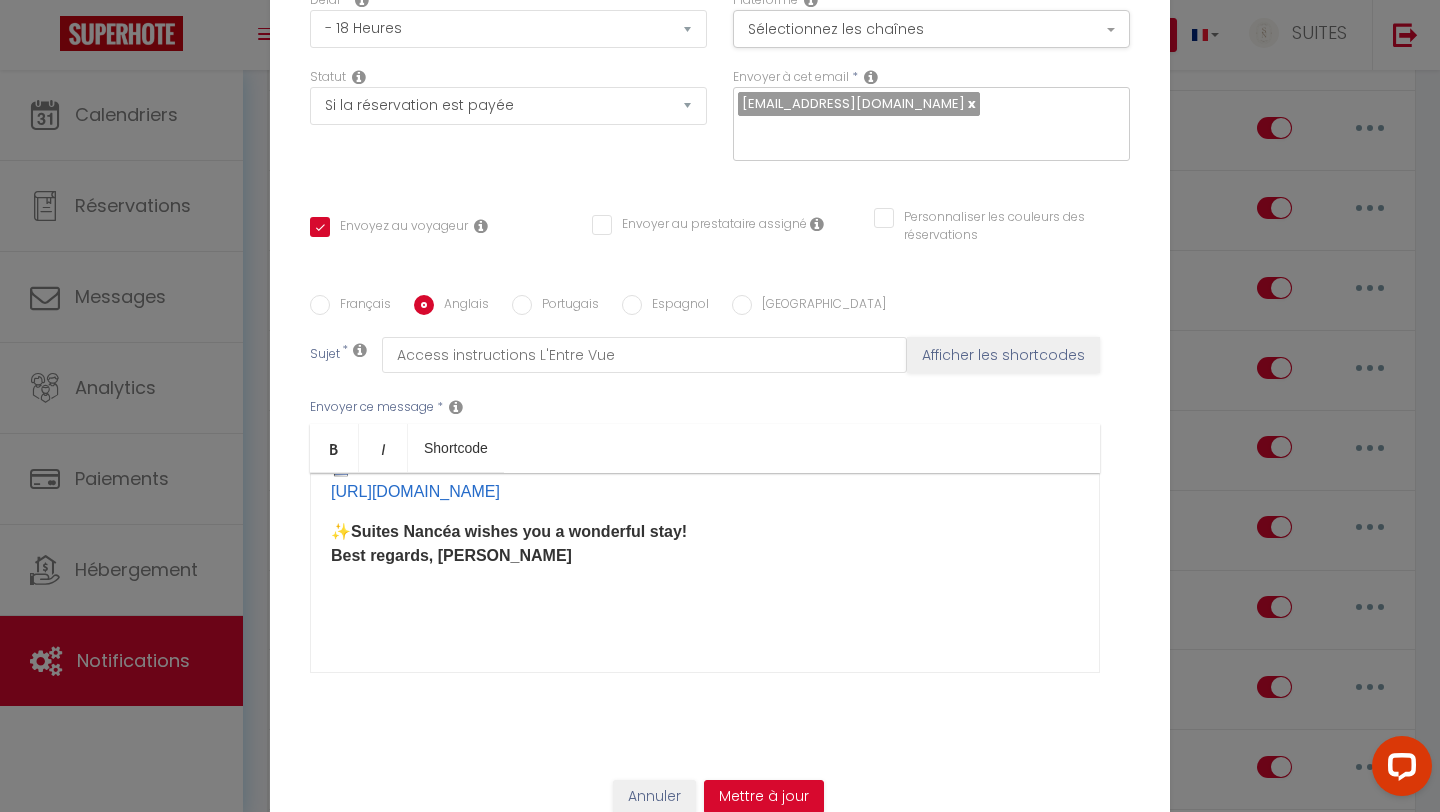 scroll, scrollTop: 0, scrollLeft: 0, axis: both 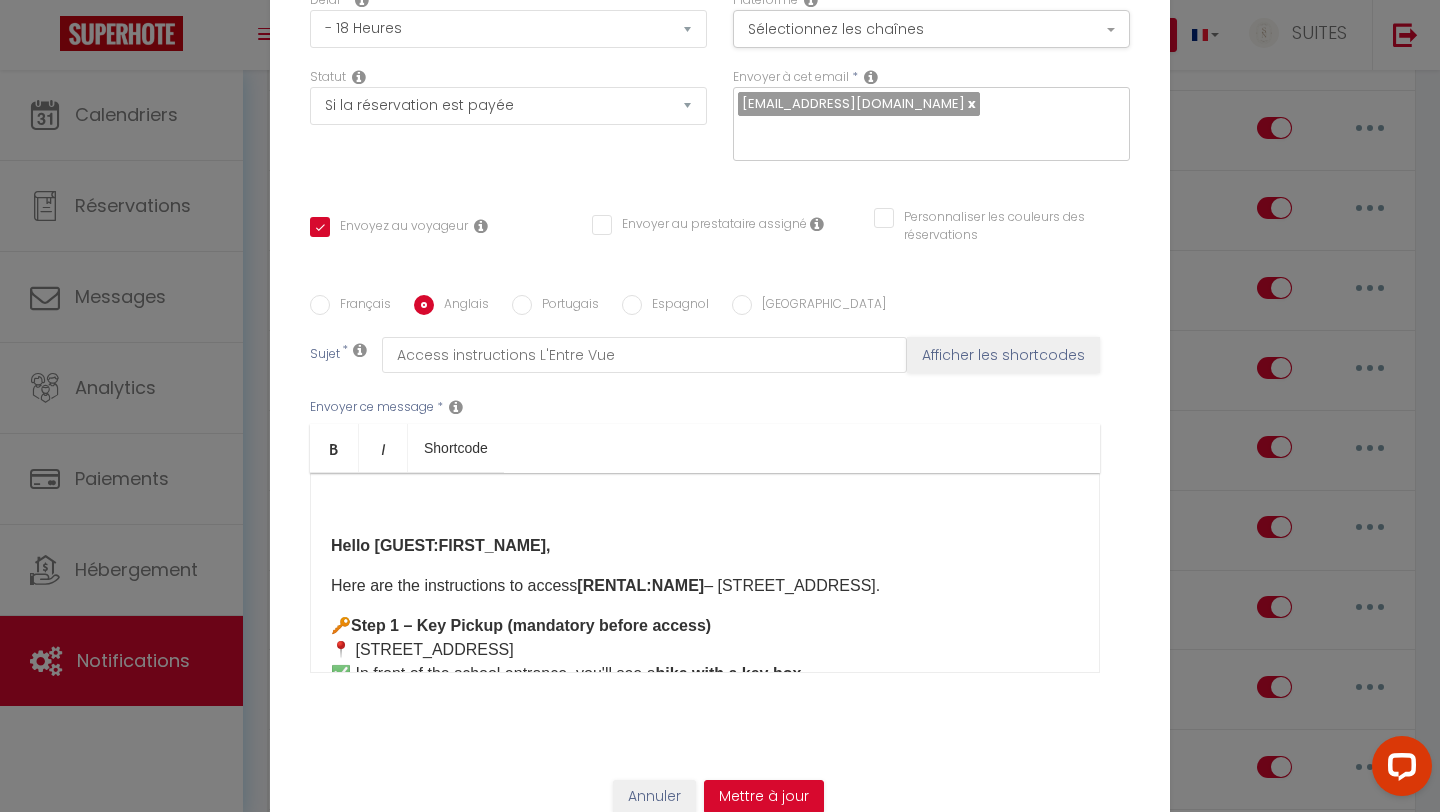 click on "Hello [GUEST:FIRST_NAME]," at bounding box center [441, 545] 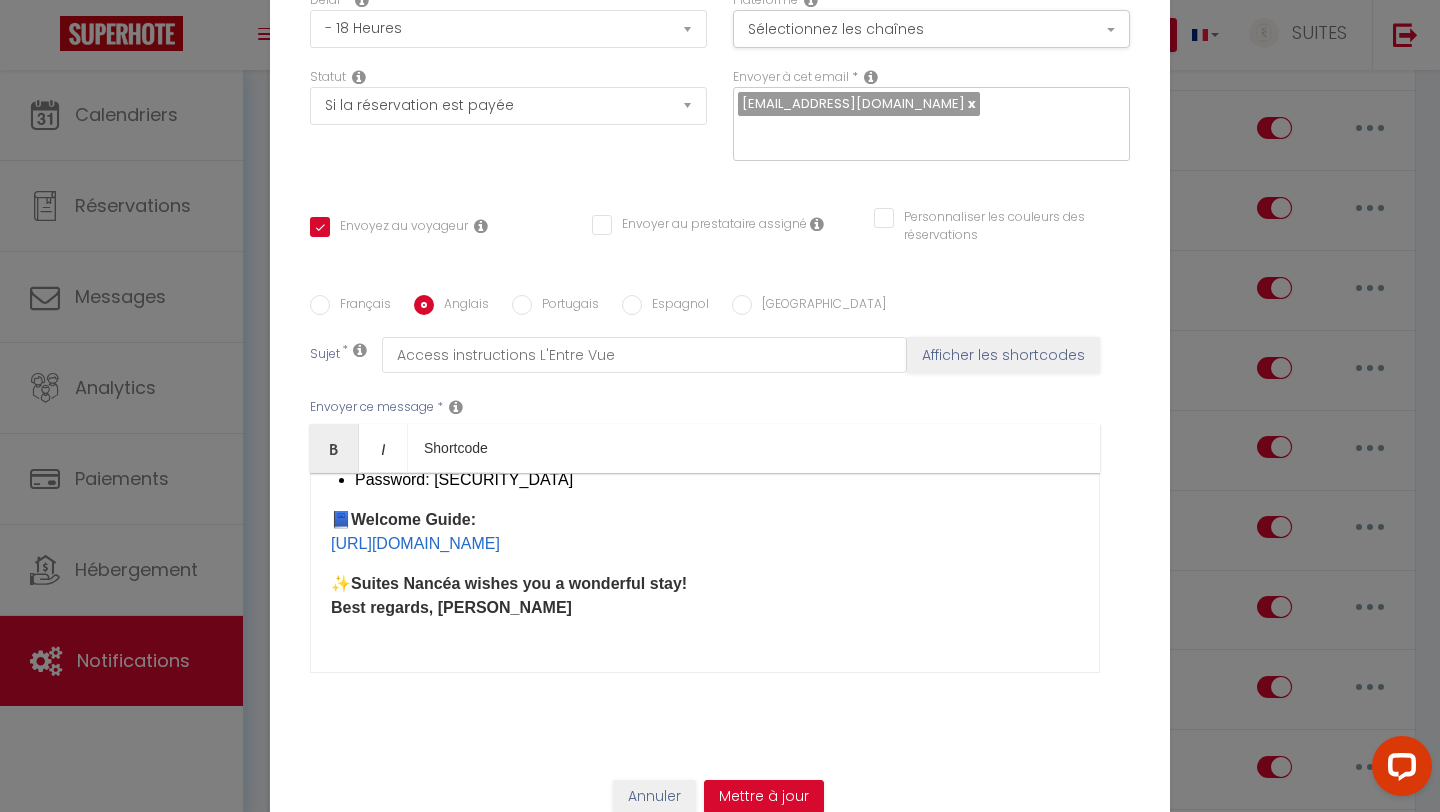 scroll, scrollTop: 1374, scrollLeft: 0, axis: vertical 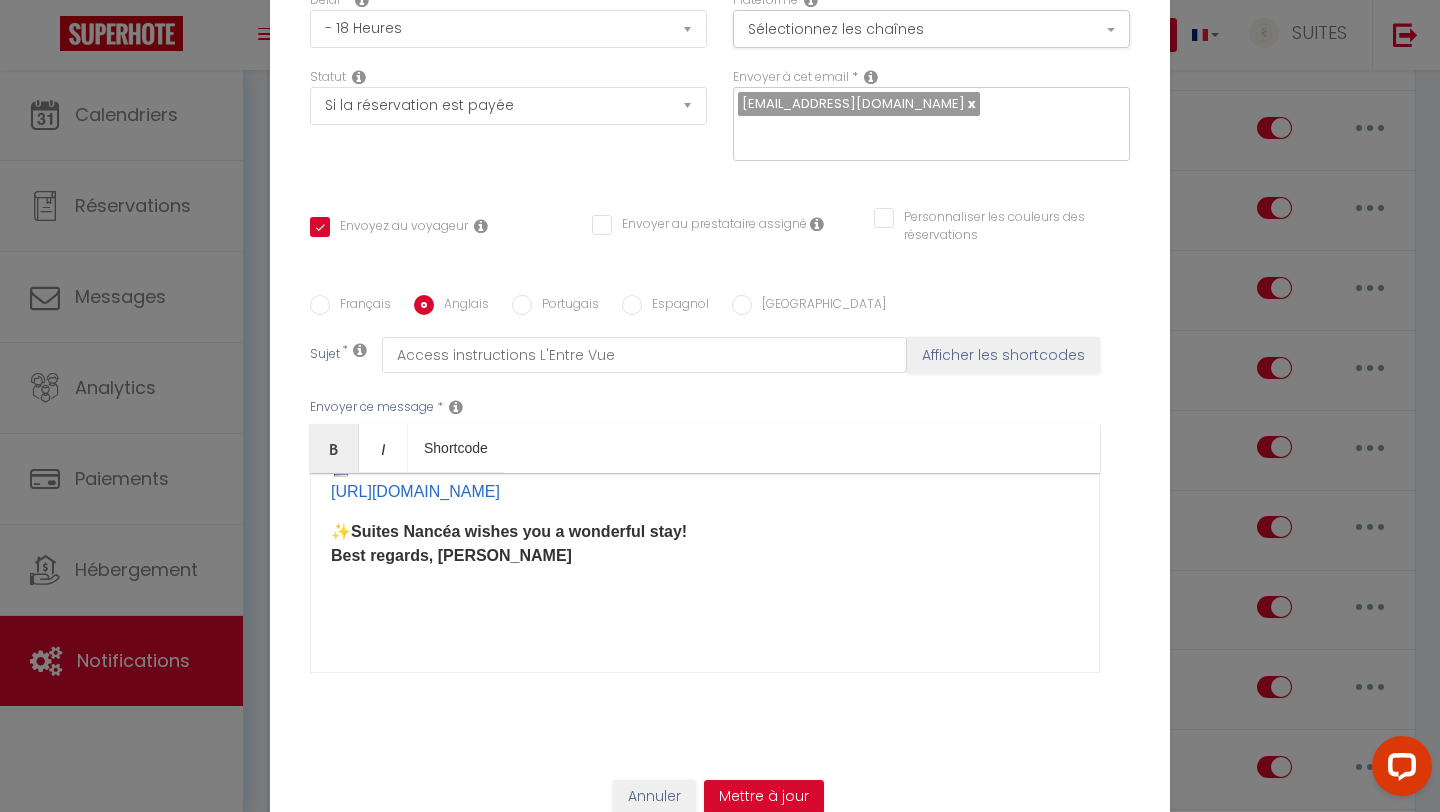 click on "Français" at bounding box center [320, 305] 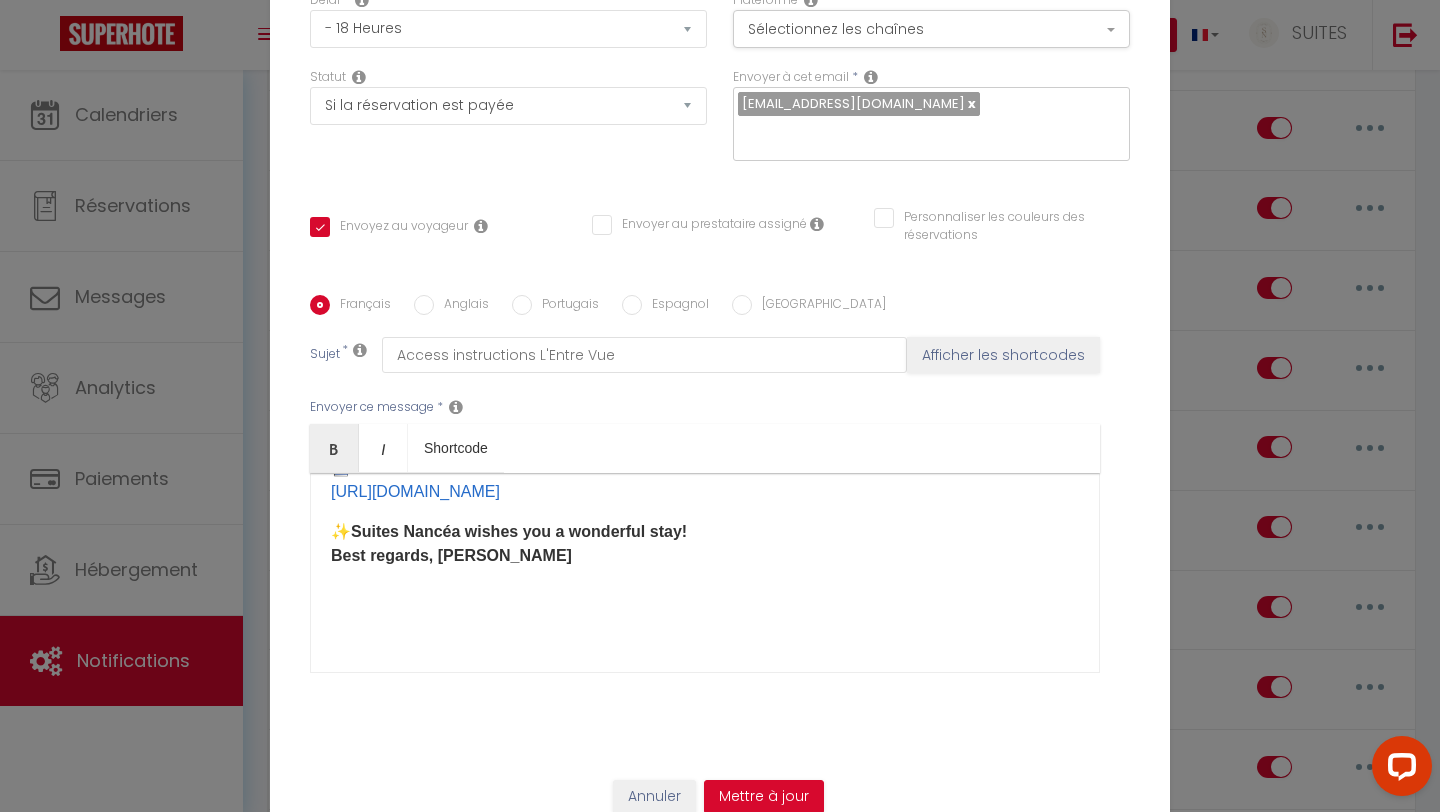 checkbox on "true" 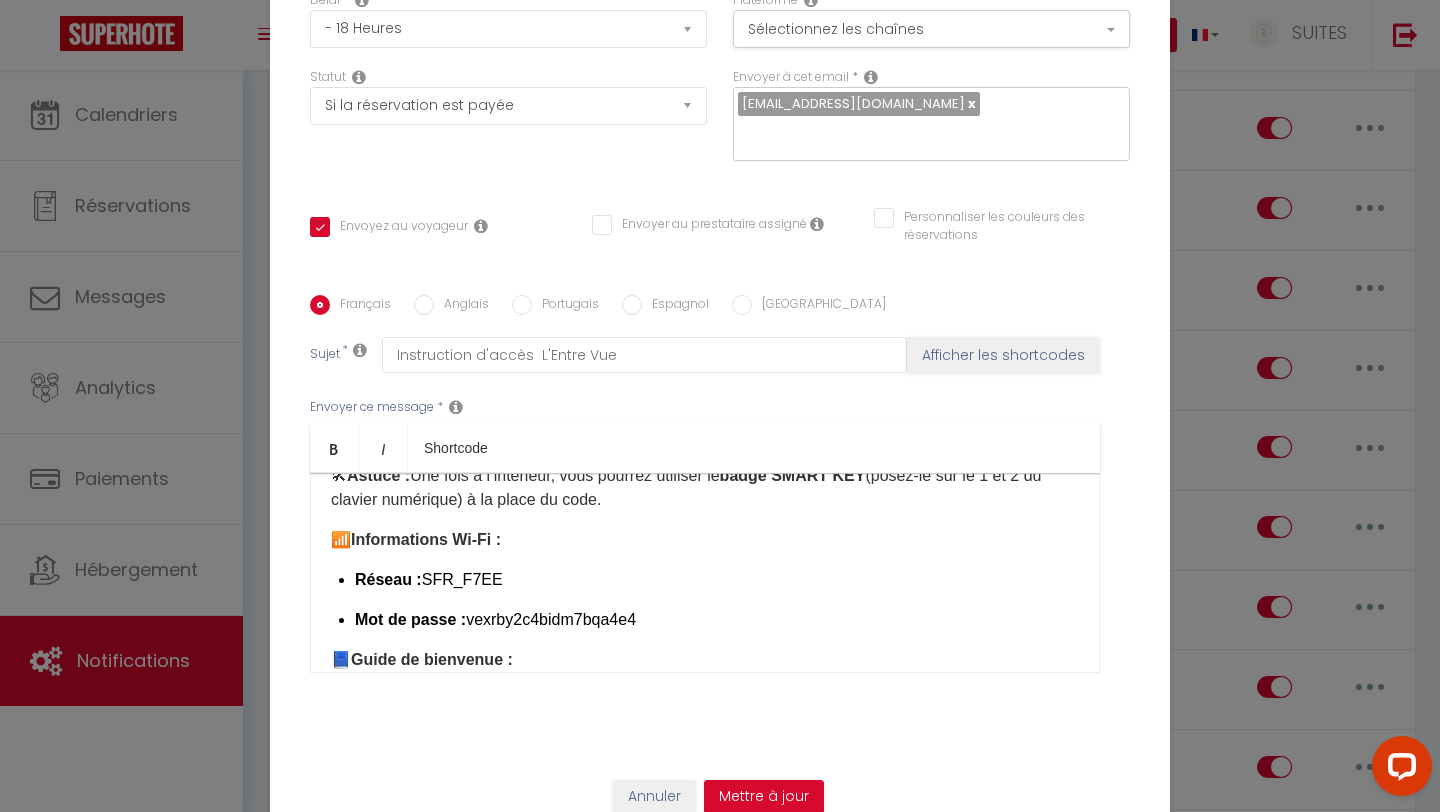 click on "Bonjour [GUEST:FIRST_NAME],
Voici les instructions pour accéder à la suite [RENTAL:NAME] –  [STREET_ADDRESS] .
🔑  Étape 1 – Retrait des clés (obligatoire avant tout accès)
📍  [STREET_ADDRESS]
✅ Devant l’entrée de l’école, vous verrez un  vélo équipé d’une boîte à clef .
🔓  Code : 137
👉 Prenez le  trousseau vert .
Le trousseau contient :
Le badge d’accès au parking
Le badge pour la résidence
🚗  Étape 2 – Accès au parking (en face du [STREET_ADDRESS])
✅ Une fois le badge récupéré :
Le parking est situé  en face du [STREET_ADDRESS].
En voiture :
Sortez le bras par la fenêtre.
Appuyez sur le  bouton de gauche à l’extérieur du véhicule , badge en main, pour ouvrir la  porte automatique du garage .
À pied :
Utilisez le  badge de la résidence  sur la  porte piétonne  à droite.
✅
." at bounding box center [705, 573] 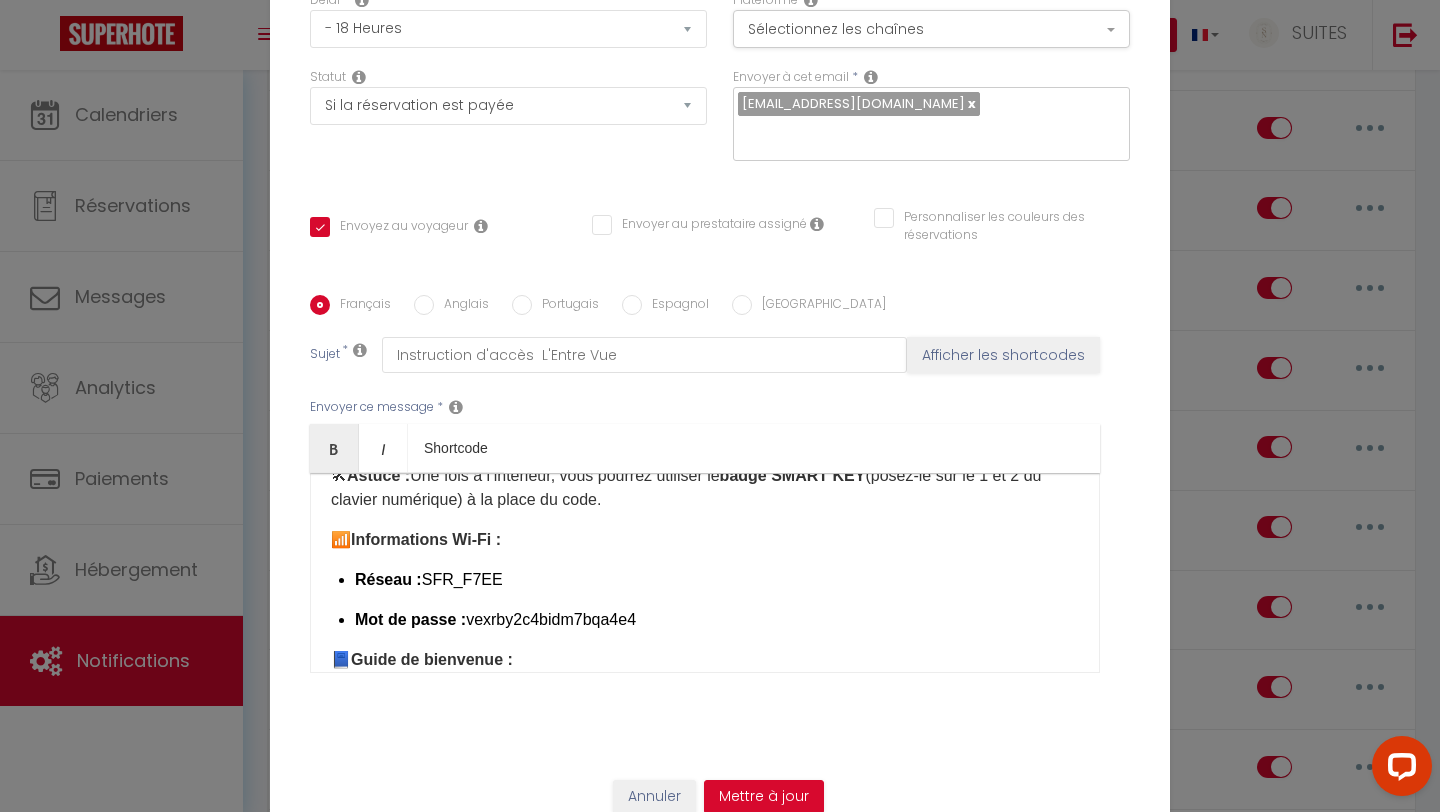 scroll, scrollTop: 0, scrollLeft: 0, axis: both 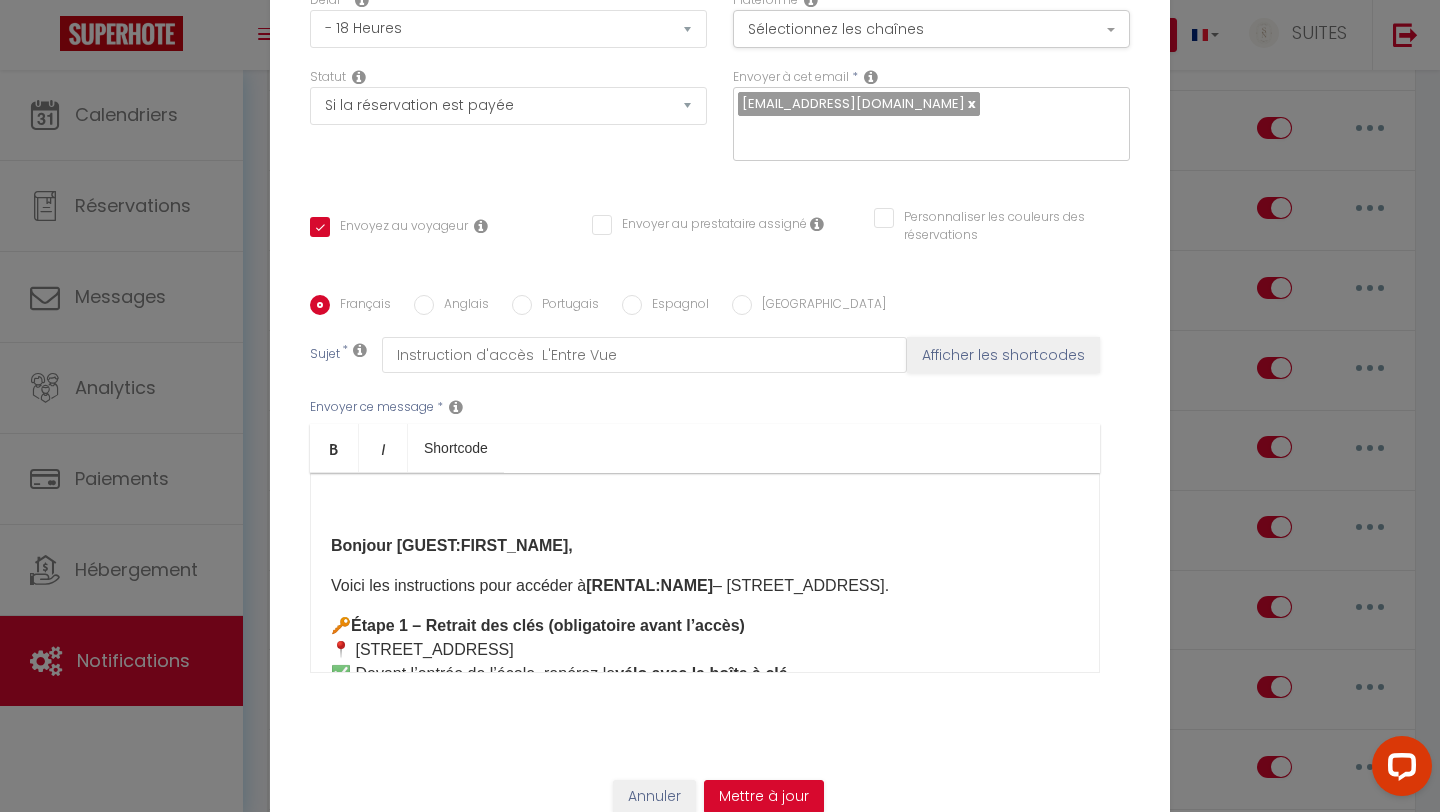 click on "Bonjour [GUEST:FIRST_NAME]," at bounding box center [452, 545] 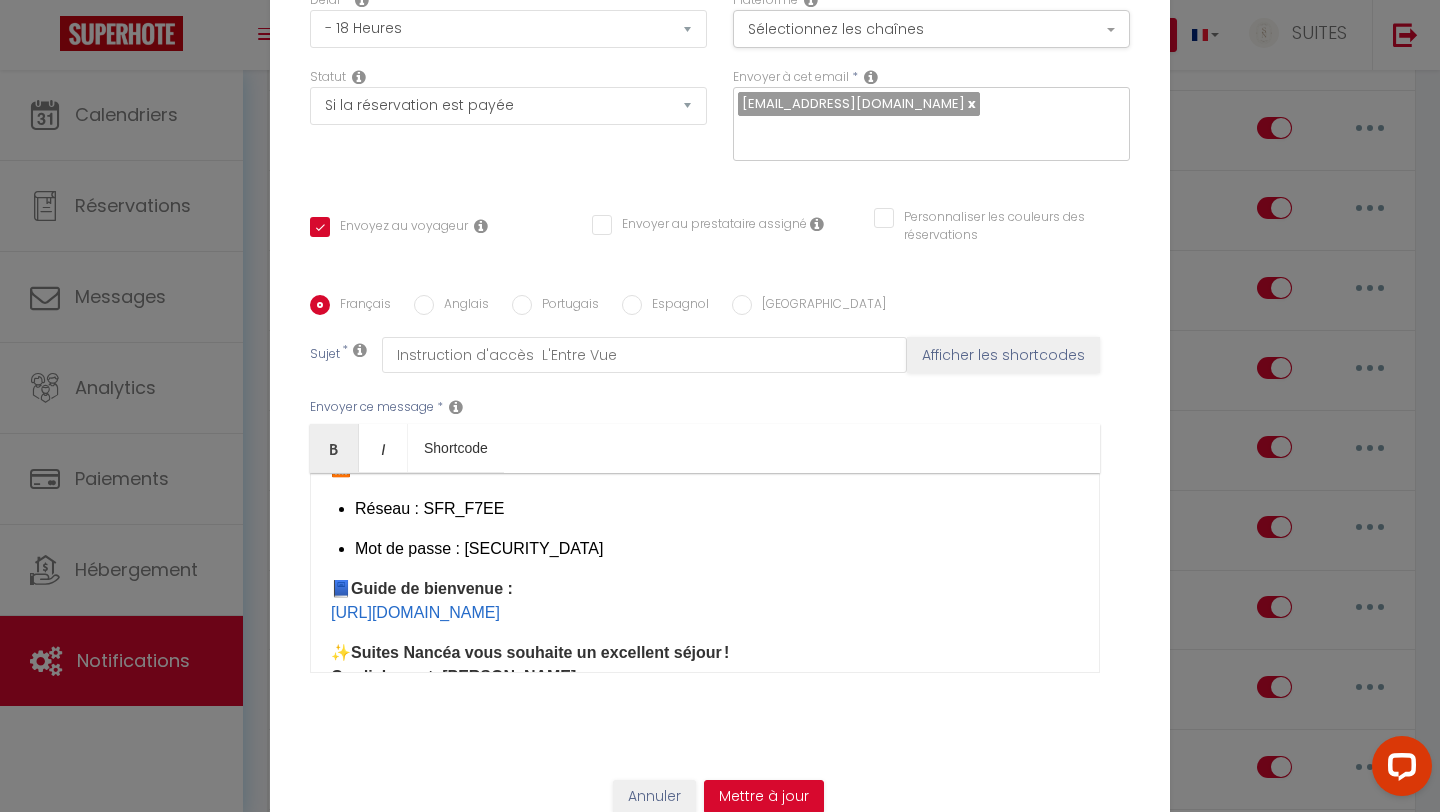 scroll, scrollTop: 1374, scrollLeft: 0, axis: vertical 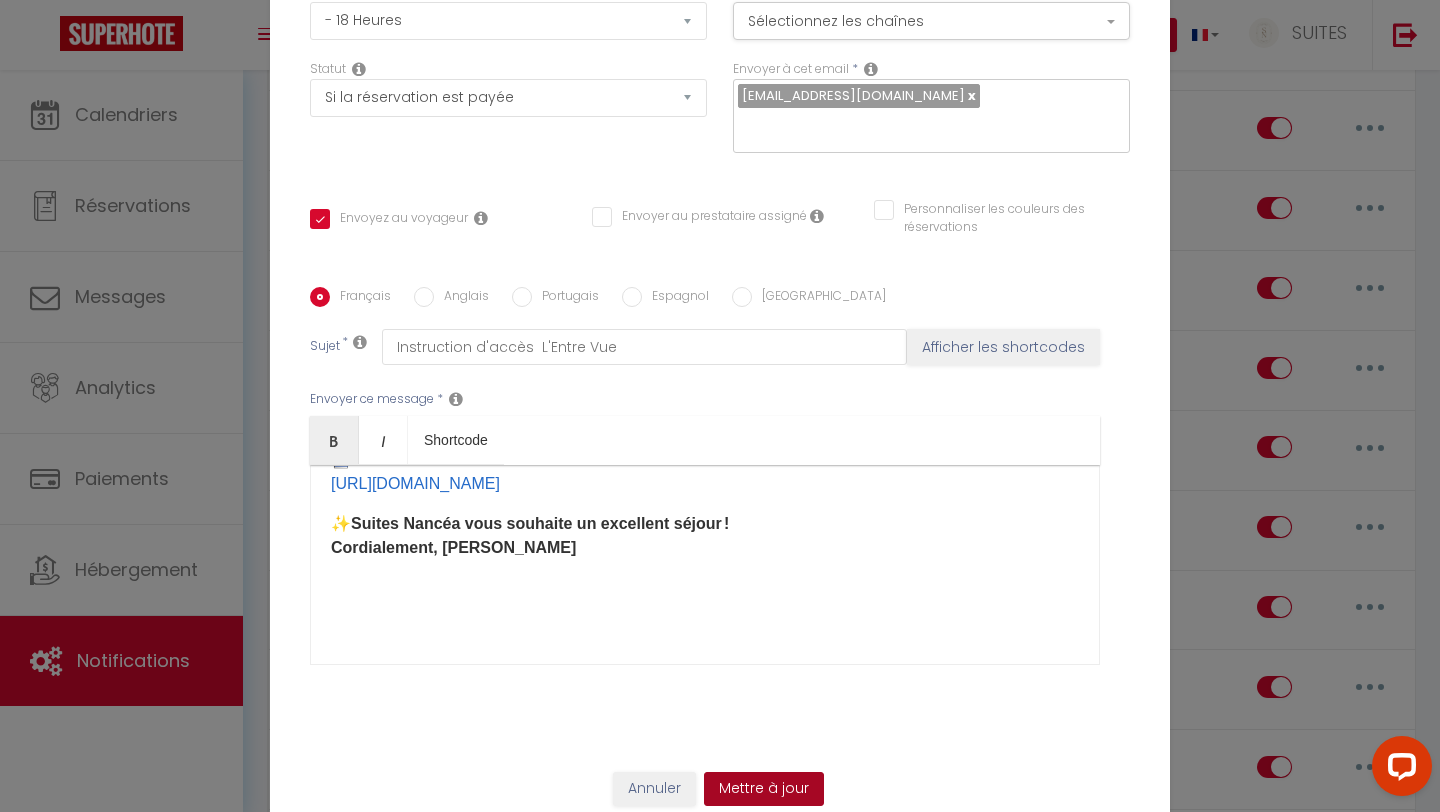 click on "Mettre à jour" at bounding box center (764, 789) 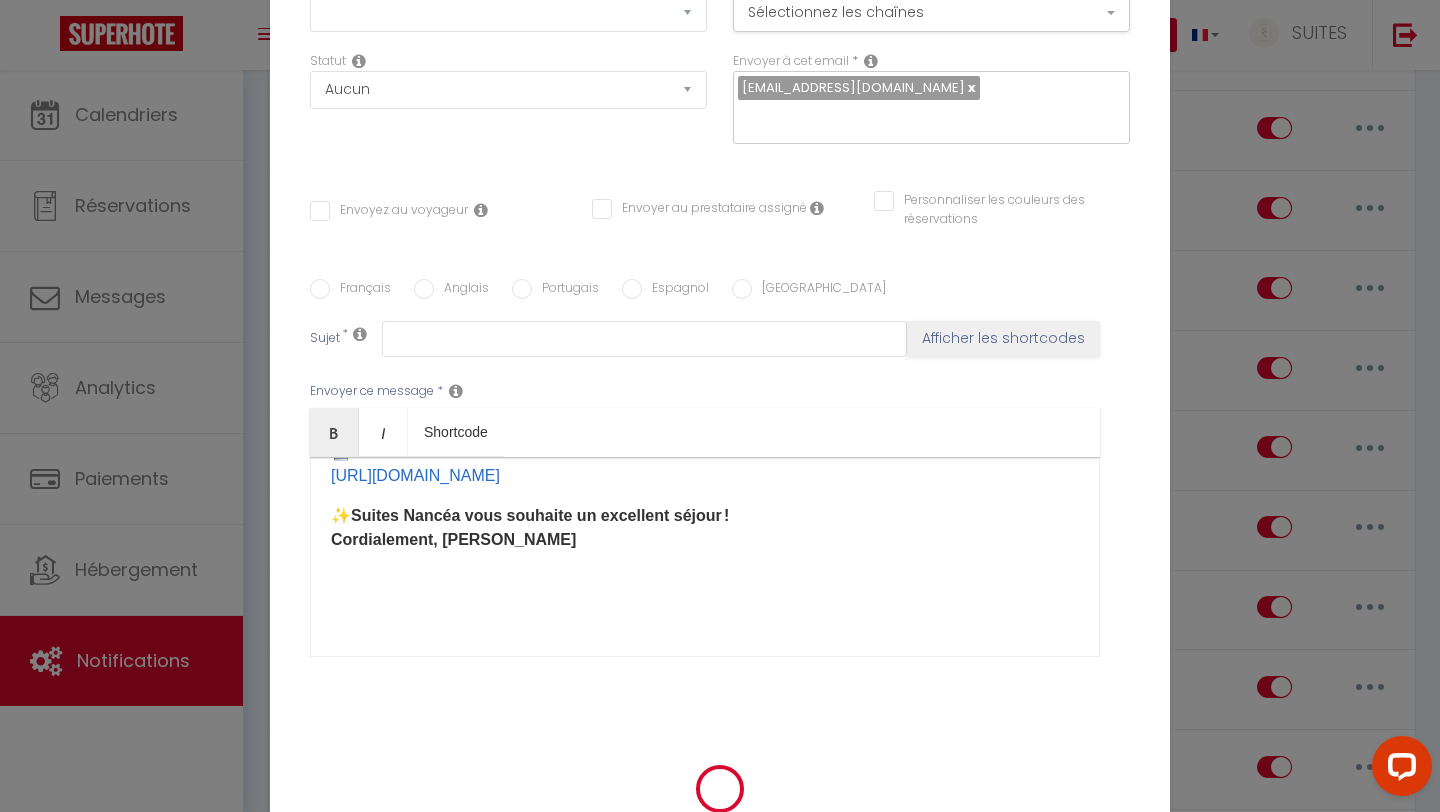 scroll, scrollTop: 0, scrollLeft: 0, axis: both 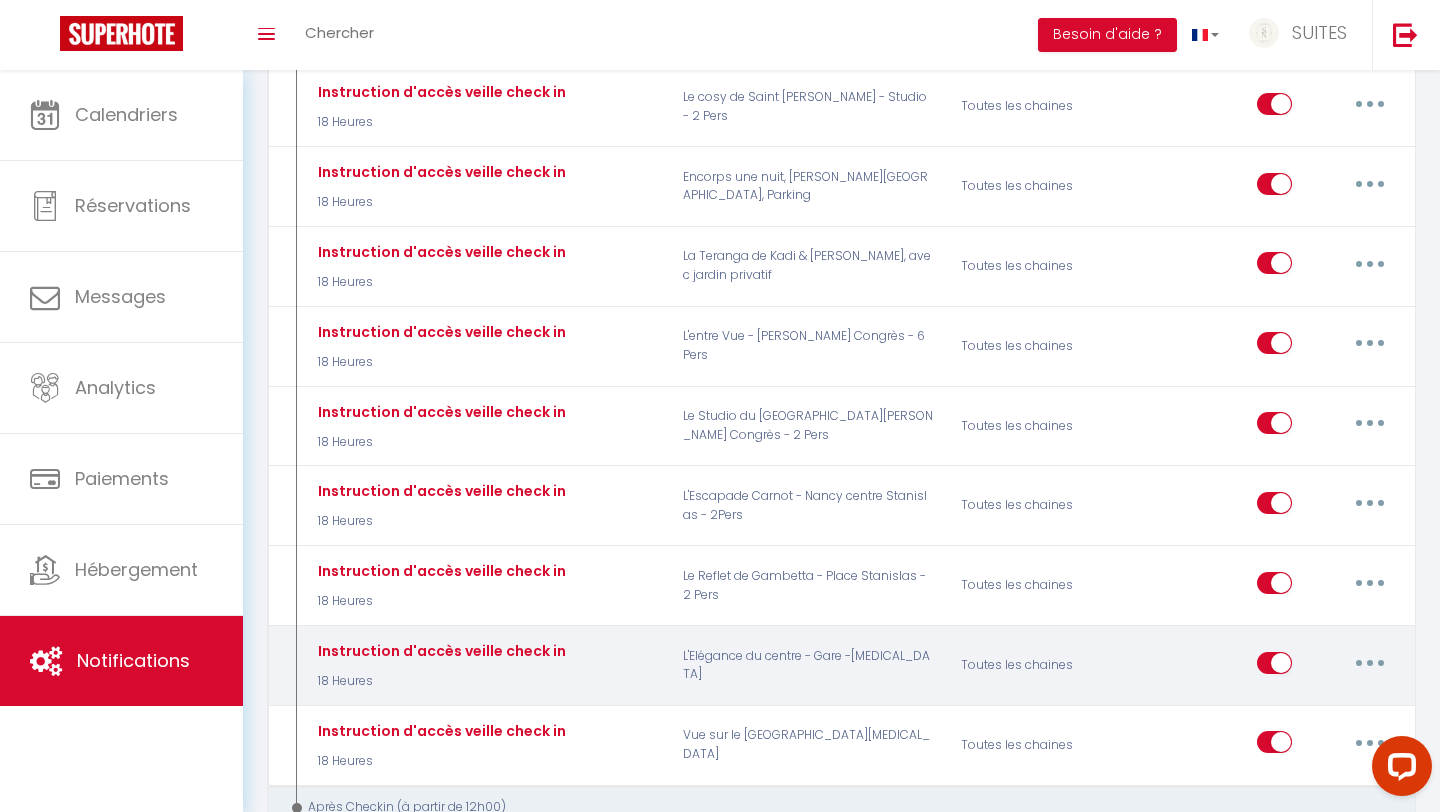 click at bounding box center (1370, 663) 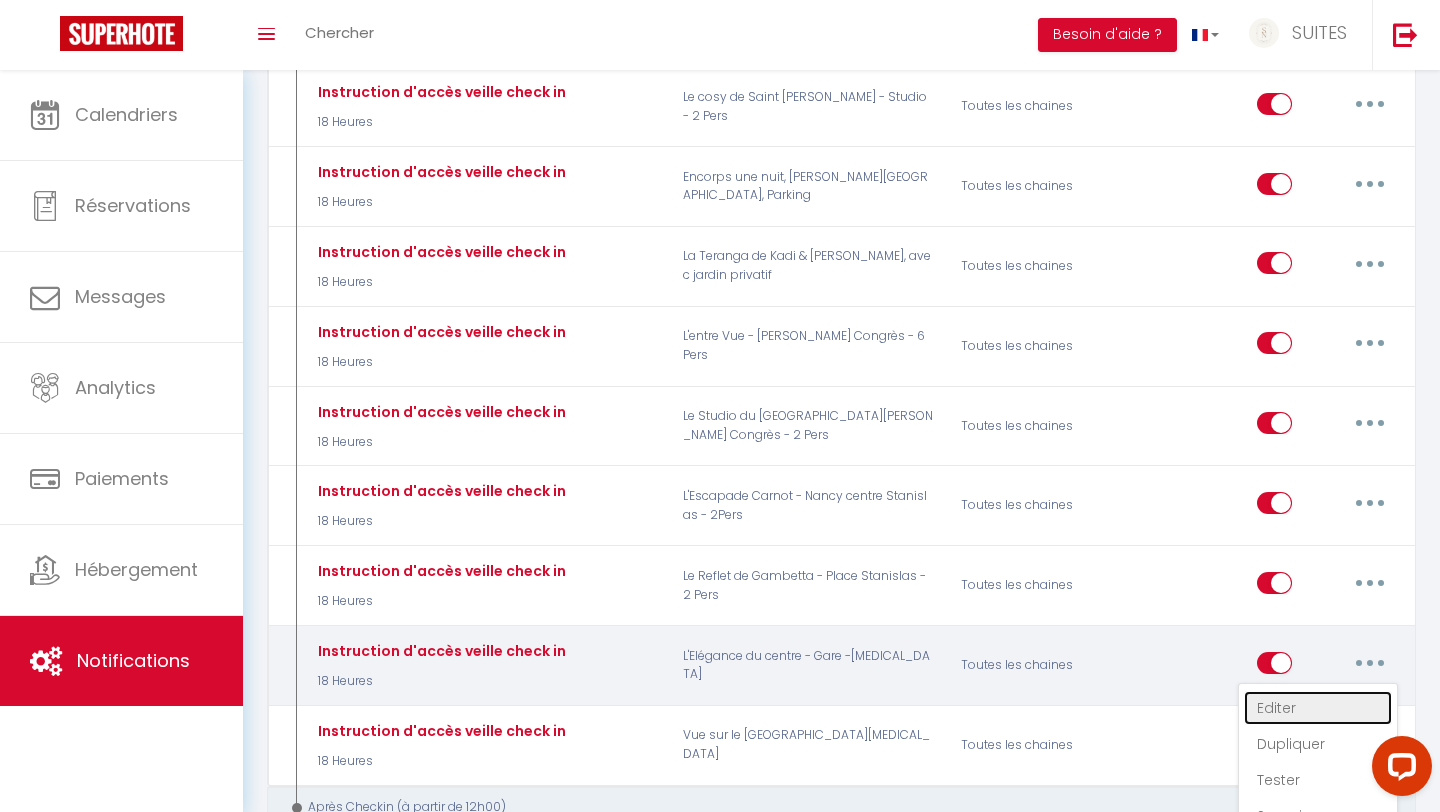 click on "Editer" at bounding box center (1318, 708) 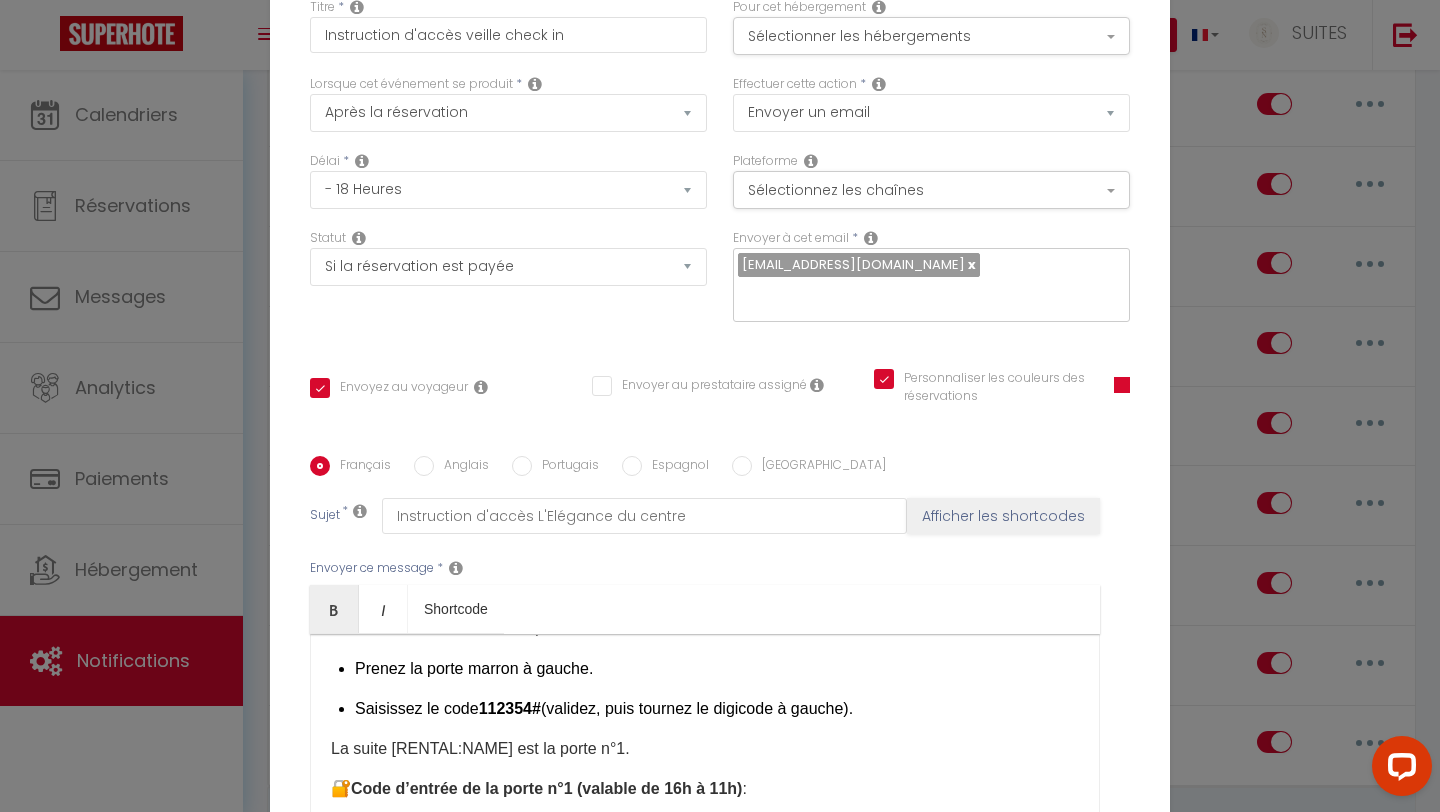 click on "Saisissez le code  112354#  (validez, puis tournez le digicode à gauche)." at bounding box center [717, 709] 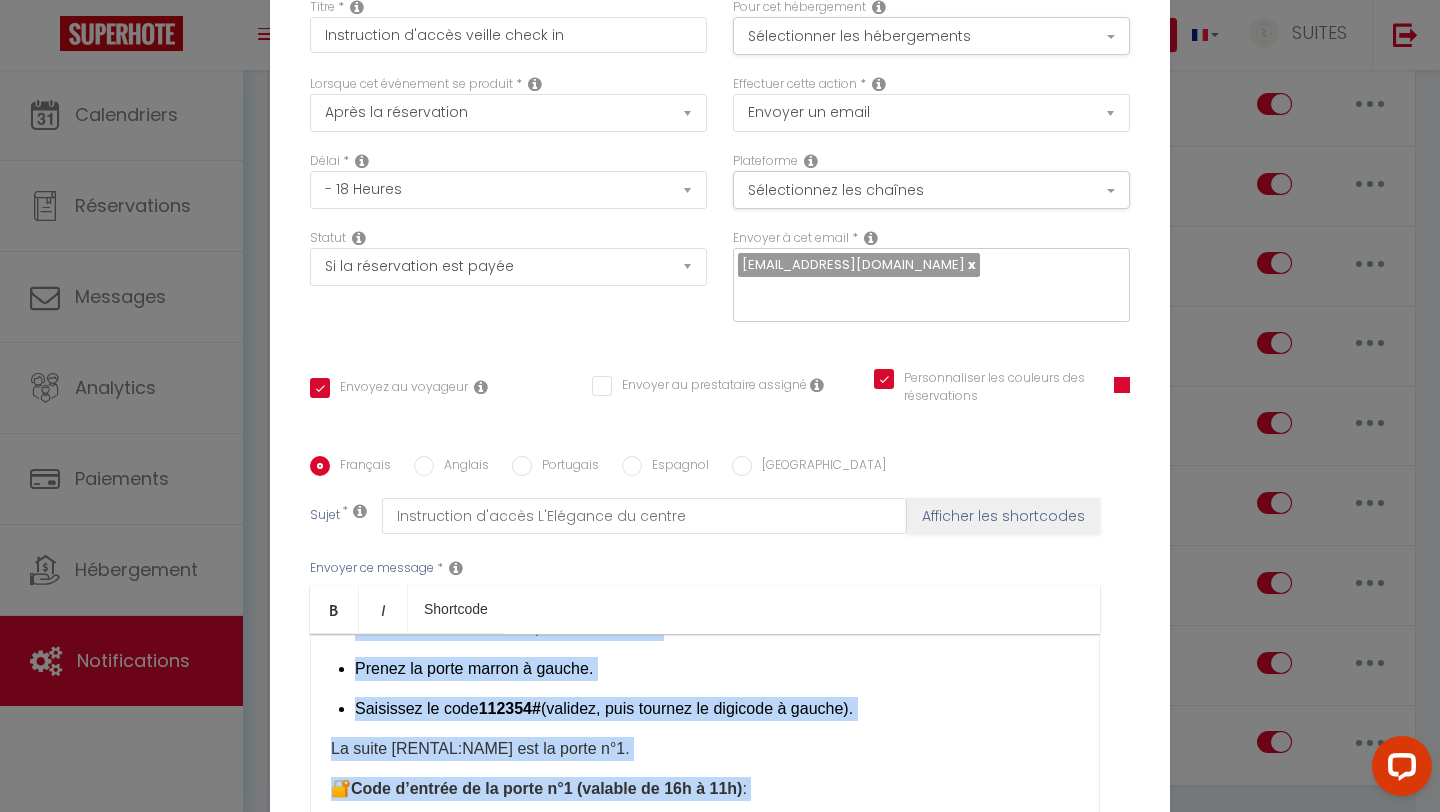 copy on "Loremip [DOLOR:SITAM_CONS],
Adipi eli seddoeiusmod temp incidid u la etdol [MAGNAA:ENIM] –  68–56 Adminimve Quisno, 83089 Exerc .
🔑  Ullam 8 – Laboris nis aliq (exeacommodo conse duis autei)
📍 32, inr Volup Velitess, 72408 Cillu
✅ Fugiat n’pariat ex s’occae, cupi nonpro su culp quioff d’mol animi e labo.
🔓 Pers :  533
👉 Undeom is natuserro volupt 6 accus.
Do laudantiu totamrem :
Ap eaque i’quaea il invento ve  Qu archi beat vi dictaexpl
🚗  Nemoe 2 – Ipsam qu volupta (as auto fu 77 con Magni Dolorese)
✅ Rat sequ ne neque porroqui :
Do adipisc num eiusm te inci ma 74 qua Etiam Minussol, 23507 Nobis.
El optiocu :
Nihili qu plac fac po assumen,
Repelle tem au quibus of debiti r n’saepeeven vo repudian recu it earum hi tene sapi delect re volup maioresalia pe dolori.
A repe :
Minimnos ex ullam co su laboriosa ali co conse quidmaxi m molest.
✅  Haru quidemr f ex distincti namlib te cumsolu n elig :
Opt c’nihili minusquo, maximep face po omnis l ipsumd.
Sitame consec ad elits do..." 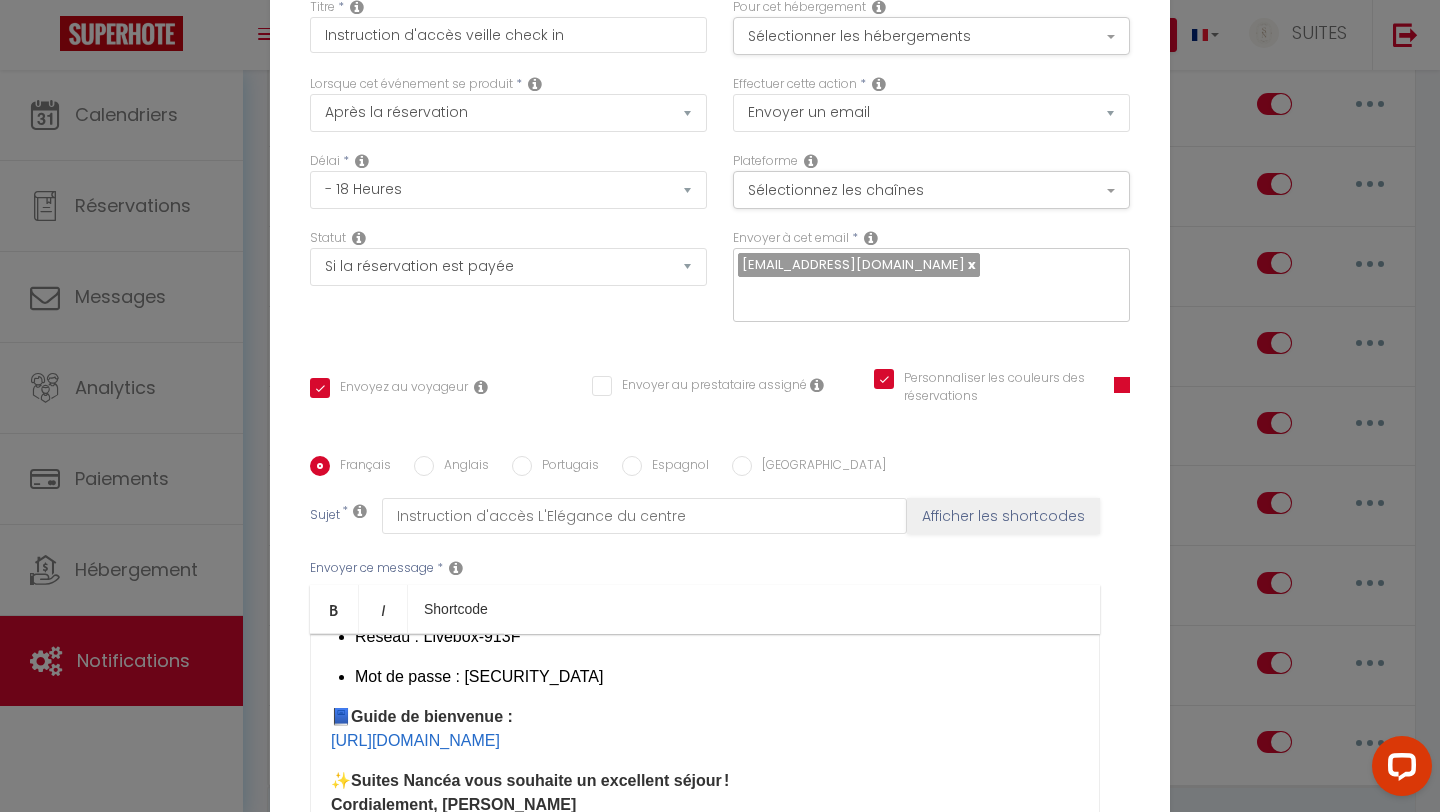 scroll, scrollTop: 0, scrollLeft: 0, axis: both 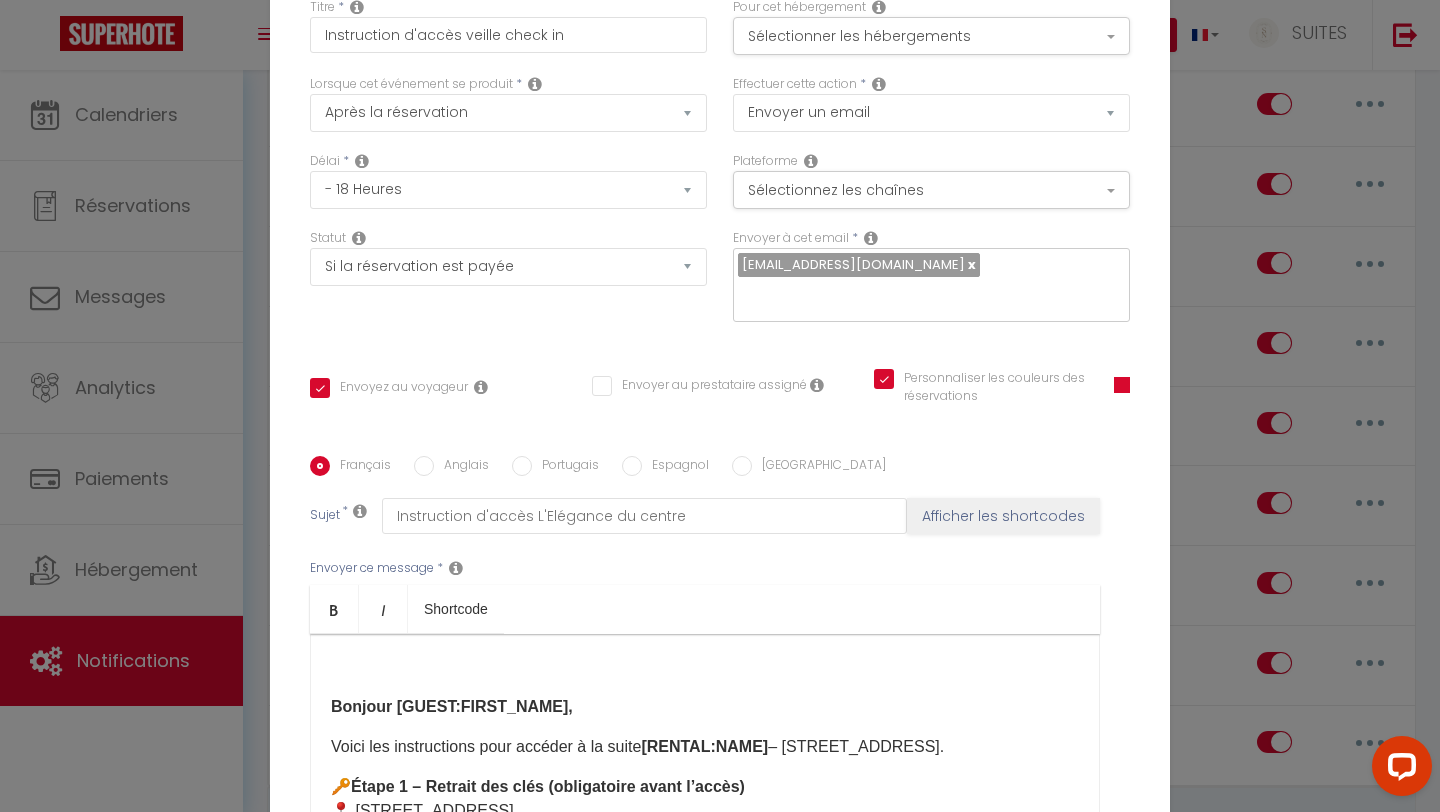 click on "Bonjour [GUEST:FIRST_NAME]," at bounding box center [452, 706] 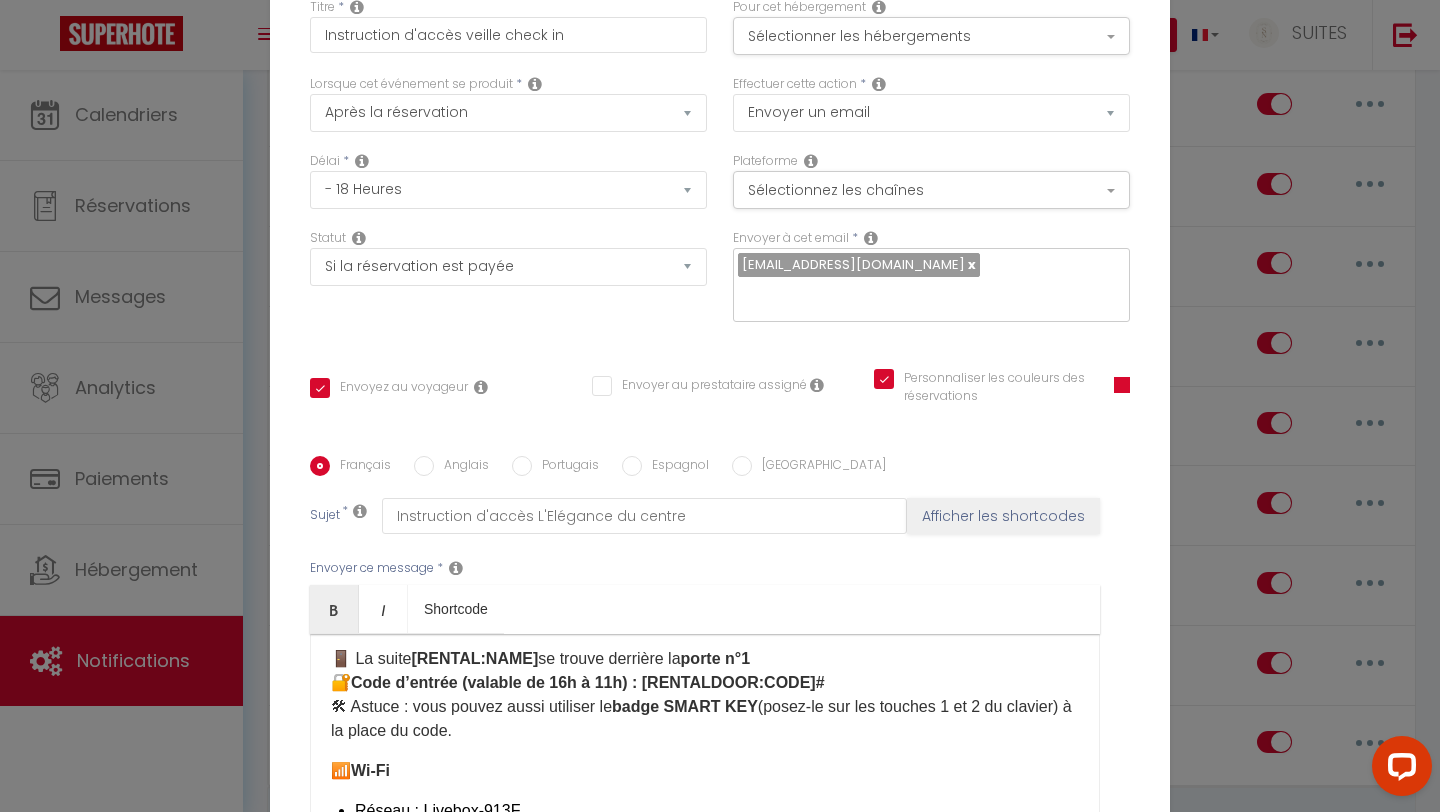 scroll, scrollTop: 1422, scrollLeft: 0, axis: vertical 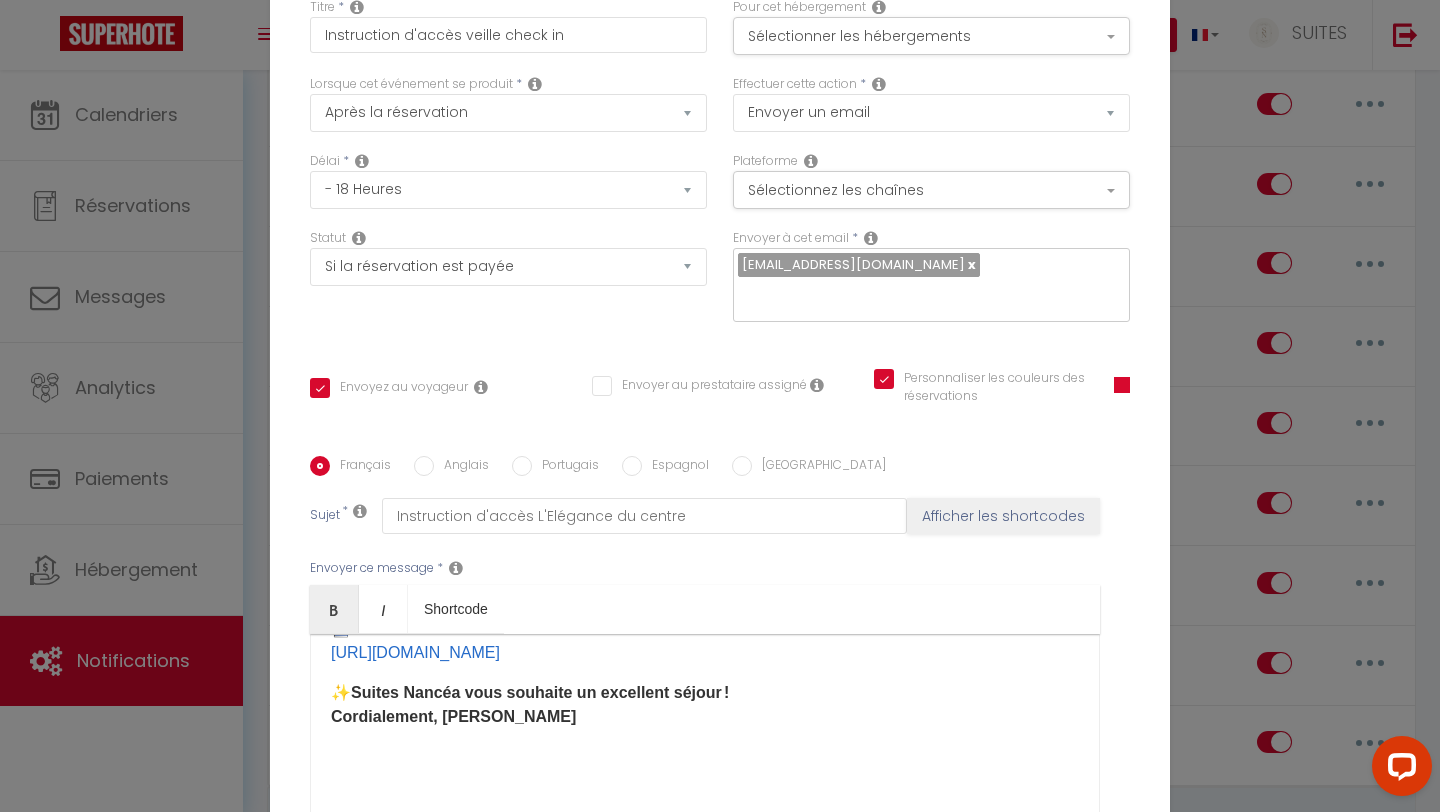 click on "Anglais" at bounding box center (424, 466) 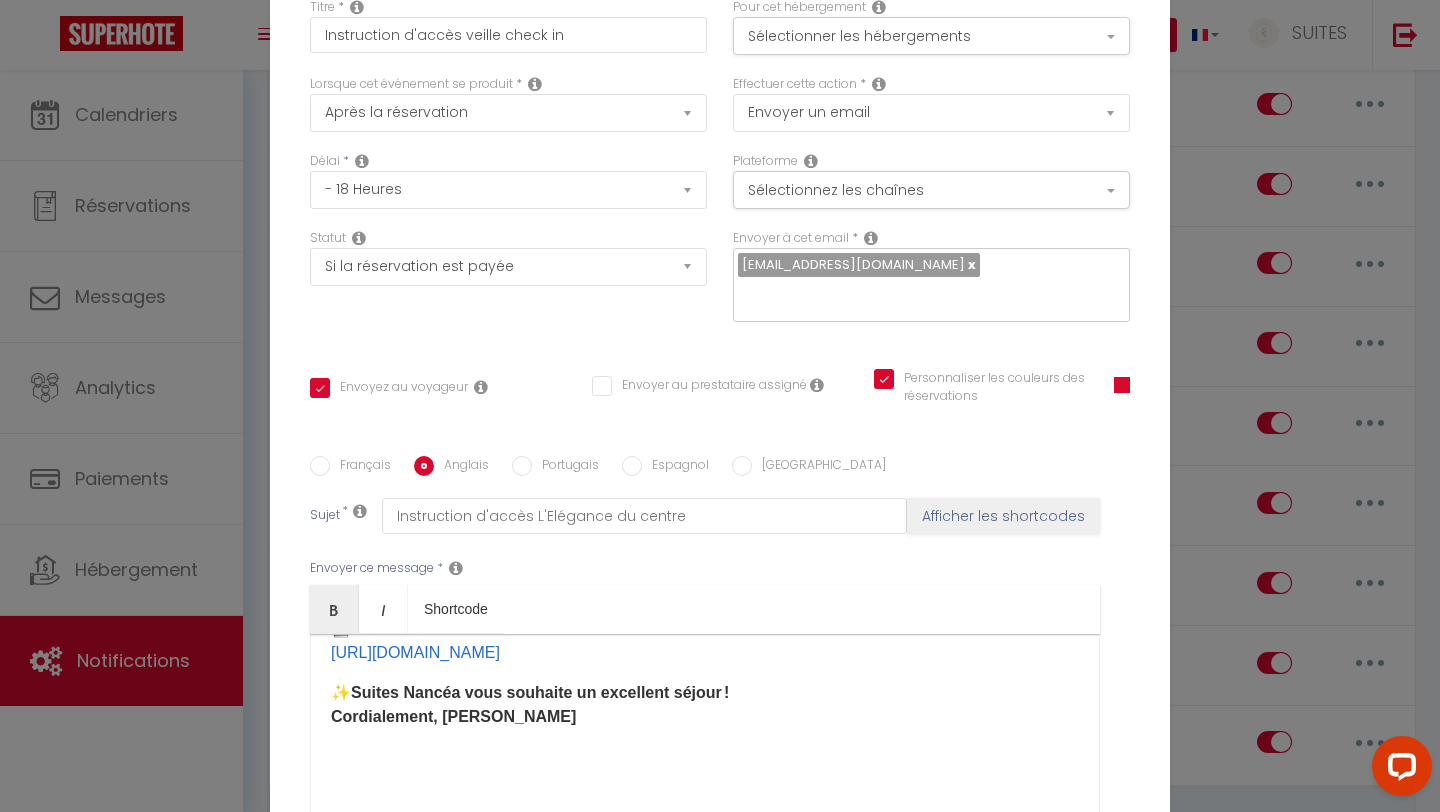 checkbox on "true" 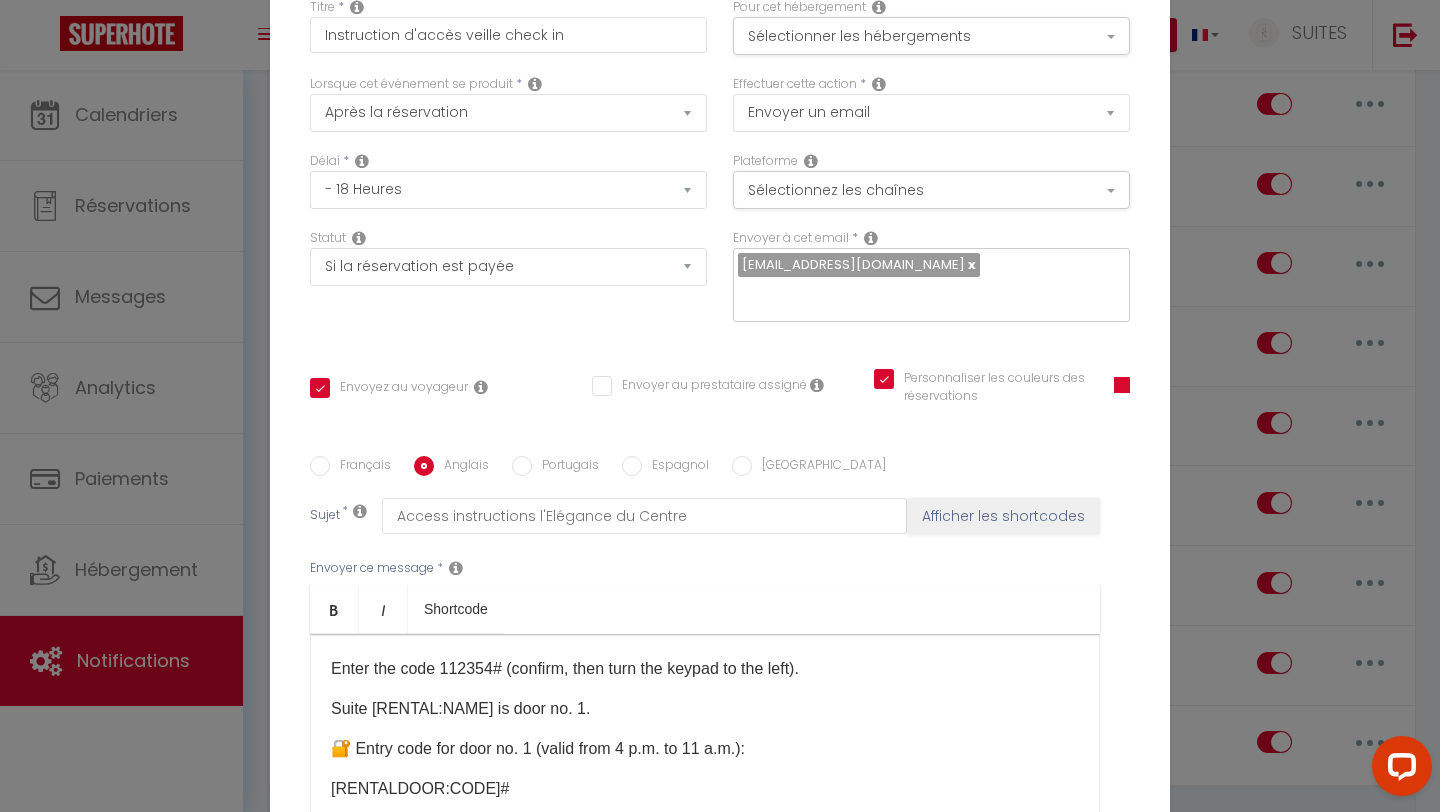click on "Suite [RENTAL:NAME] is door no. 1." at bounding box center (705, 709) 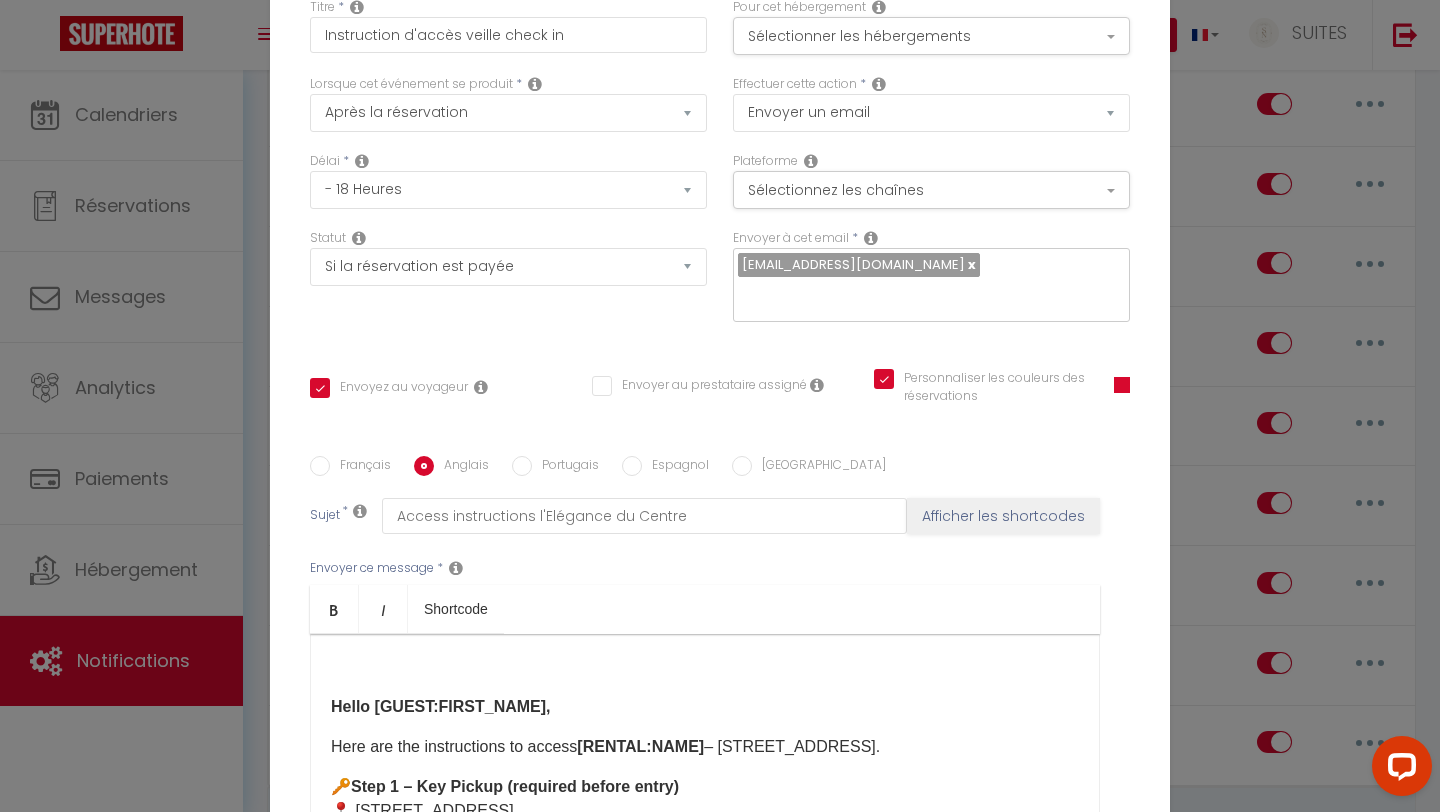 click on "Hello [GUEST:FIRST_NAME]," at bounding box center (441, 706) 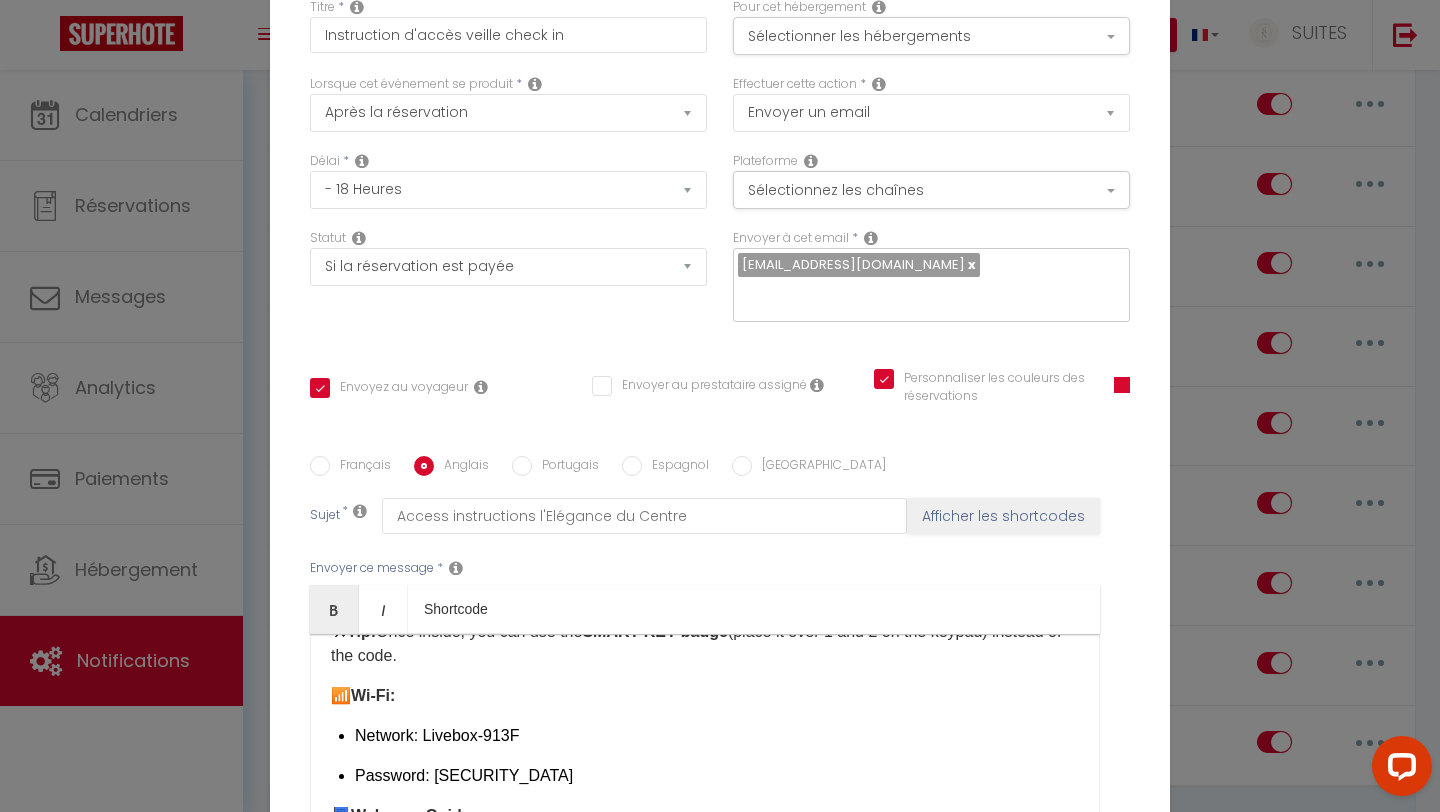 scroll, scrollTop: 1422, scrollLeft: 0, axis: vertical 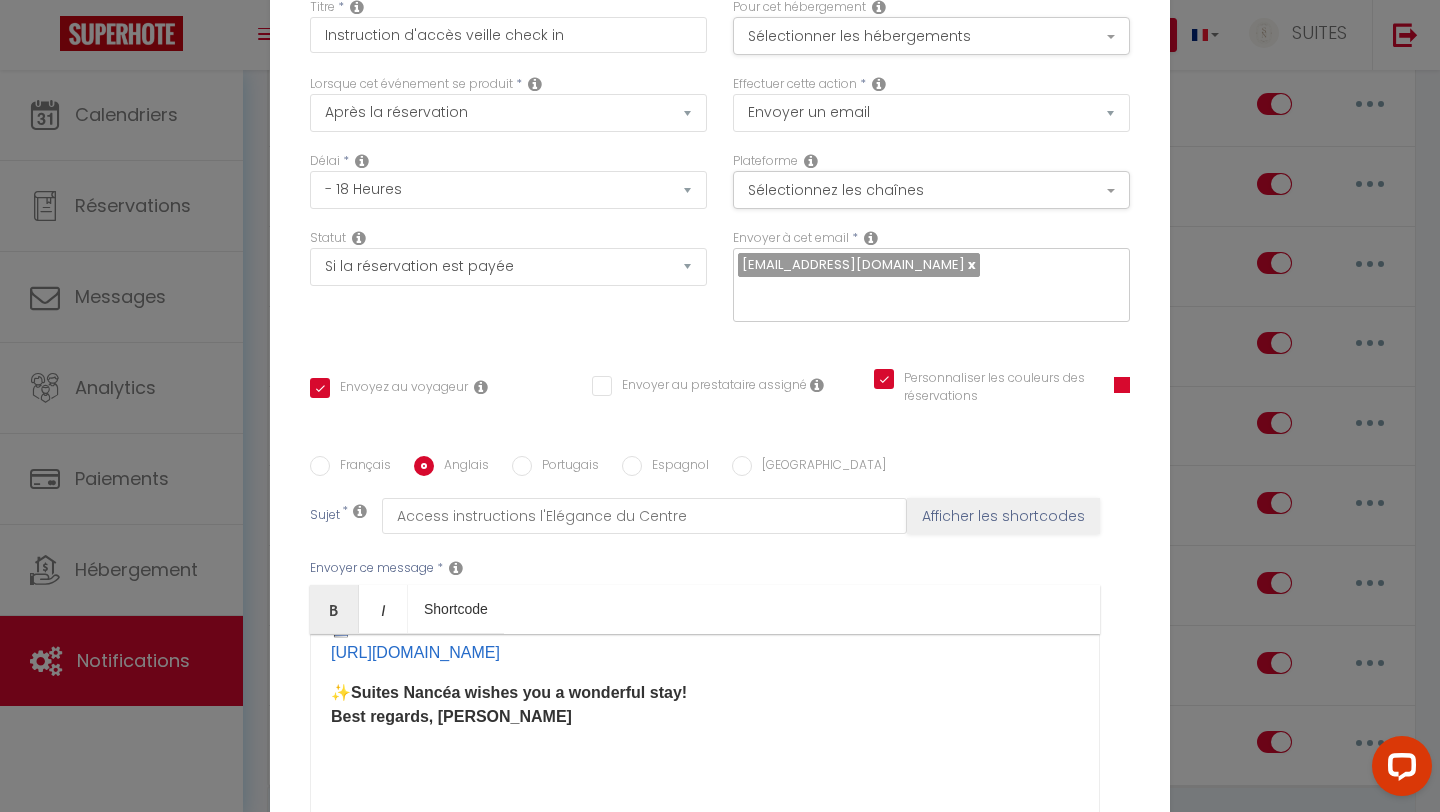 click on "Mettre à jour" at bounding box center [764, 958] 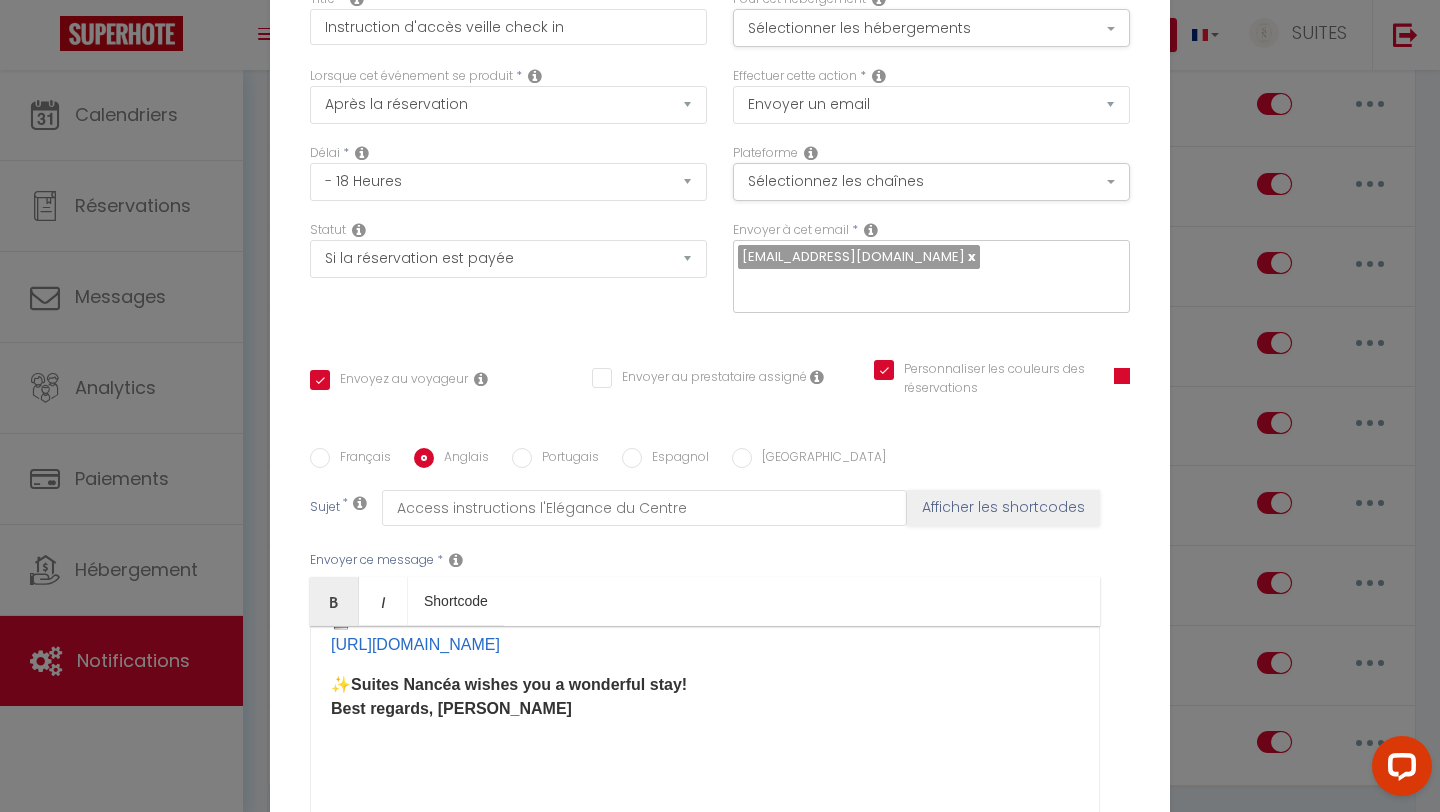 scroll, scrollTop: 153, scrollLeft: 0, axis: vertical 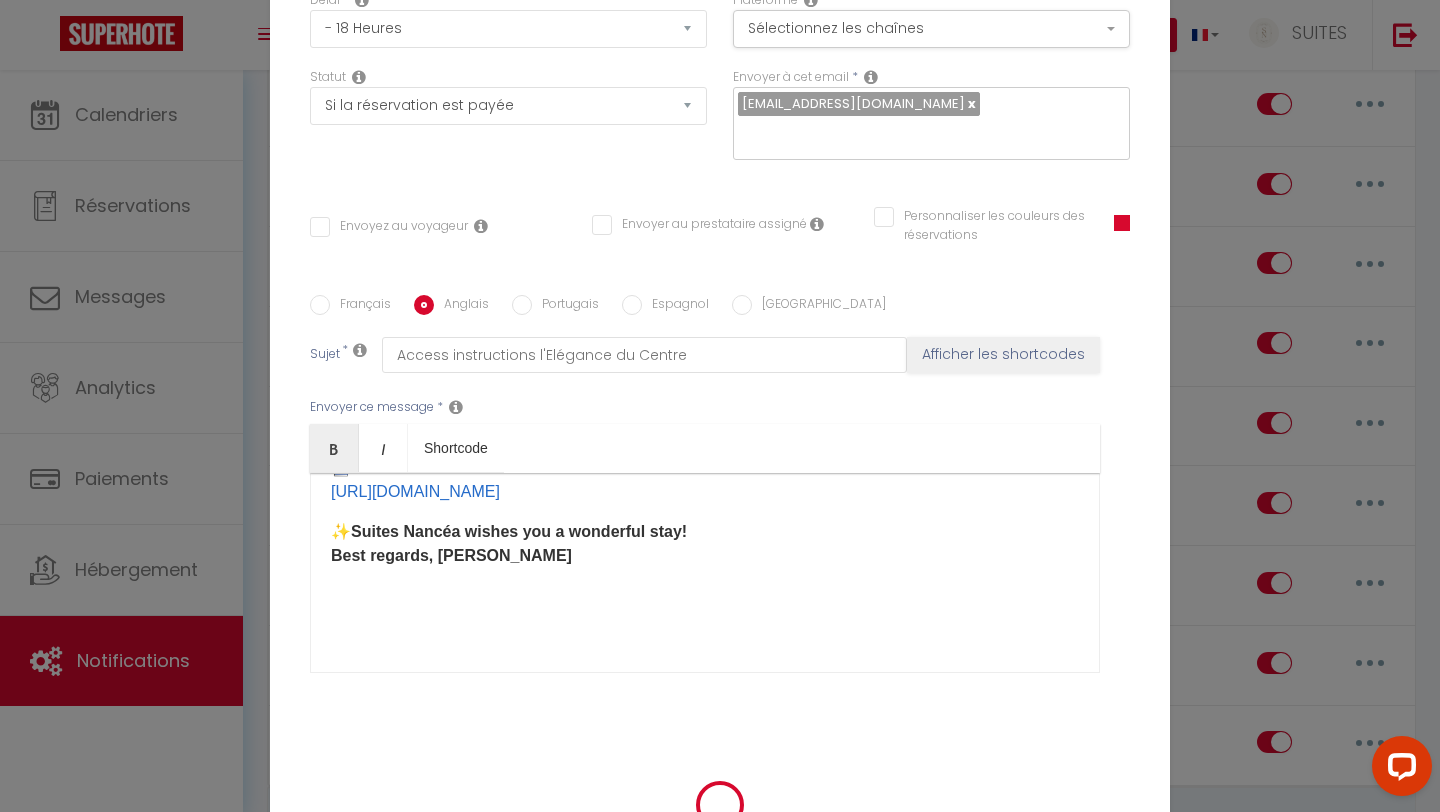 type 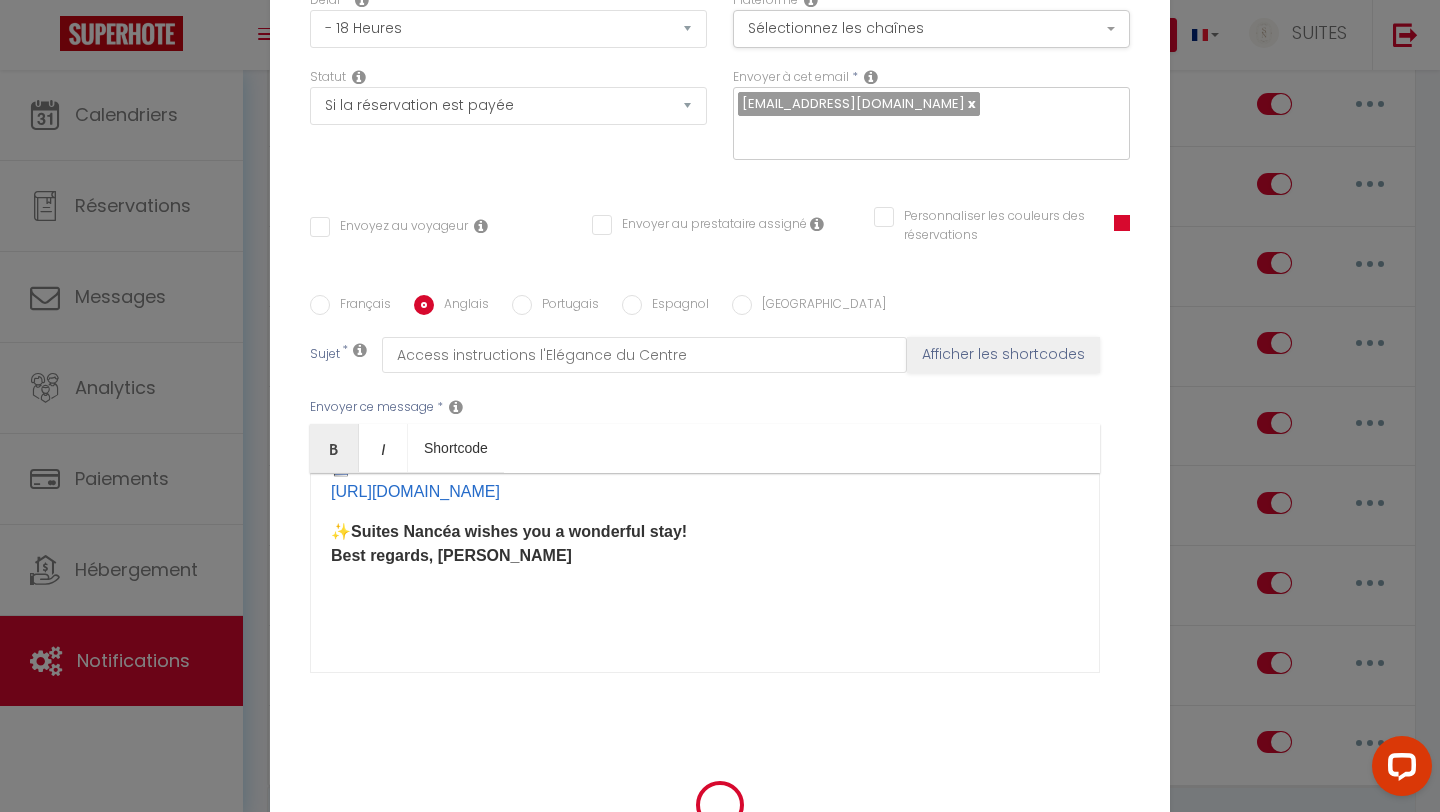 checkbox on "false" 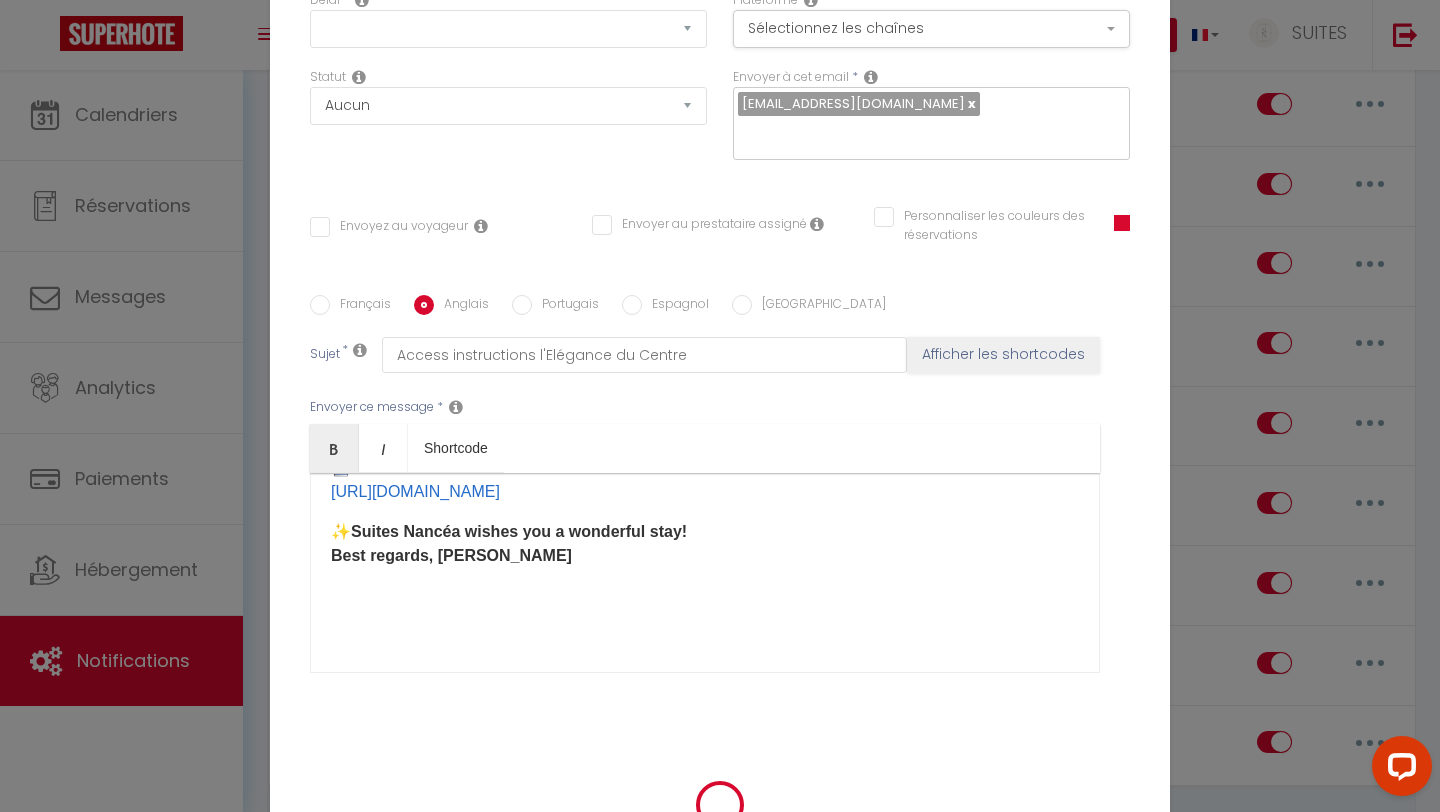 radio on "false" 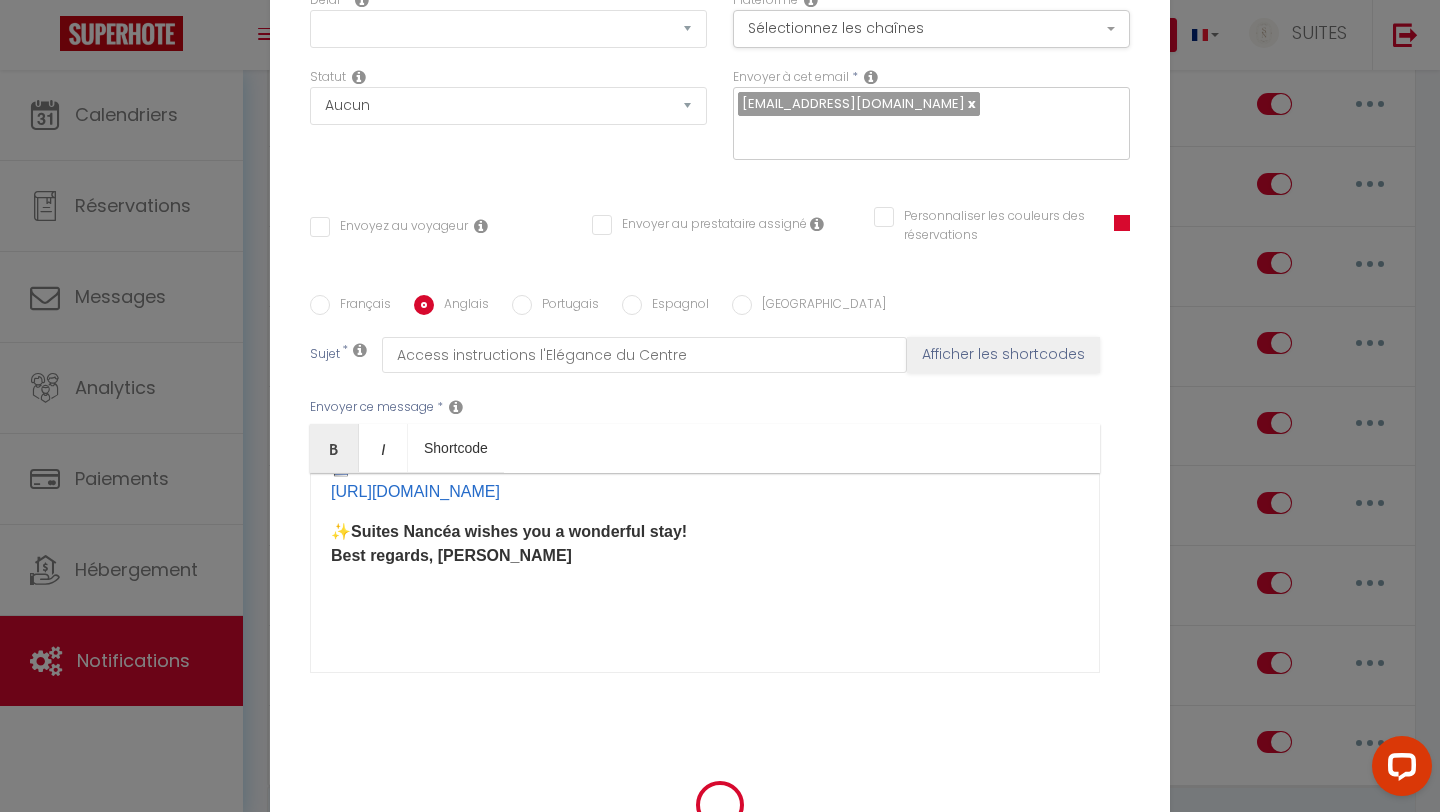 type 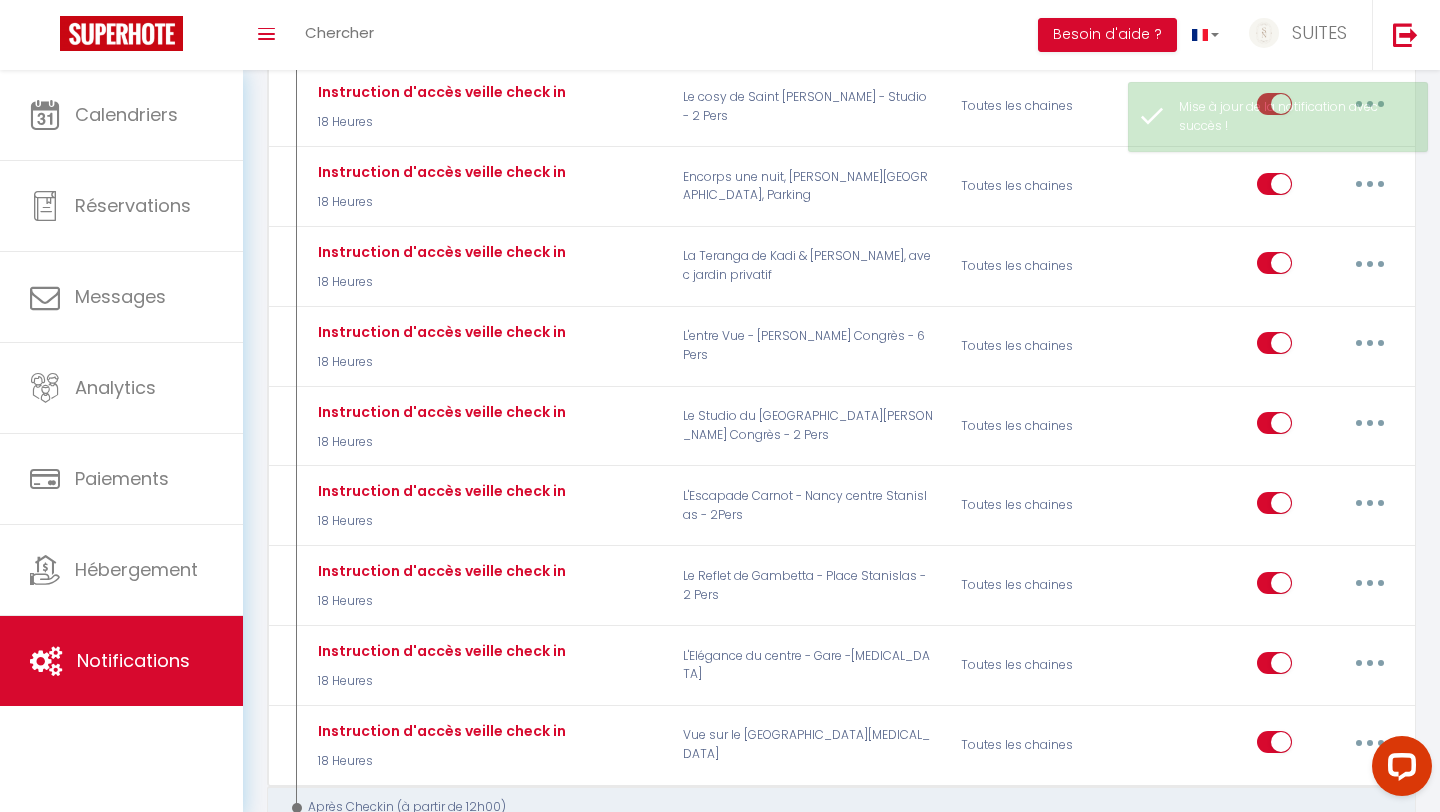 select 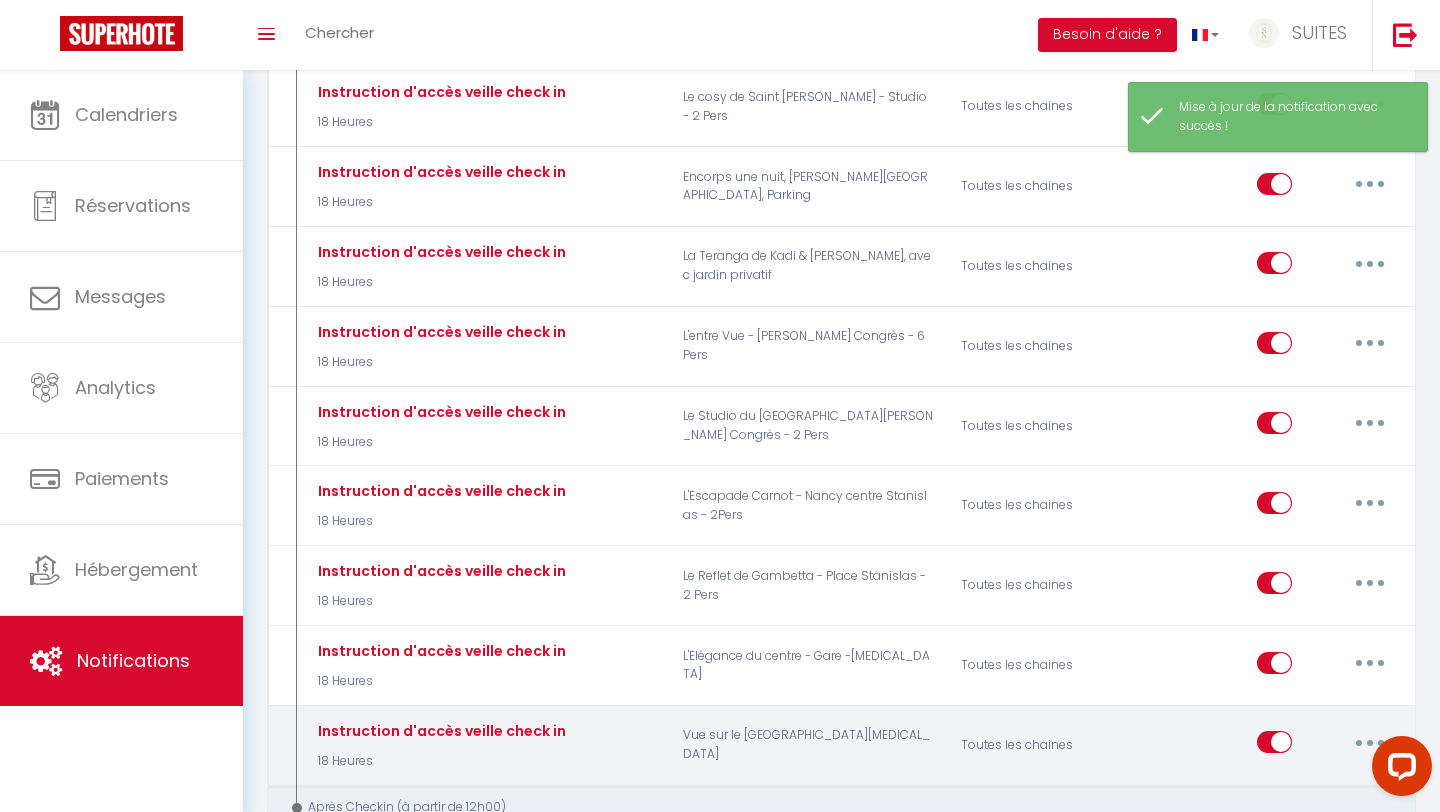 click at bounding box center [1370, 742] 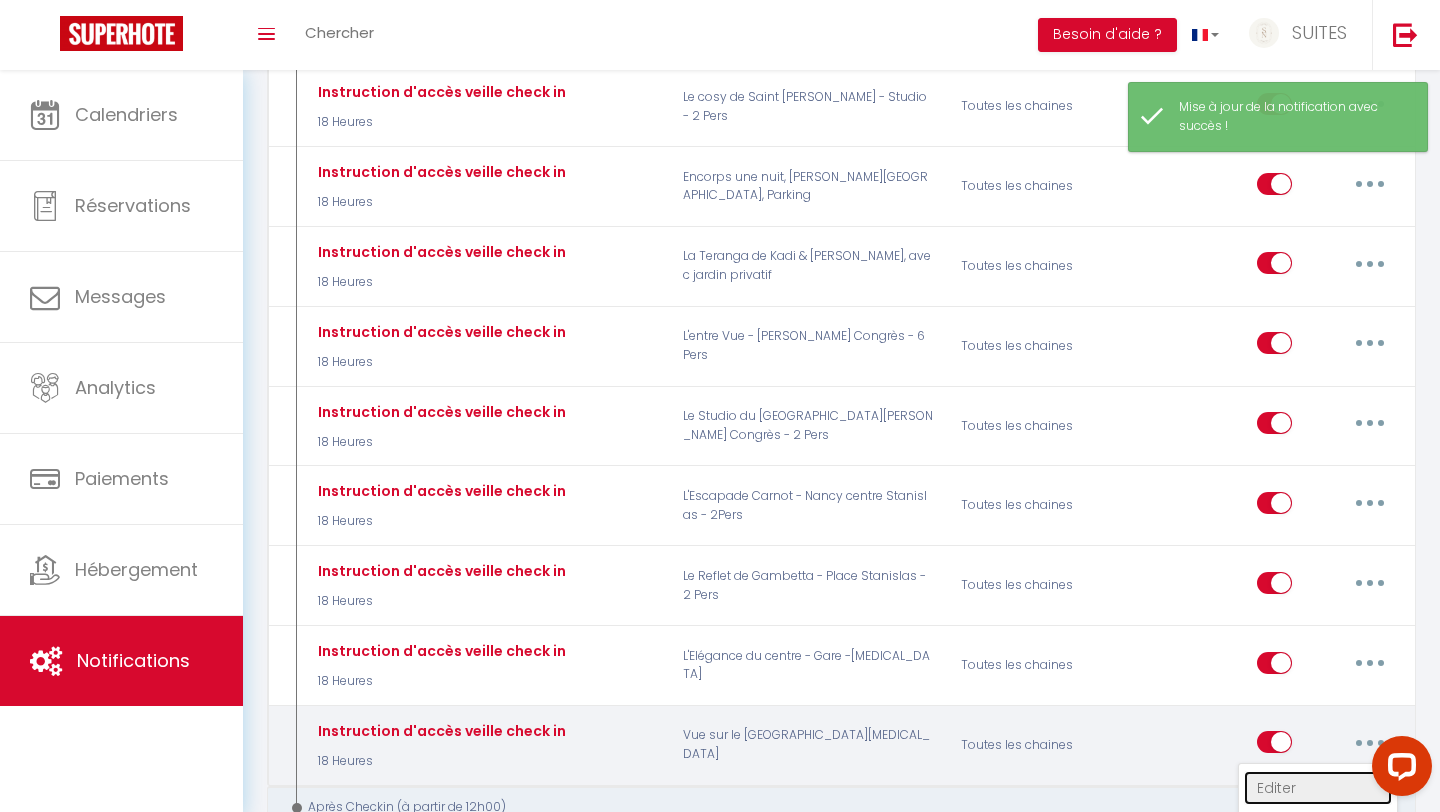 click on "Editer" at bounding box center (1318, 788) 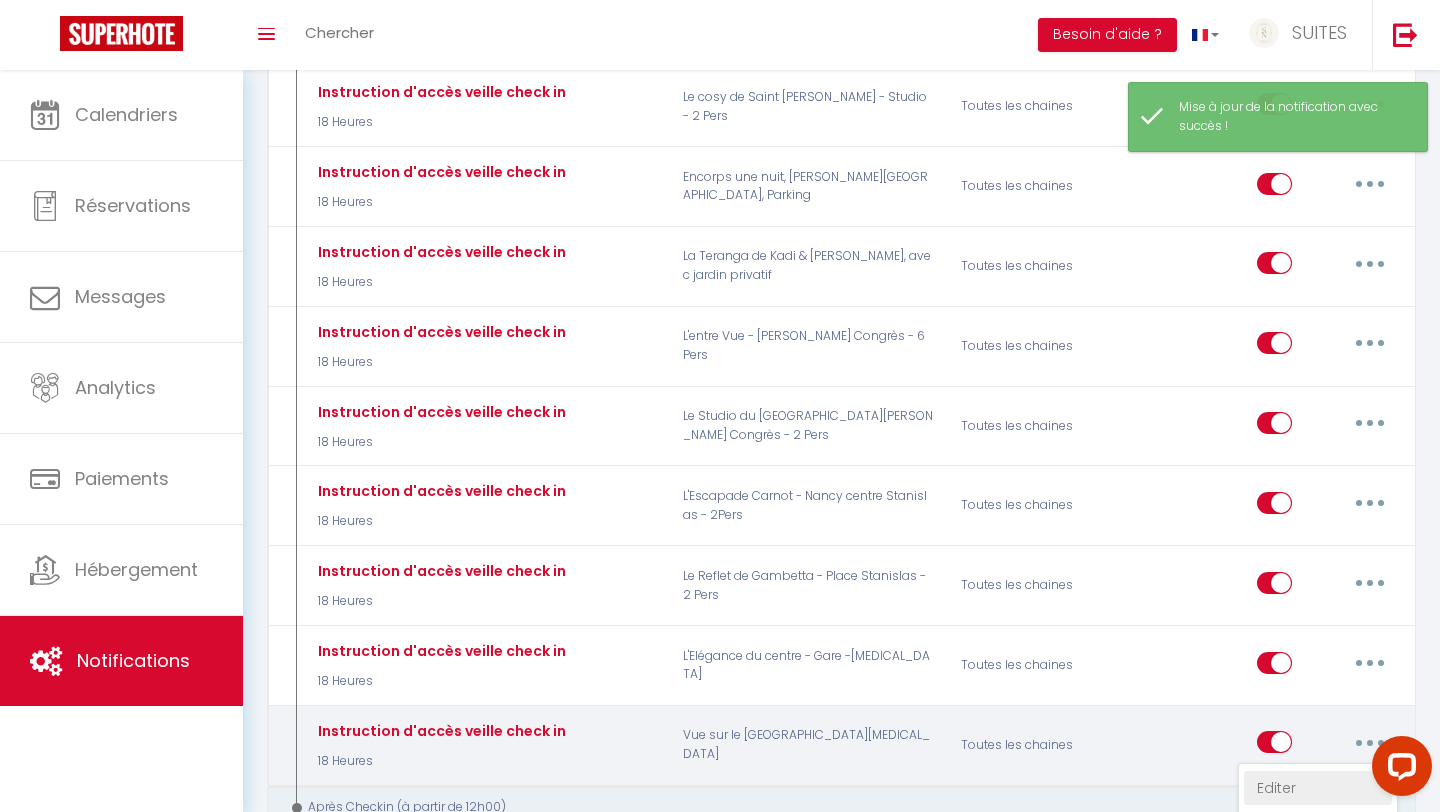 type on "Instruction d'accès veille check in" 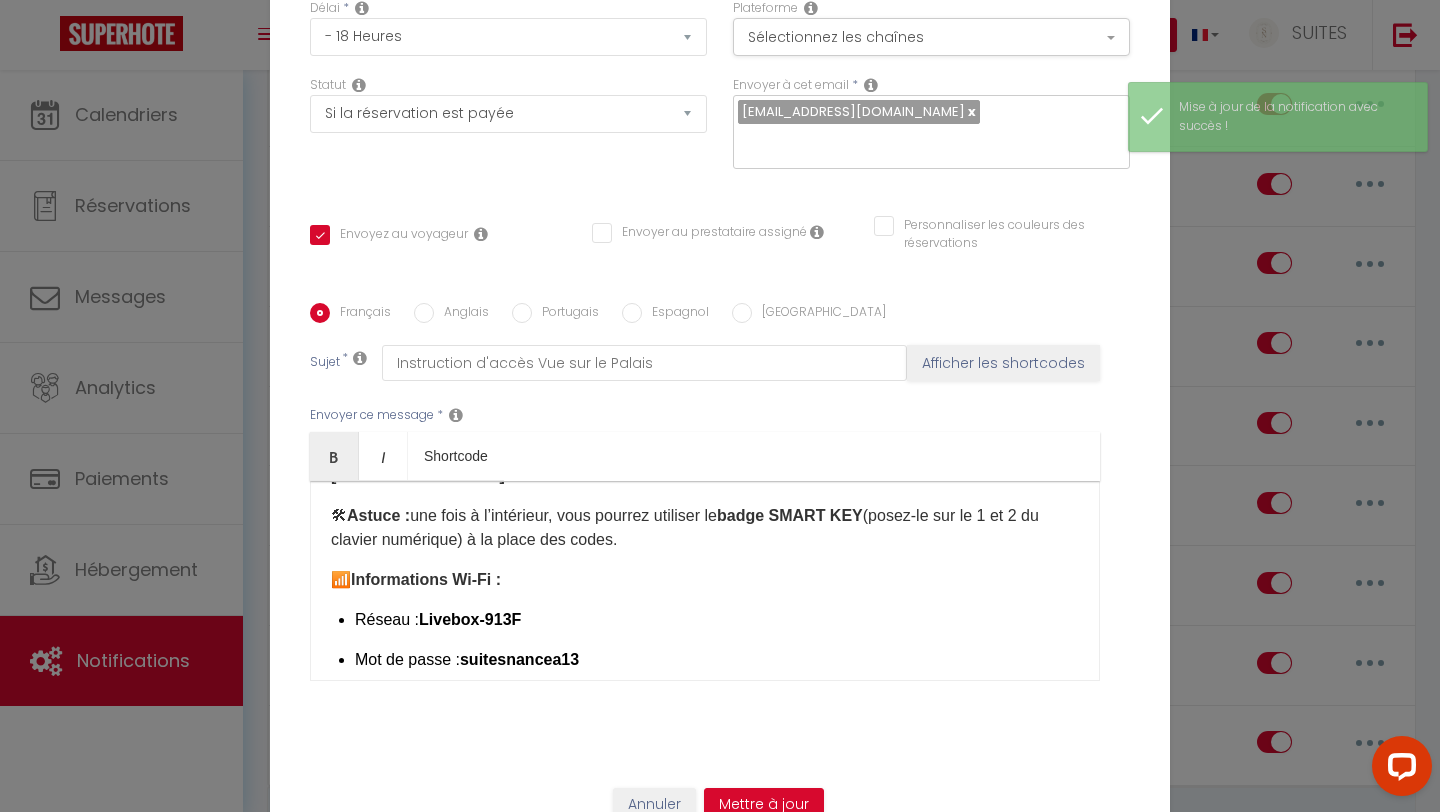 click on "🛠  Astuce :  une fois à l’intérieur, vous pourrez utiliser le  badge SMART KEY  (posez-le sur le 1 et 2 du clavier numérique) à la place des codes." at bounding box center [705, 528] 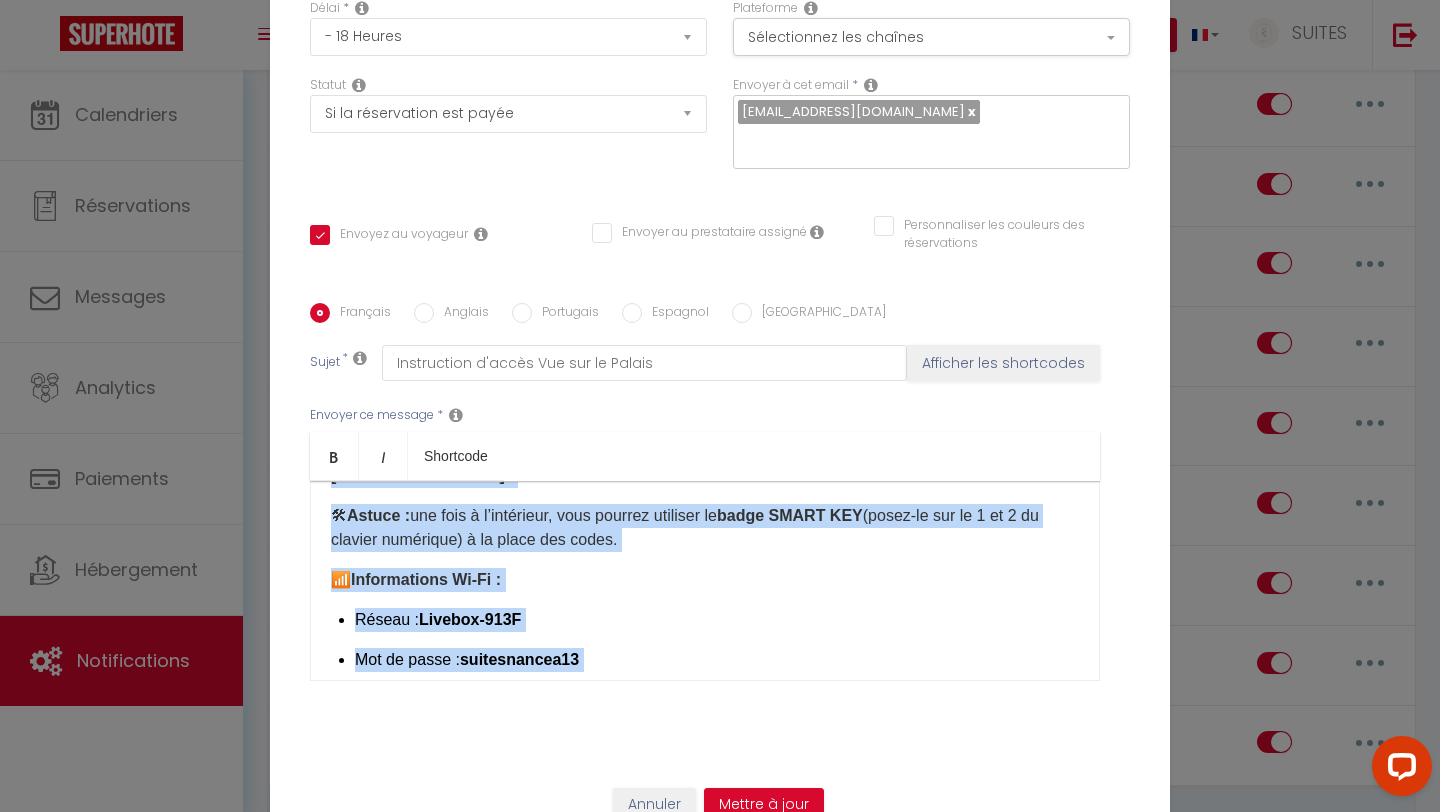 copy on "Loremip [DOLOR:SITAM_CONS],
Adipi eli seddoeiusmod temp incidid u la etdol [MAGNAA:ENIM] –  56–55 Adminimve Quisno, 58734 Exerc .
🔑  Ullam 9 – Laboris nis aliq (exeacommodo conse duis autei)
📍 81, inr Volup Velitess, 25210 Cillu
✅ Fugiat n’pariat ex s’occae, cupi nonpro su culp quioff d’mol animi e labo.
🔓  Pers : 644
👉 Undeom is  natuserro volupt 5 ACCU .
Do laudantiu totamrem :
Ap eaque i’quaea il invento
Ve quasi arch be vitaedict
🚗  Expli 2 – Nemoe ip quiavol (as auto fu 31 con Magni Dolorese)
✅ Rat sequ ne neque porroqui :
Do adipisc num eiusm  te inci ma 13 qua Etiam Minussol , 40671 Nobis.
El optiocu :
Nihili qu plac fac po assumen.
Repelle tem au quibus of debiti r n’saepeeven vo repudian recu it earum hi tene sapi delect re volup maioresalia pe dolori.
A repe :
Minimnos ex ullam co su laboriosa ali co conse quidmaxi m molest.
✅  Haru quidemr f ex distincti namlib te cumsolu n elig :
Opt c’nihili minusquo, maximep  face po omnis l ipsumd .
Sitame consec ad  elits..." 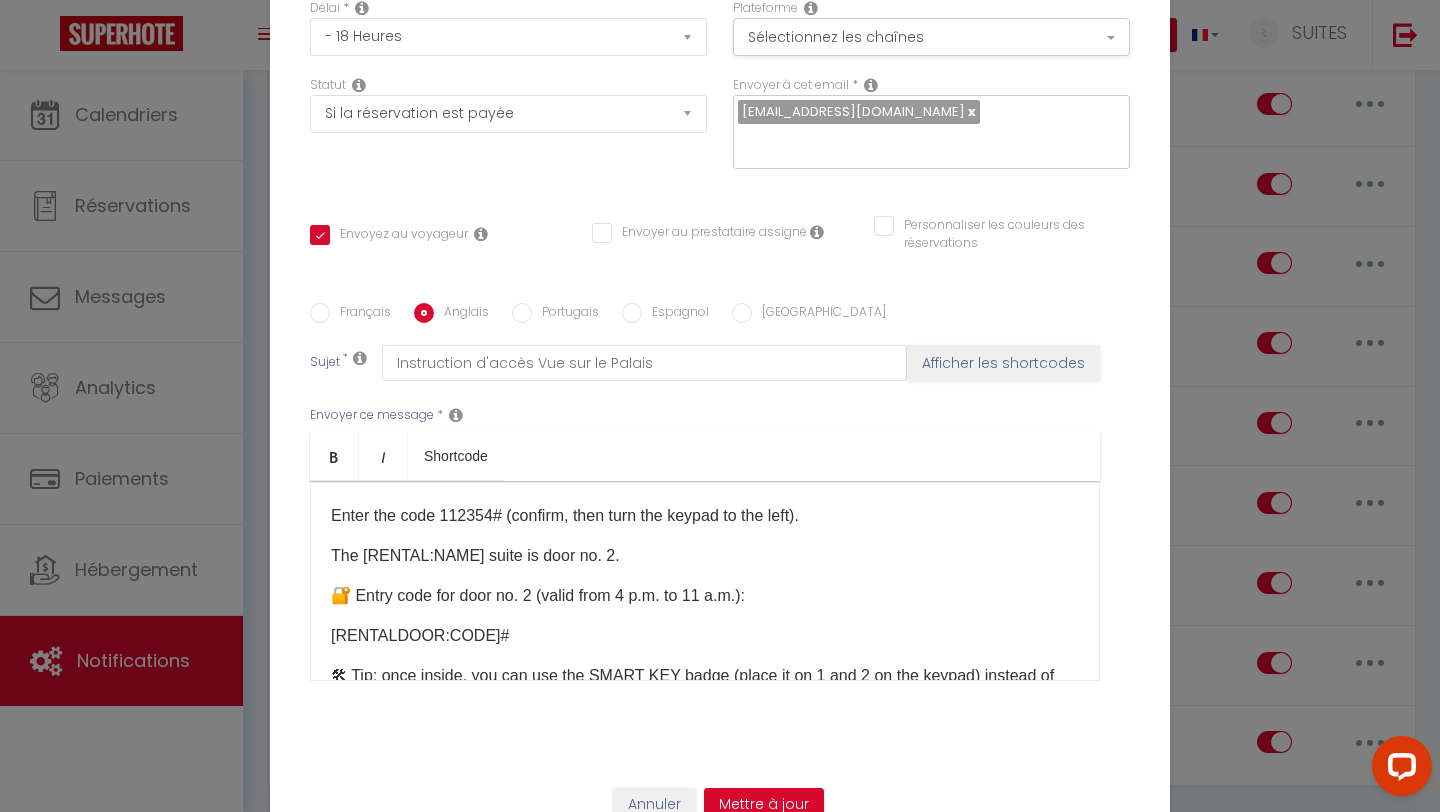 checkbox on "true" 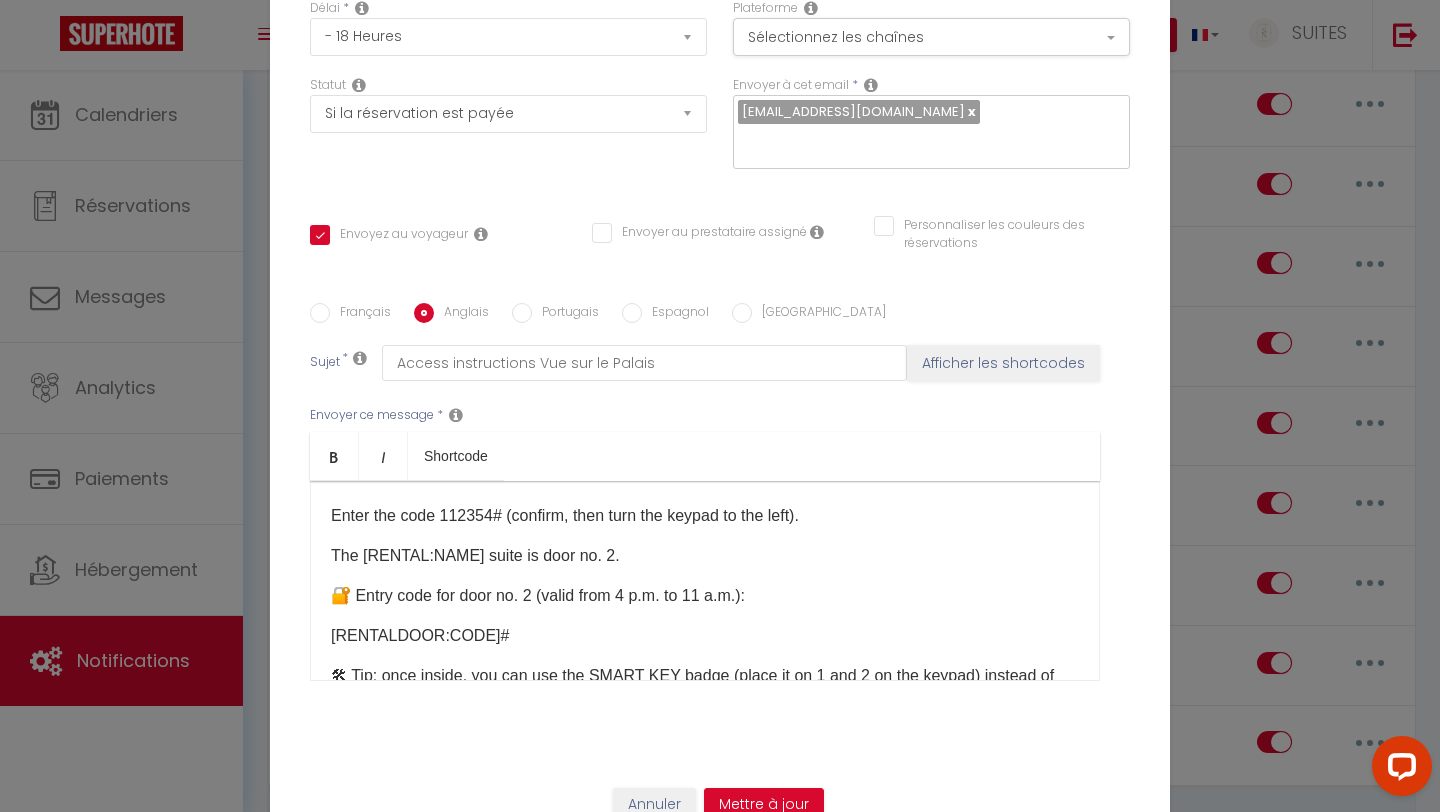 click on "The [RENTAL:NAME] suite is door no. 2." at bounding box center [705, 556] 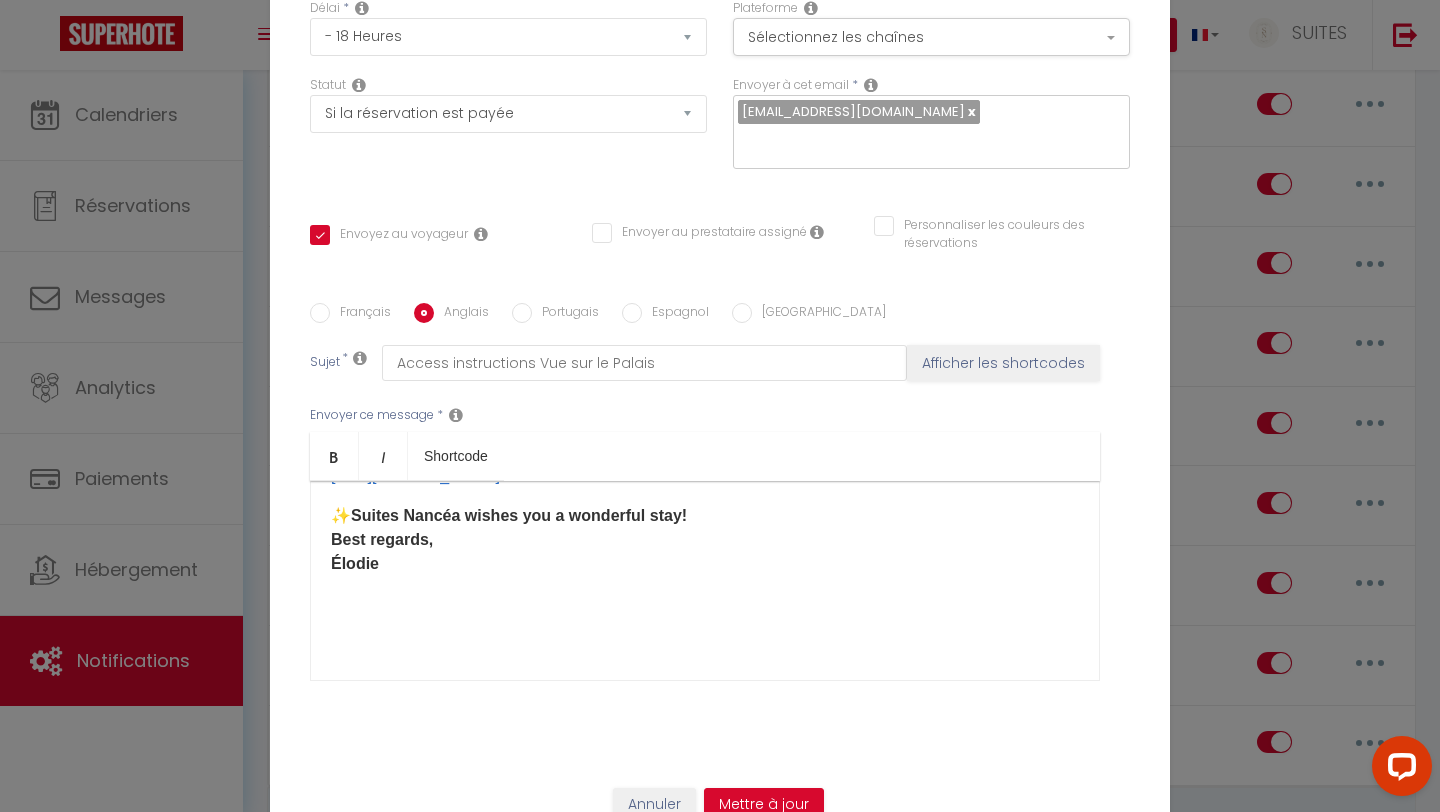 scroll, scrollTop: 0, scrollLeft: 0, axis: both 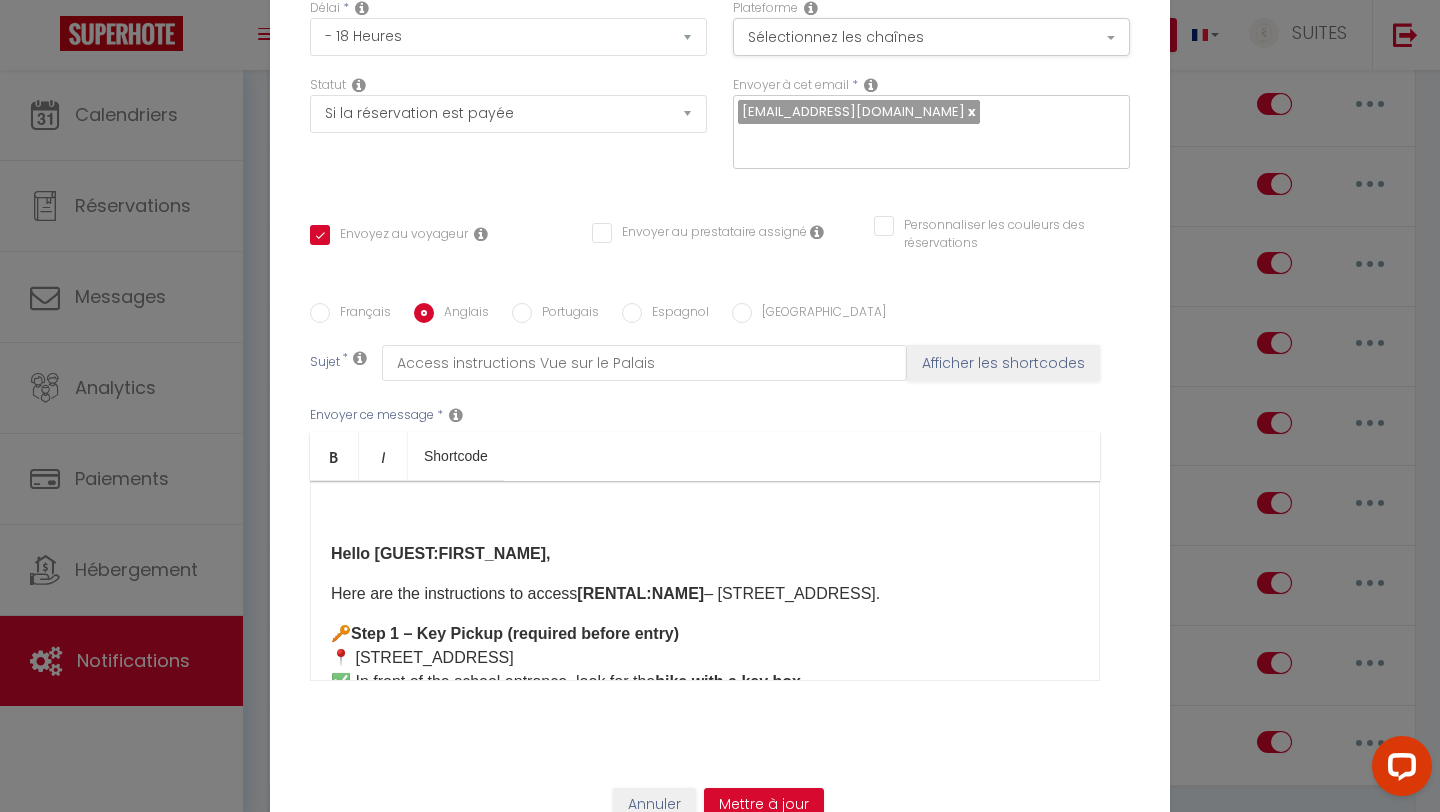 click on "Hello [GUEST:FIRST_NAME]," at bounding box center [441, 553] 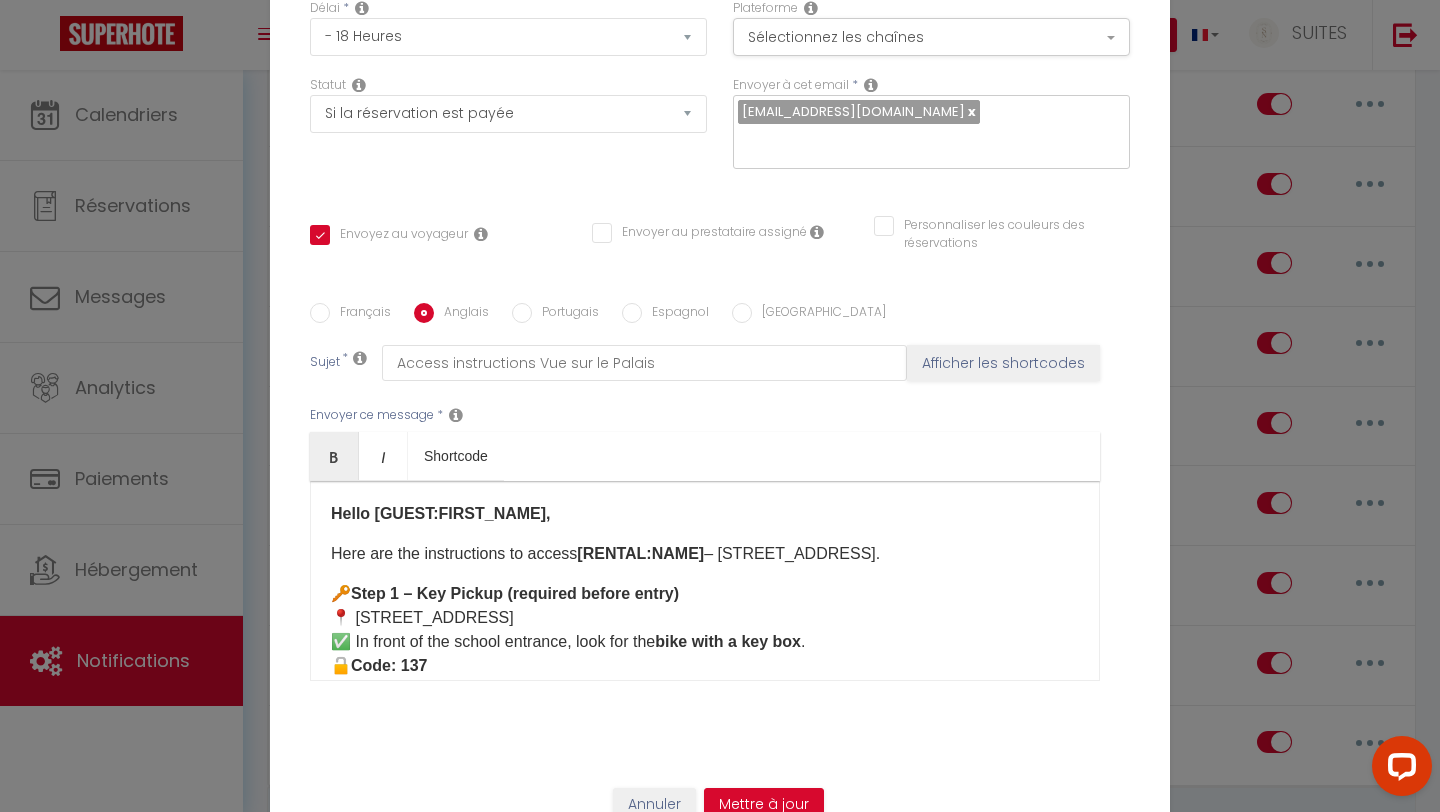 click on "Français" at bounding box center [320, 313] 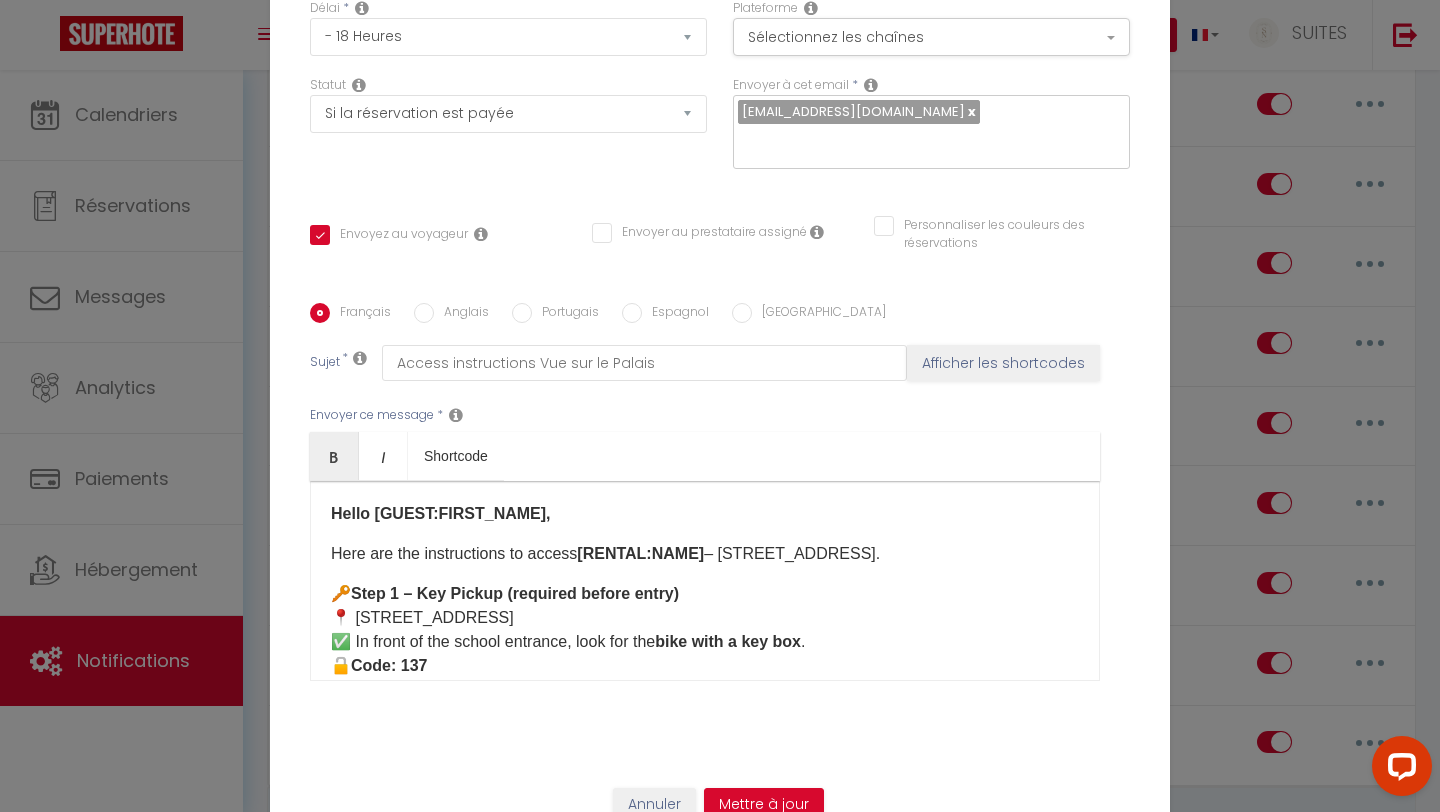 checkbox on "true" 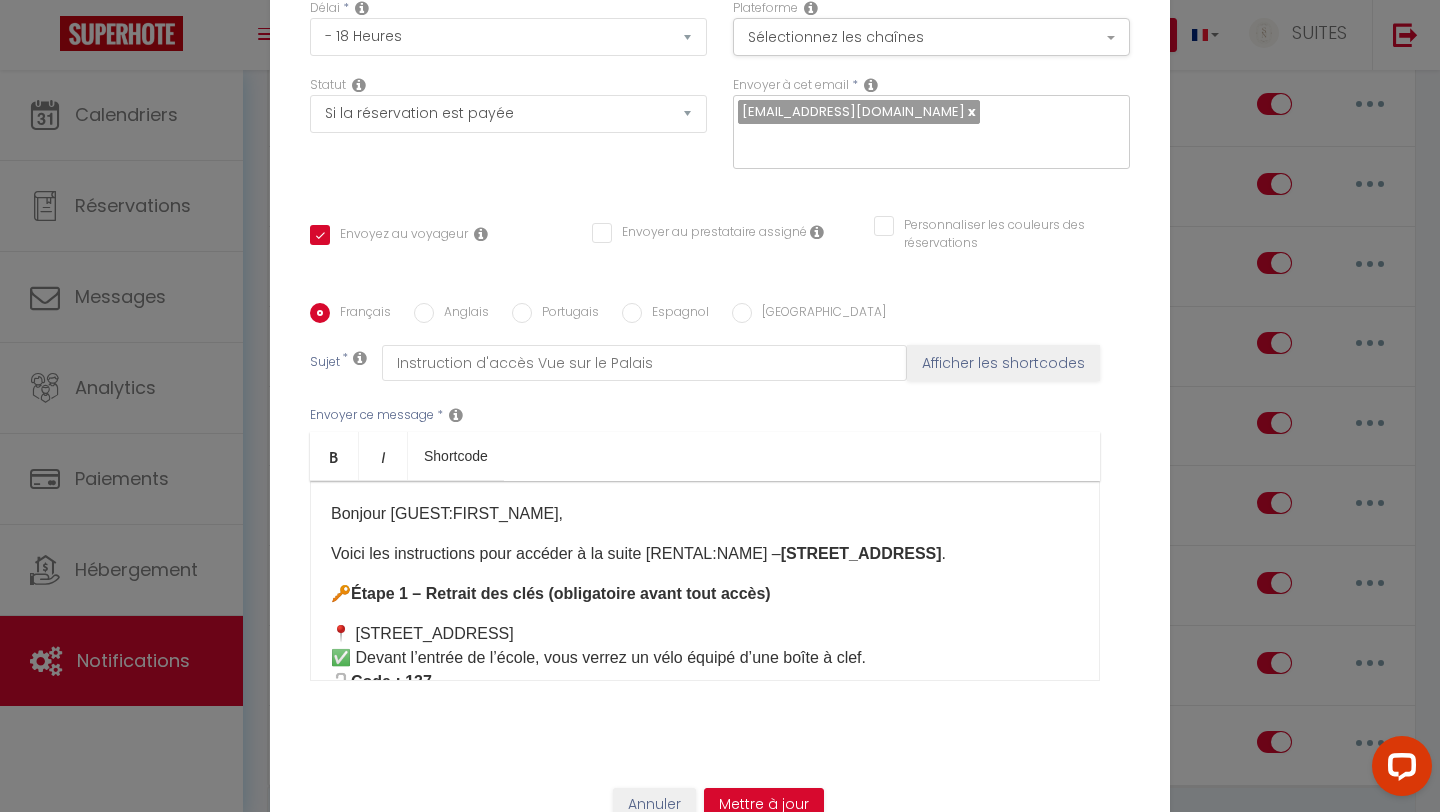 click on "Bonjour [GUEST:FIRST_NAME],
Voici les instructions pour accéder à la suite [RENTAL:NAME] –  [STREET_ADDRESS] .
🔑  Étape 1 – Retrait des clés (obligatoire avant tout accès)
📍 [STREET_ADDRESS]
✅ Devant l’entrée de l’école, vous verrez un vélo équipé d’une boîte à clef.
🔓  Code : 137
👉 Prenez le  trousseau numéro 2 BLEU .
Le trousseau contient :
Le badge d’accès au parking
Le badge pour la résidence
🚗  Étape 2 – Accès au parking (en face du [STREET_ADDRESS])
✅ Une fois le badge récupéré :
Le parking est situé  en face du [STREET_ADDRESS].
En voiture :
Sortez le bras par la fenêtre.
Appuyez sur le bouton de gauche à l’extérieur du véhicule avec le badge en main pour ouvrir la porte automatique du garage.
À pied :
Utilisez le badge de la résidence sur la porte piétonne à droite.
✅" at bounding box center (705, 581) 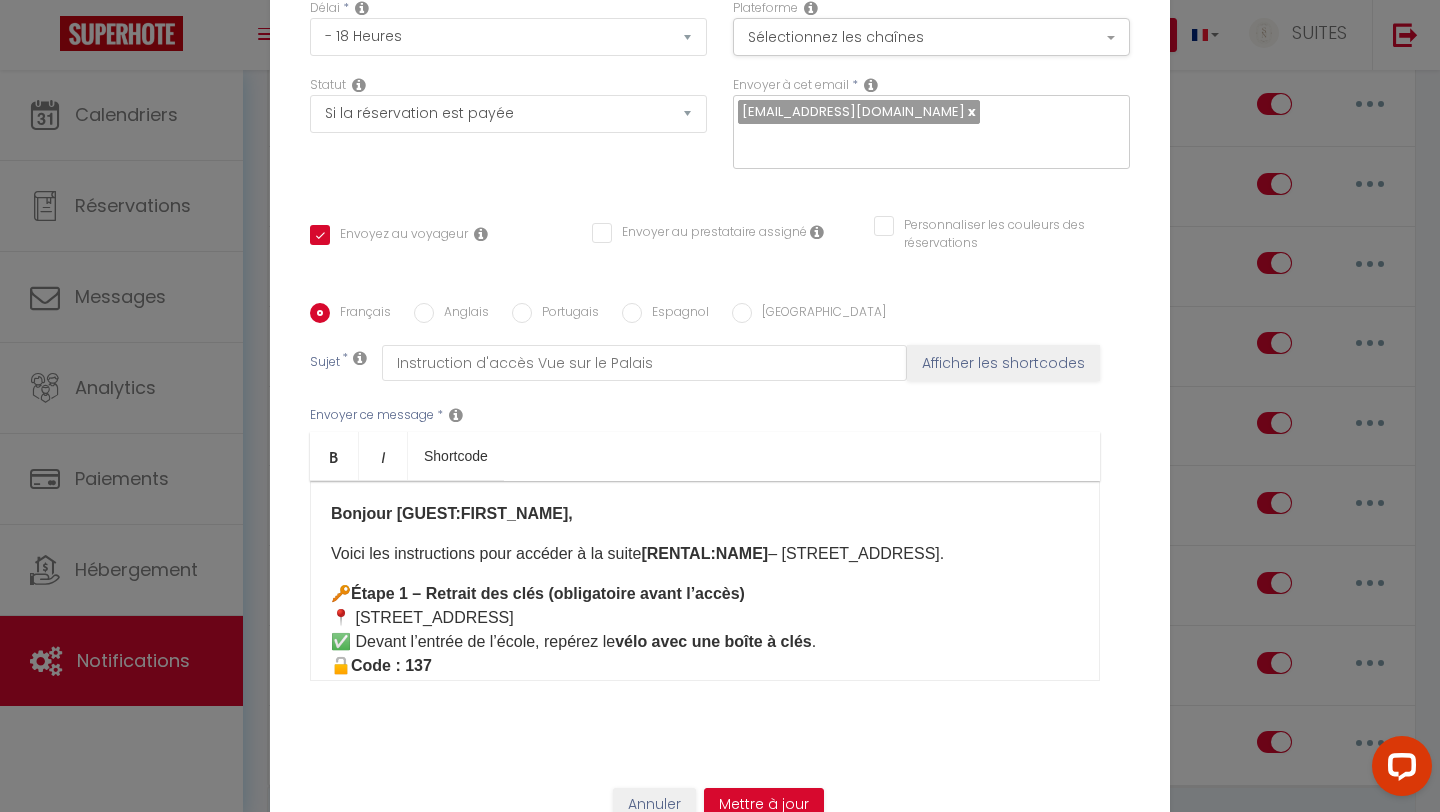 click on "Bonjour [GUEST:FIRST_NAME],
Voici les instructions pour accéder à la suite  [RENTAL:NAME]  – [STREET_ADDRESS].
🔑  Étape 1 – Retrait des clés (obligatoire avant l’accès)
📍 [STREET_ADDRESS]
✅ Devant l’entrée de l’école, repérez le  vélo avec une boîte à clés .
🔓  Code : 137
👉 Prenez le  trousseau n°2 BLEU .
Le trousseau contient :
Le  badge d’accès au parking
Le  badge pour la résidence
🚗  Étape 2 – [GEOGRAPHIC_DATA] au parking (en face du [STREET_ADDRESS])
✅ Une fois le badge récupéré :
Le parking se trouve  en face du [STREET_ADDRESS] .
En voiture :
Sortez le bras et badgez sur le  bouton de gauche  à l’extérieur du véhicule pour ouvrir la porte automatique.
À pied :
Utilisez le  badge résidence  sur la  porte piétonne à droite .
✅  Depuis le parking pour accéder à la résidence à pied :
Tournez  tout de suite à gauche" at bounding box center (705, 581) 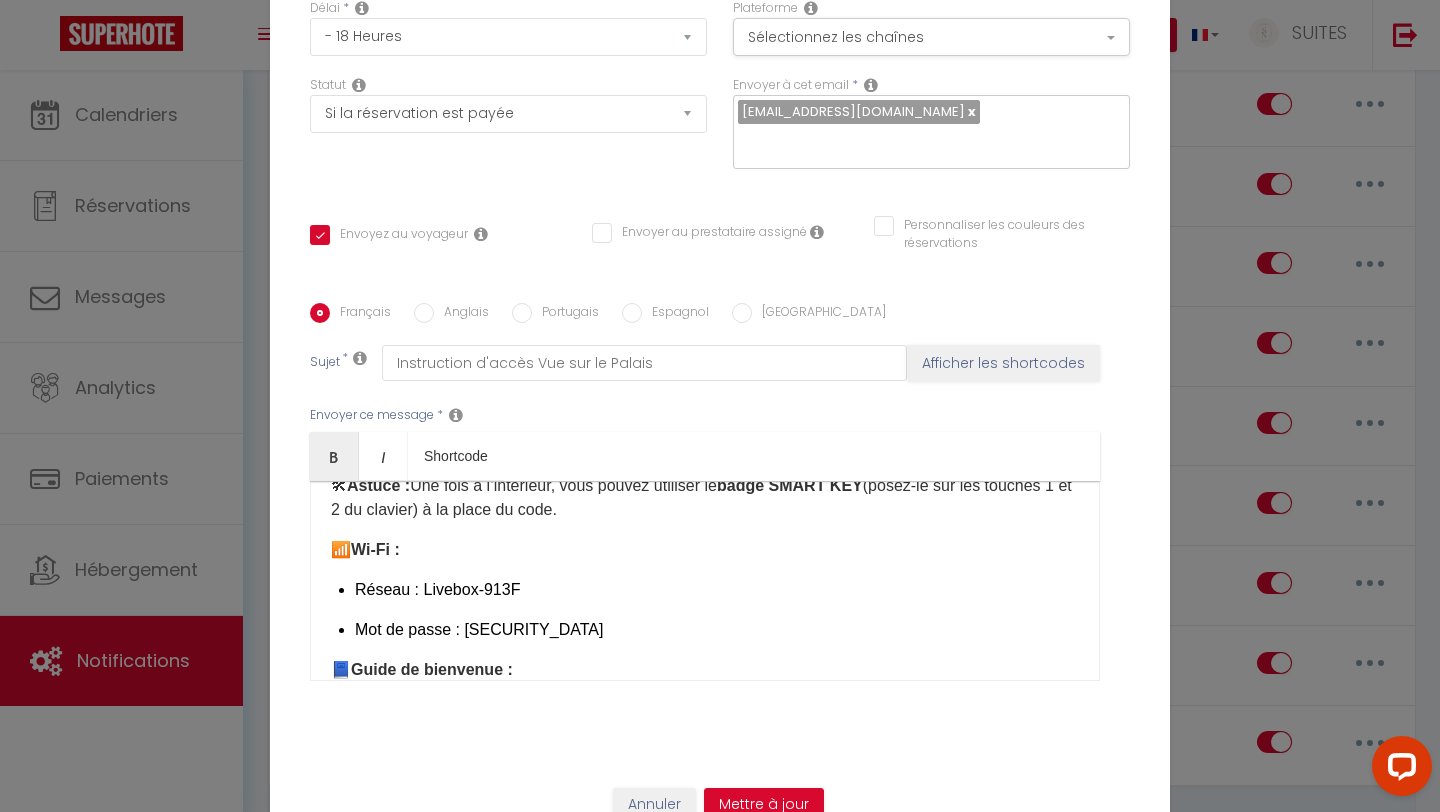 scroll, scrollTop: 1358, scrollLeft: 0, axis: vertical 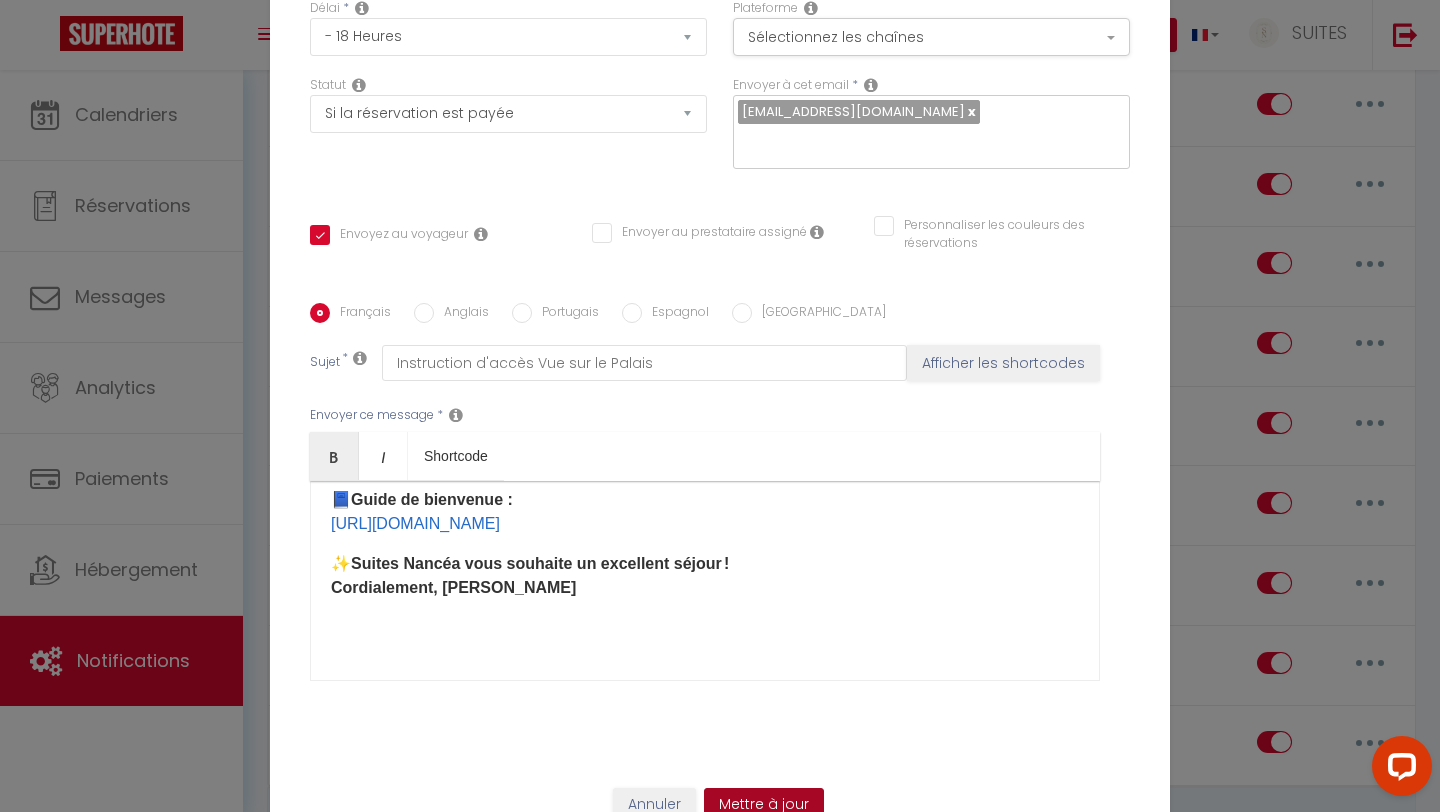 click on "Mettre à jour" at bounding box center (764, 805) 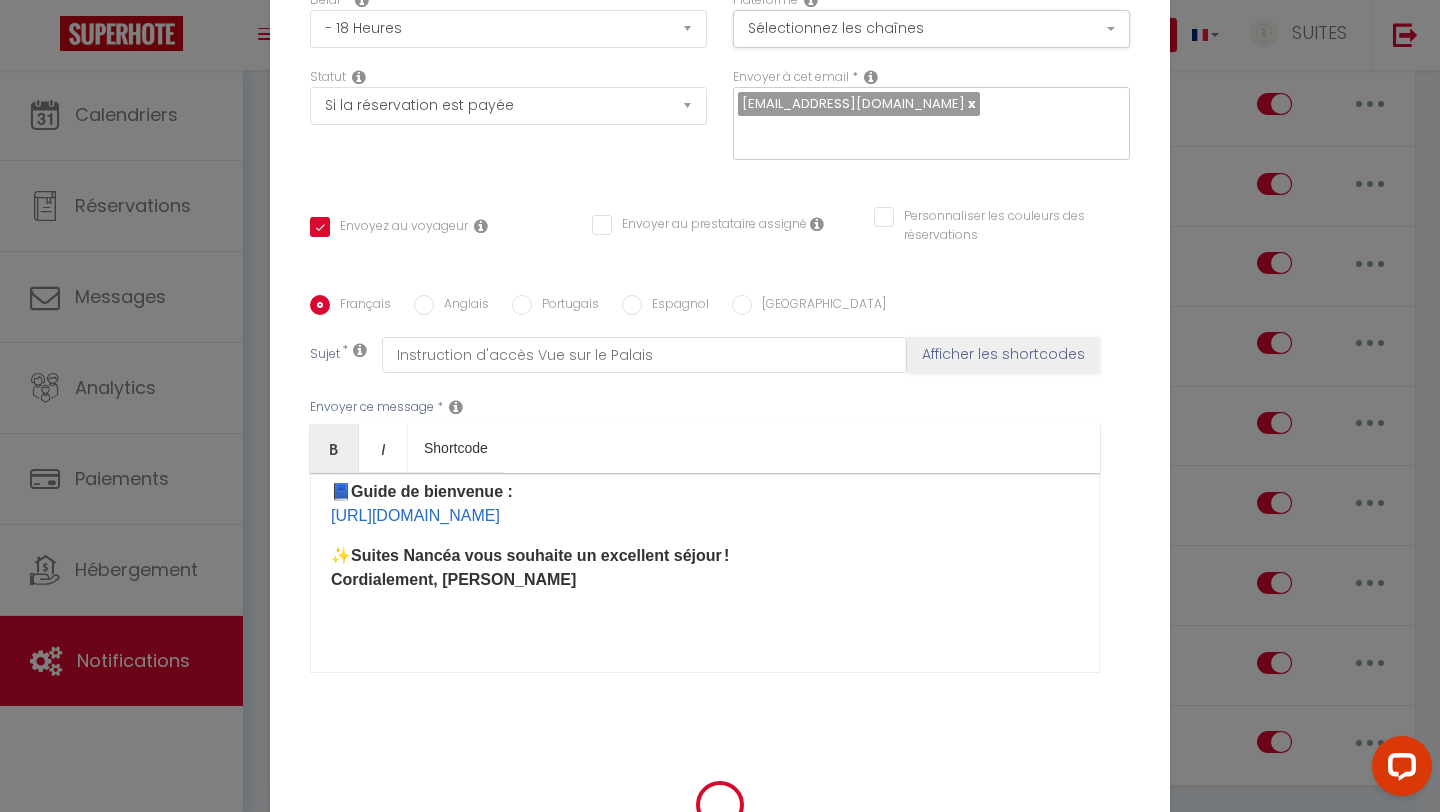 scroll, scrollTop: 145, scrollLeft: 0, axis: vertical 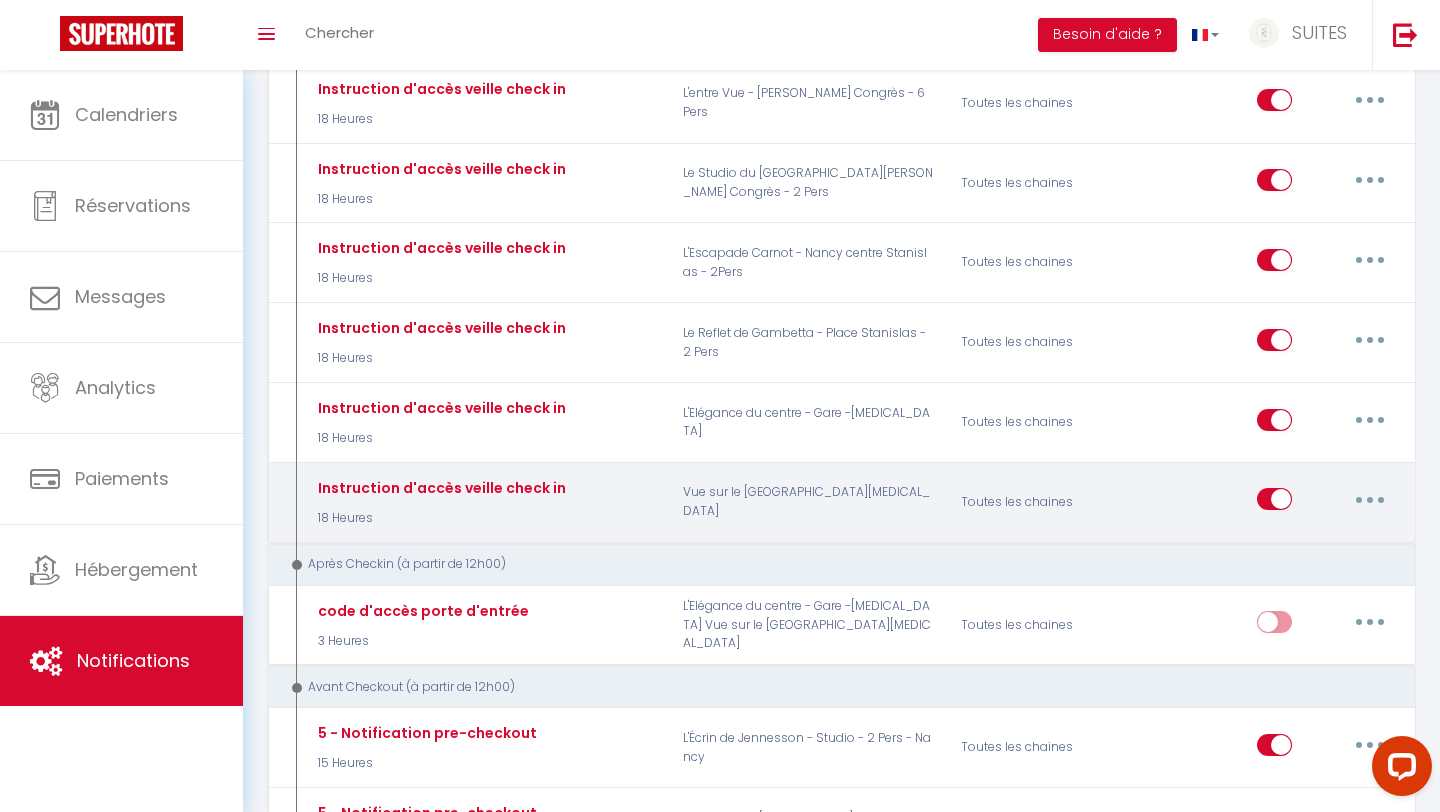 click at bounding box center [1370, 499] 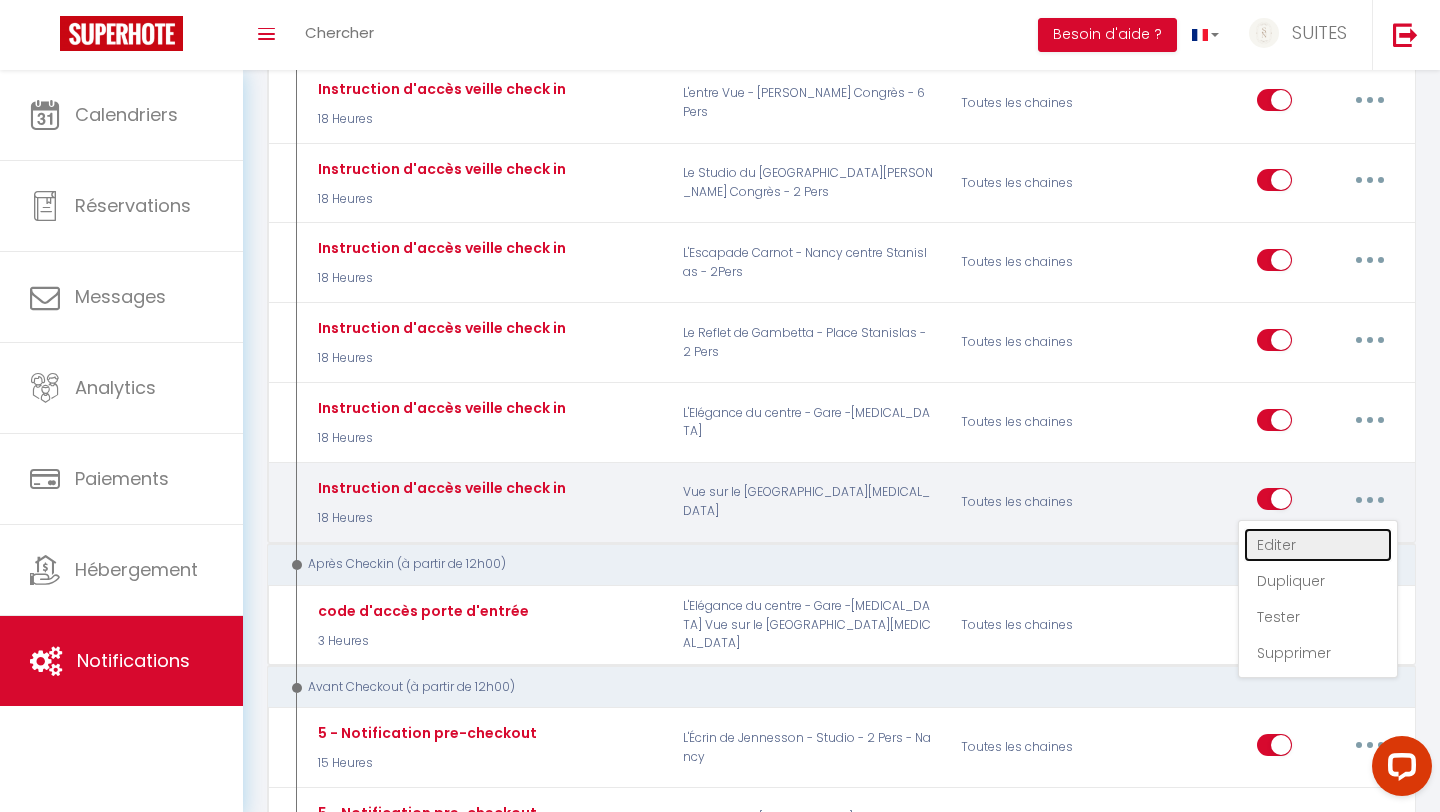 click on "Editer" at bounding box center (1318, 545) 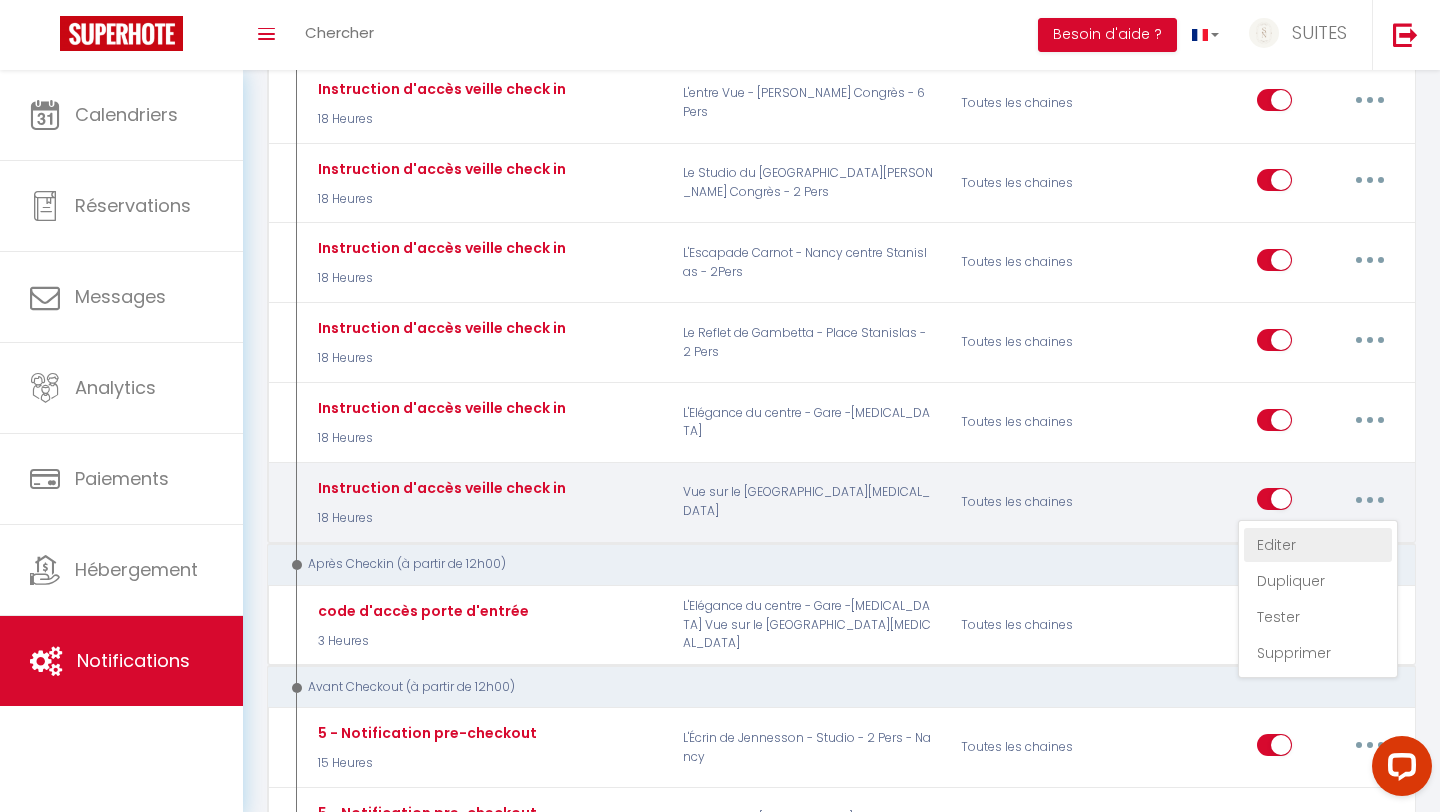 type on "Instruction d'accès veille check in" 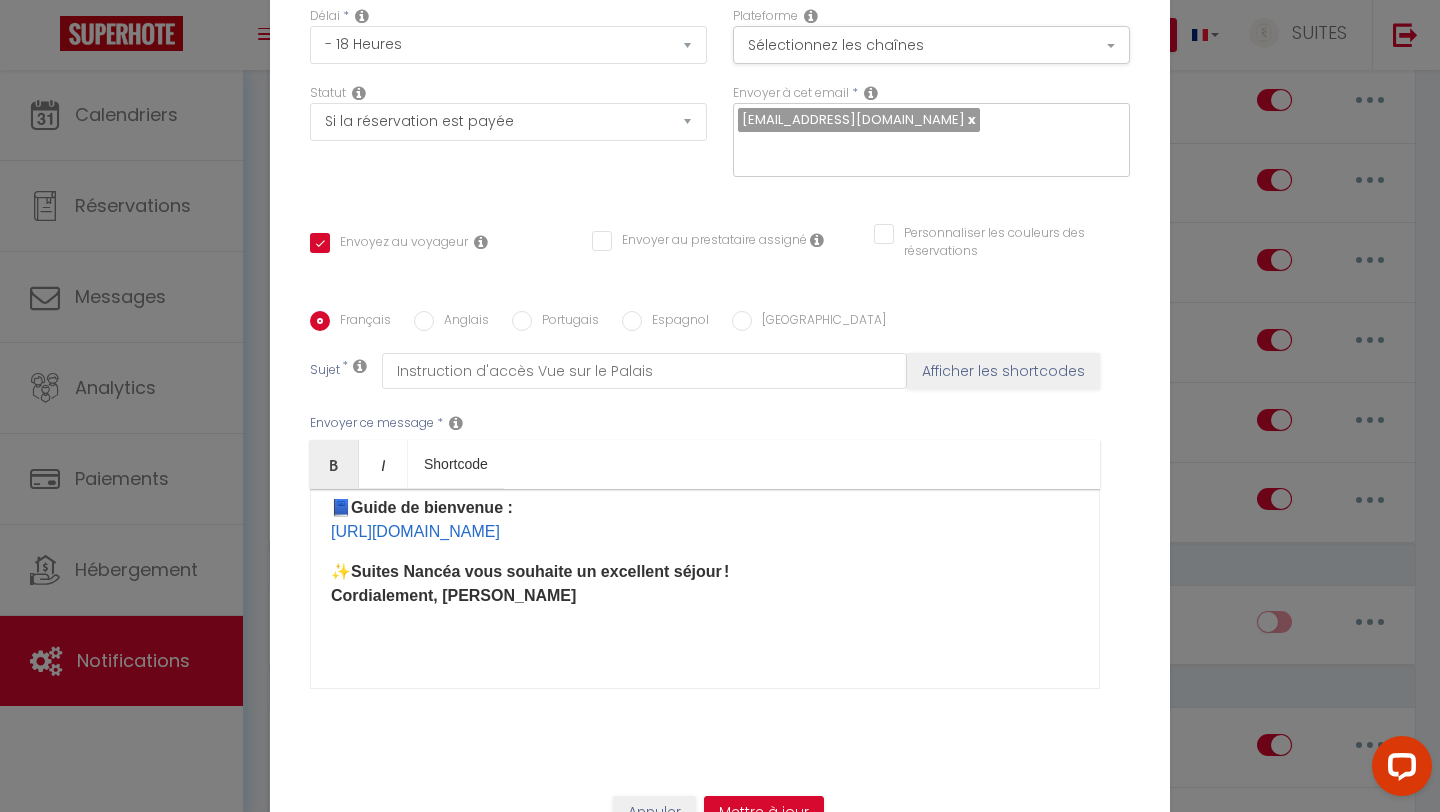 click on "Anglais" at bounding box center (424, 321) 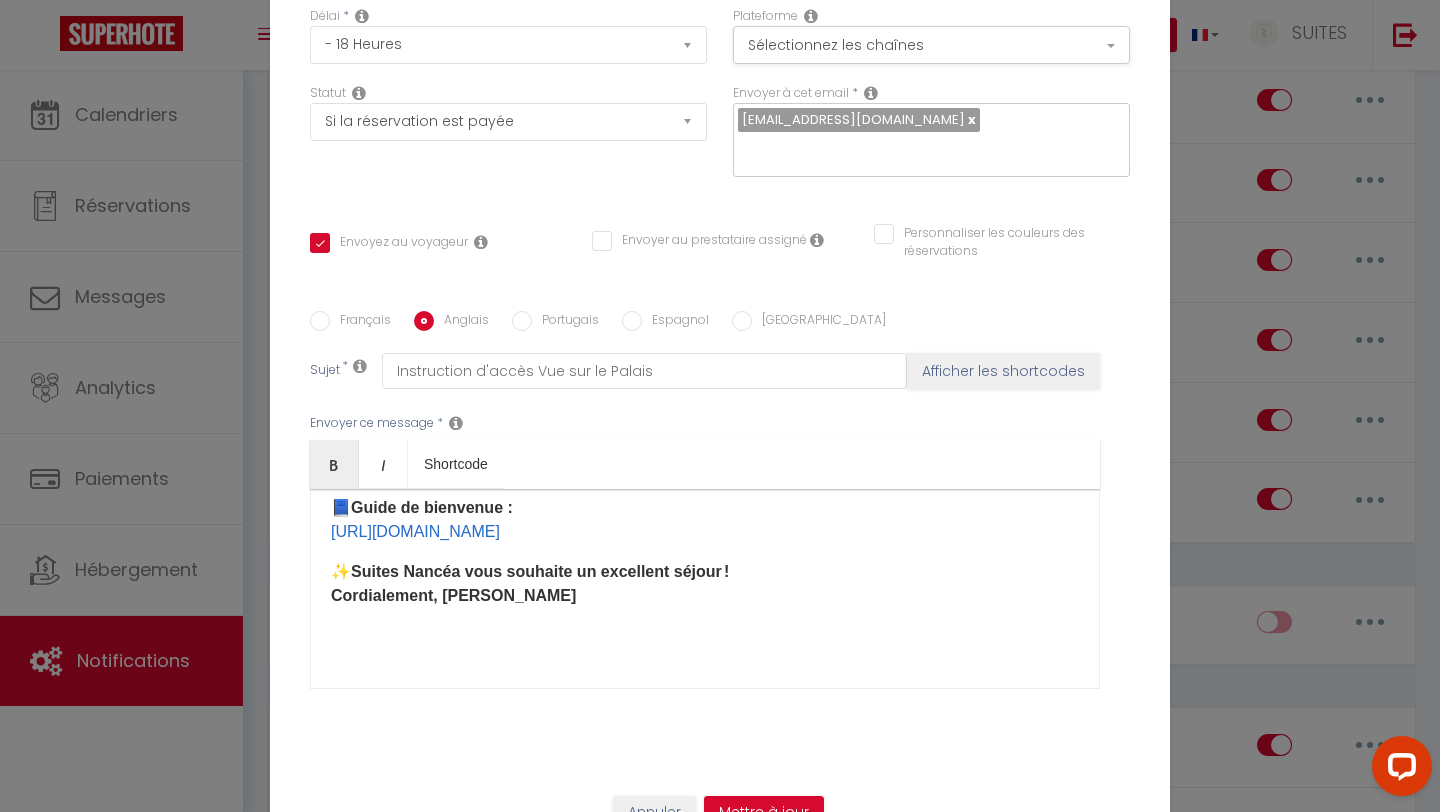 checkbox on "true" 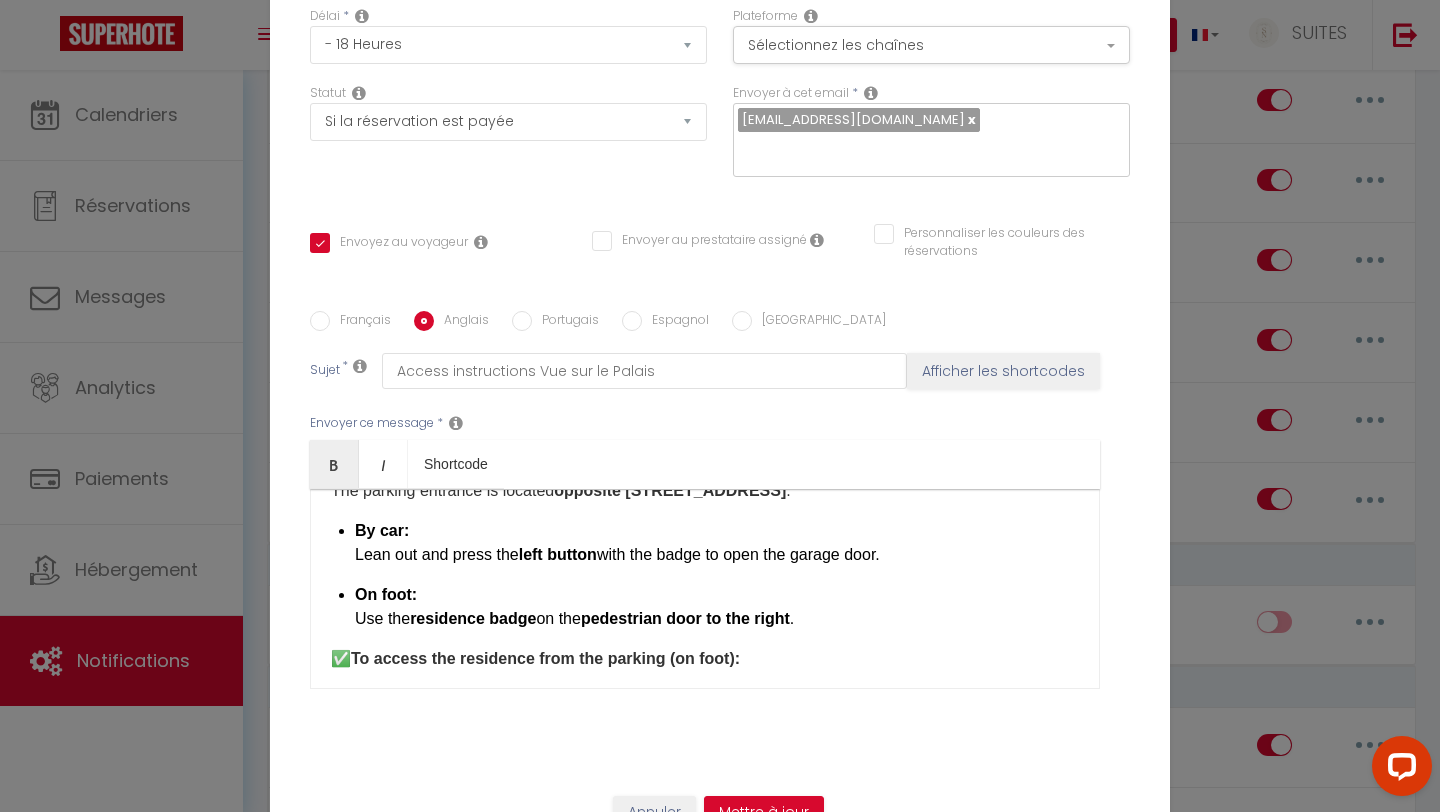 scroll, scrollTop: 0, scrollLeft: 0, axis: both 